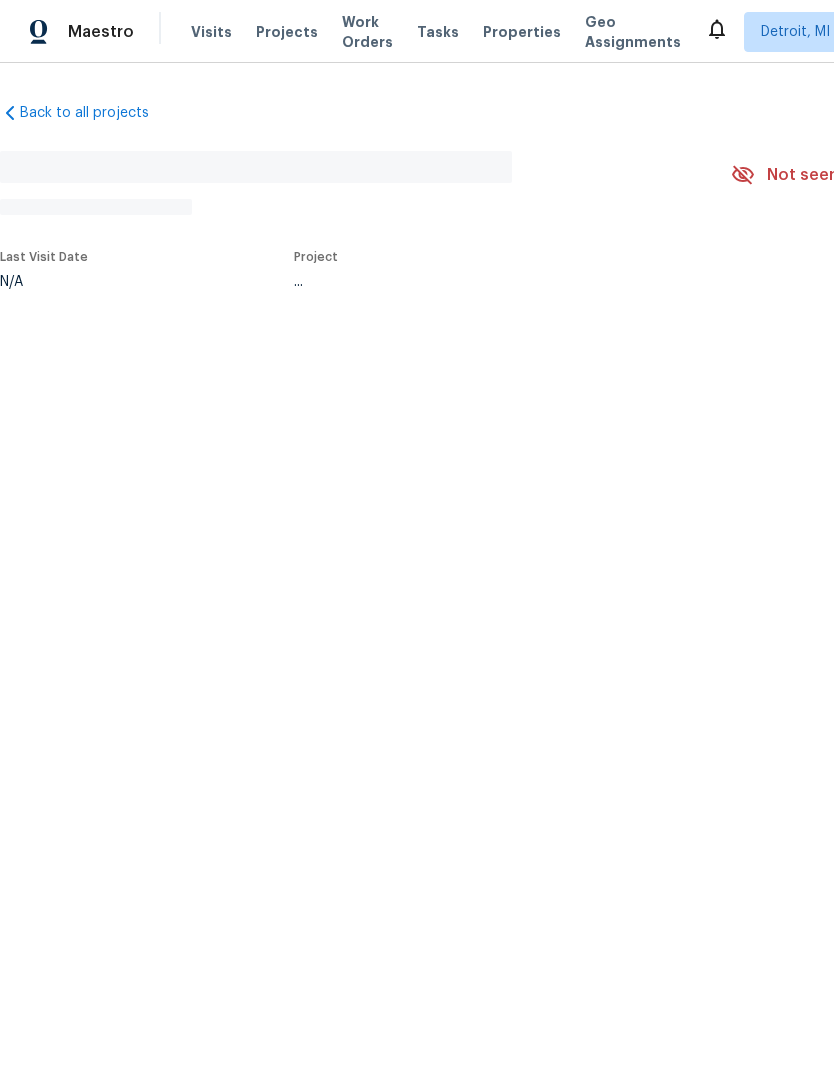 scroll, scrollTop: 0, scrollLeft: 0, axis: both 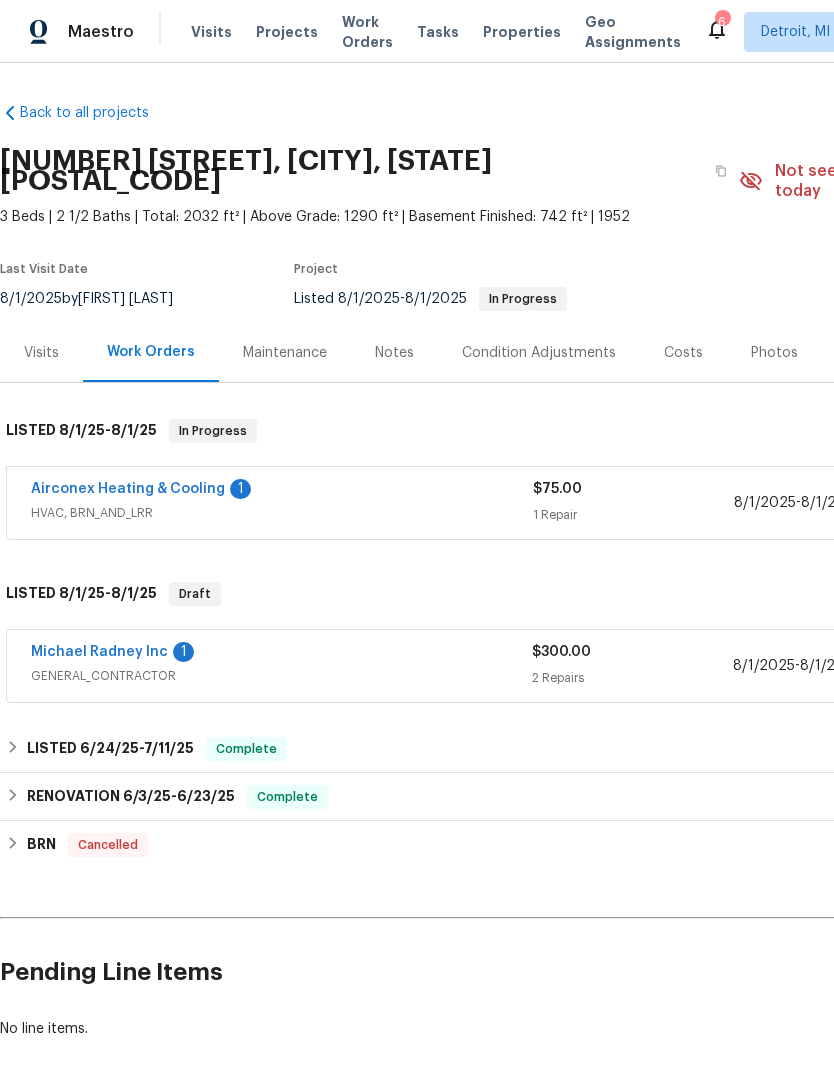 click on "Michael Radney Inc" at bounding box center [99, 652] 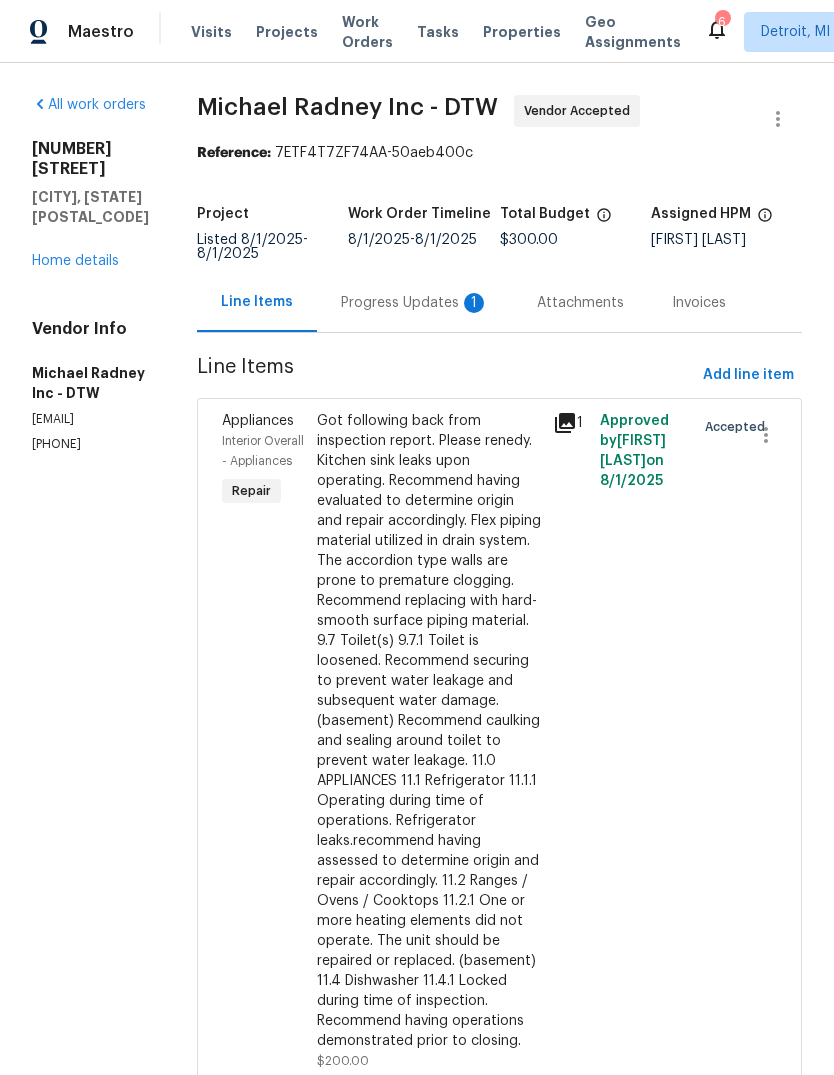 scroll, scrollTop: 0, scrollLeft: 0, axis: both 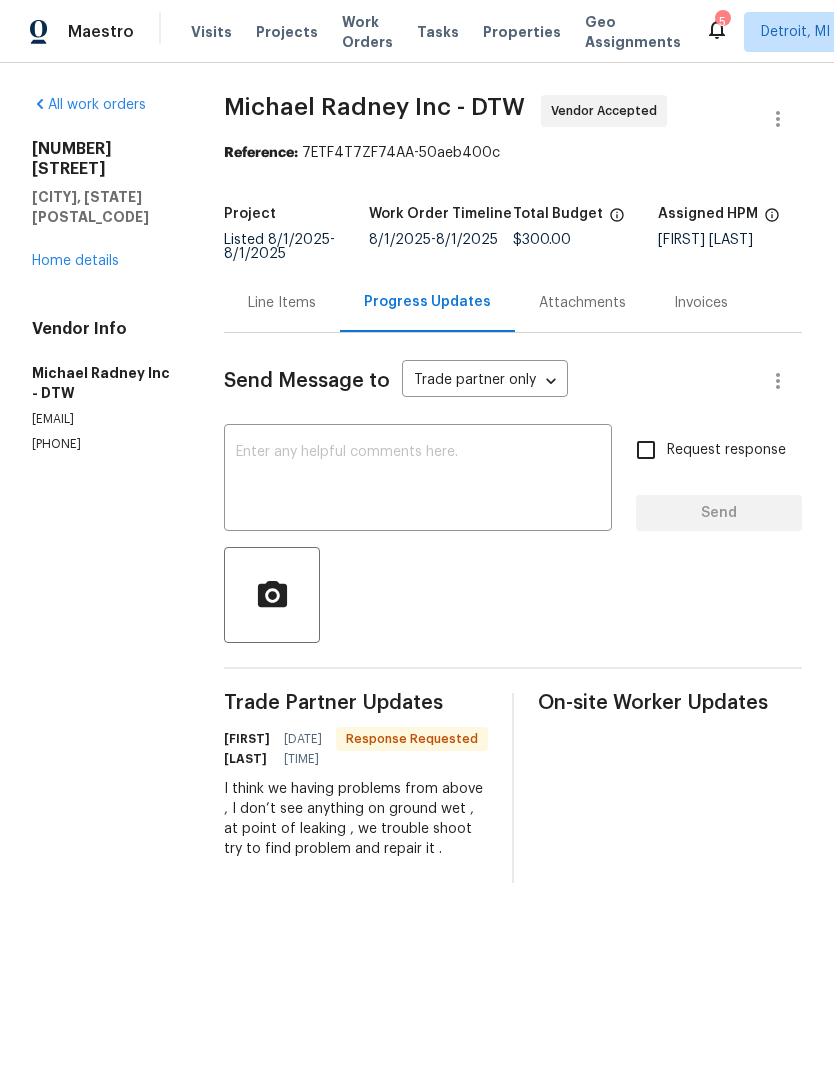 click on "Line Items" at bounding box center [282, 303] 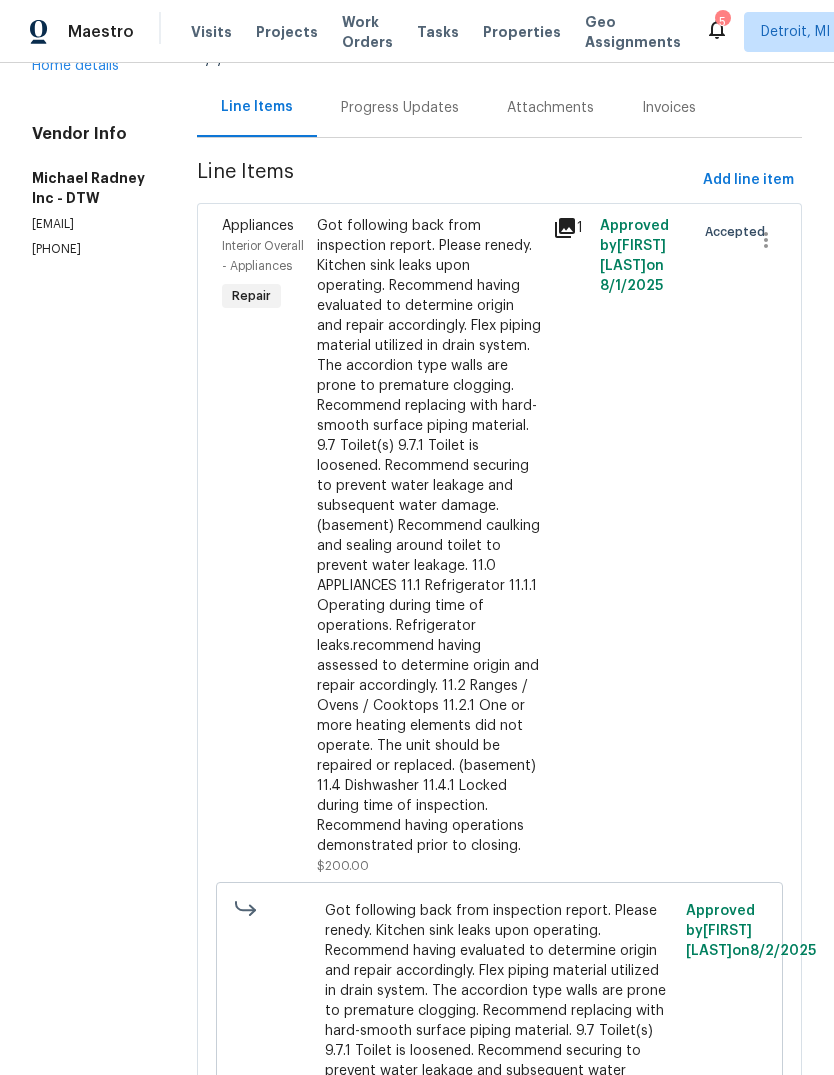 scroll, scrollTop: 198, scrollLeft: 0, axis: vertical 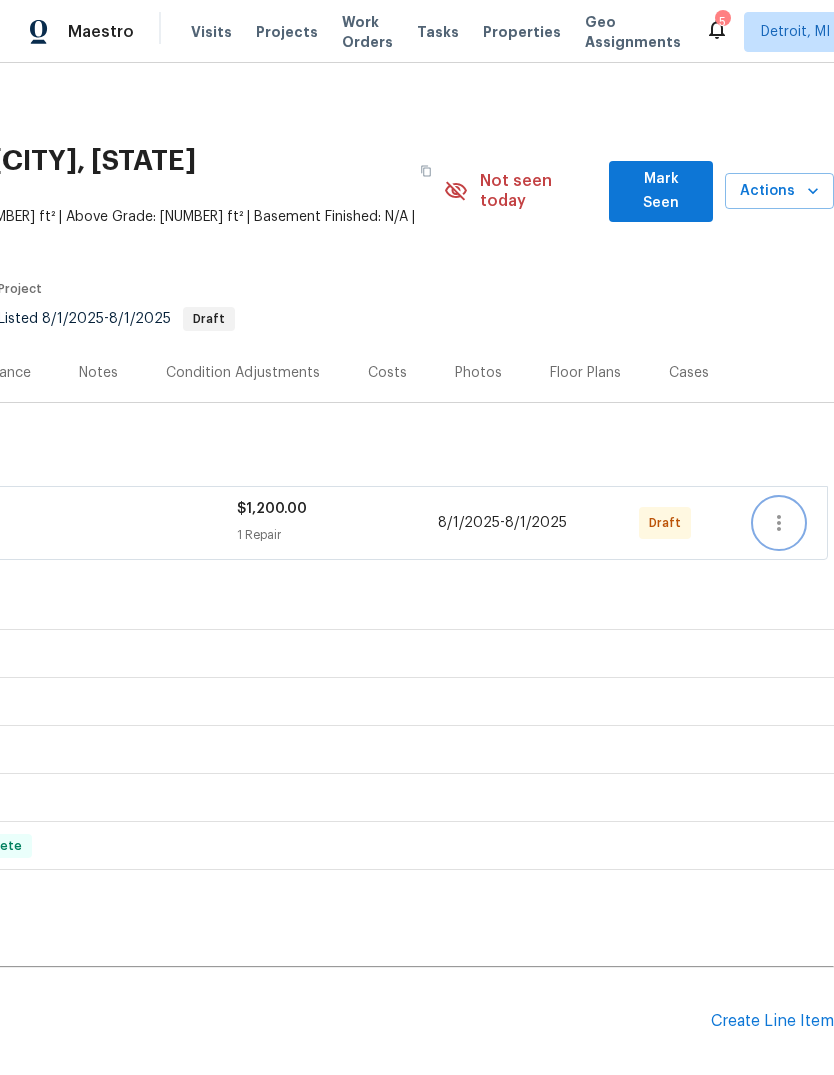 click at bounding box center [779, 523] 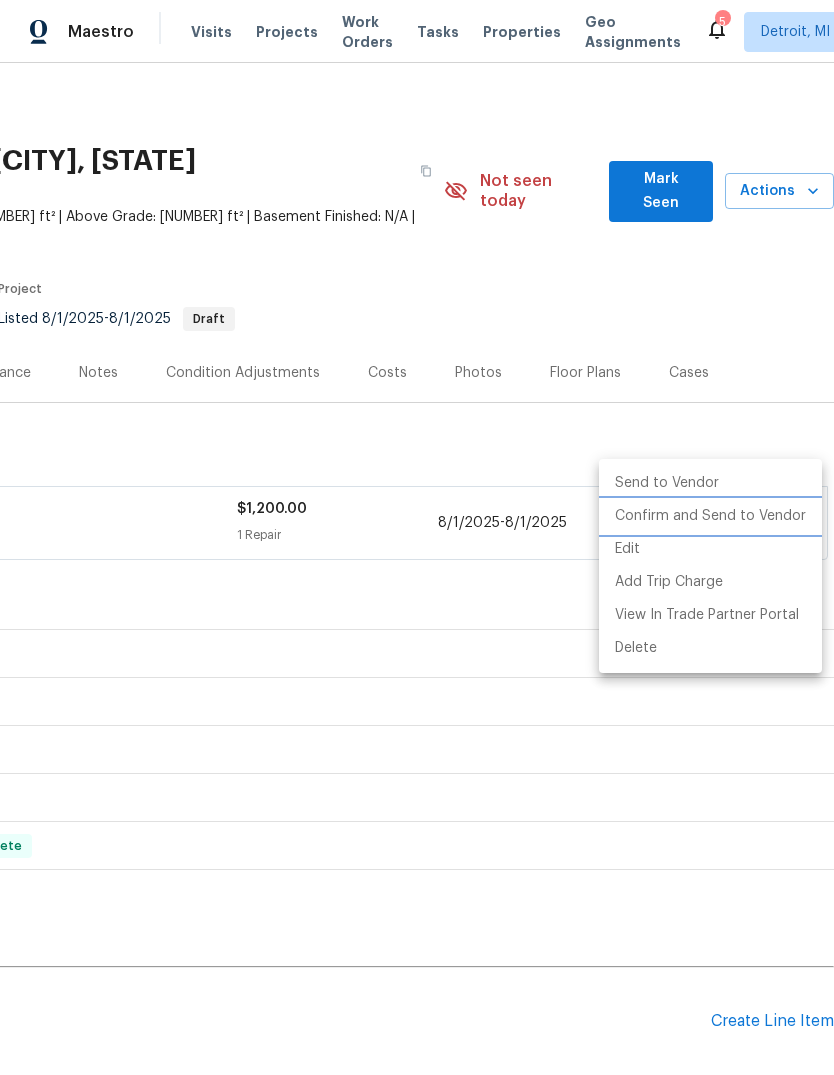 click on "Confirm and Send to Vendor" at bounding box center (710, 516) 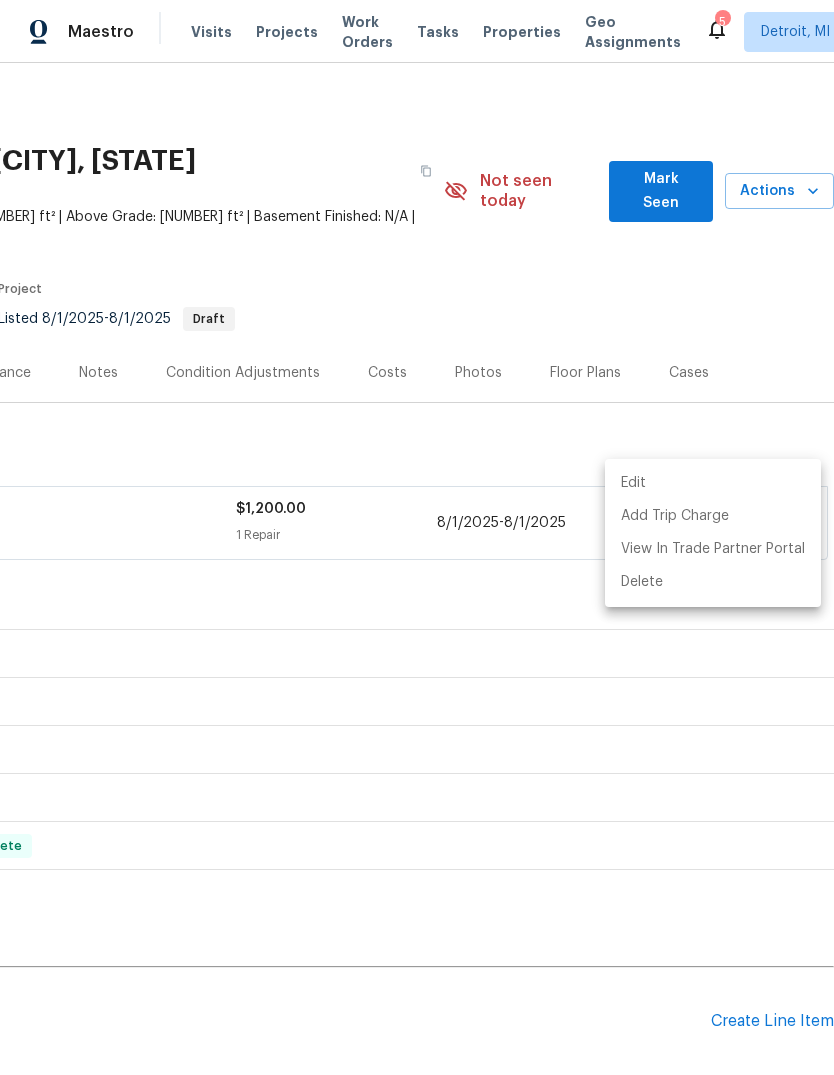 click at bounding box center [417, 537] 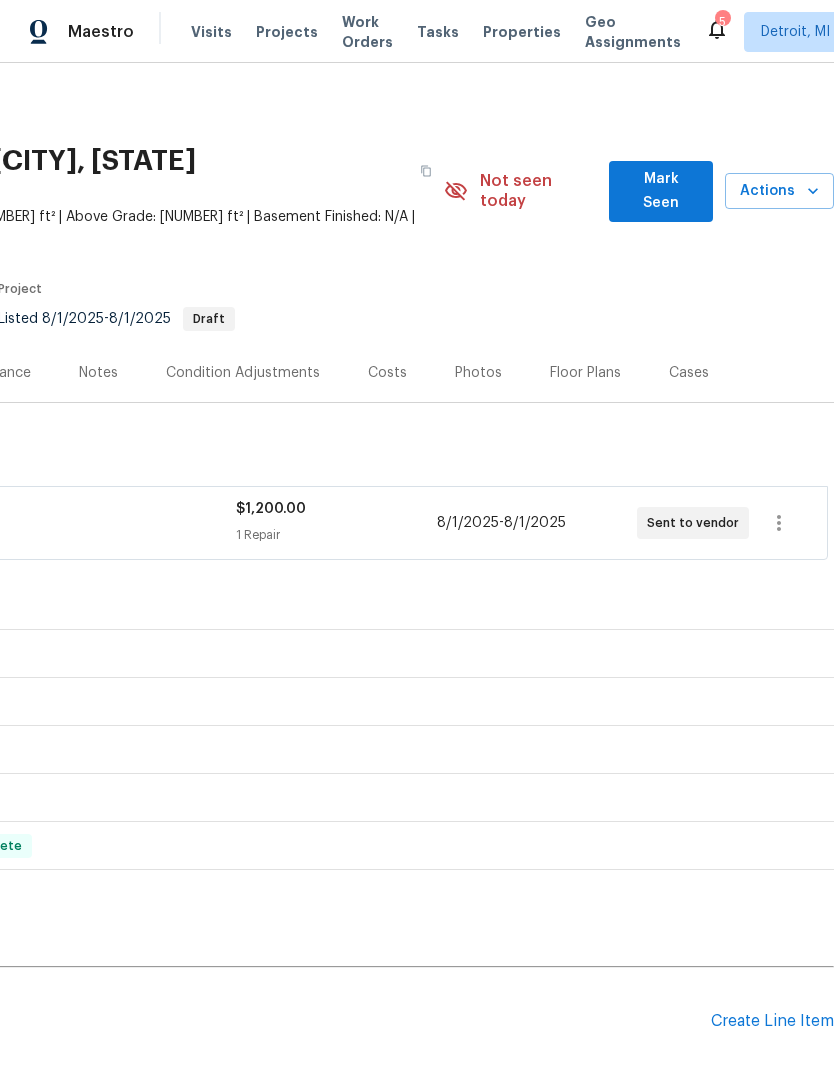 click on "Visits Projects Work Orders Tasks Properties Geo Assignments" at bounding box center [448, 32] 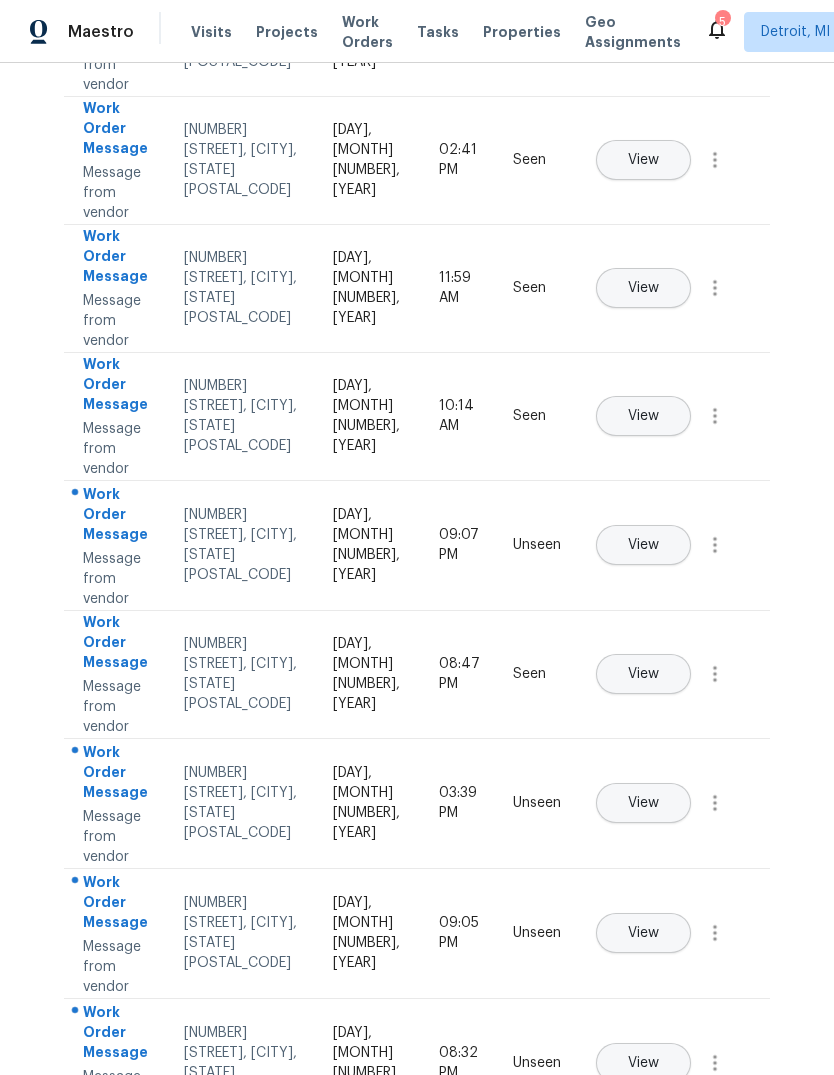 scroll, scrollTop: 415, scrollLeft: -1, axis: both 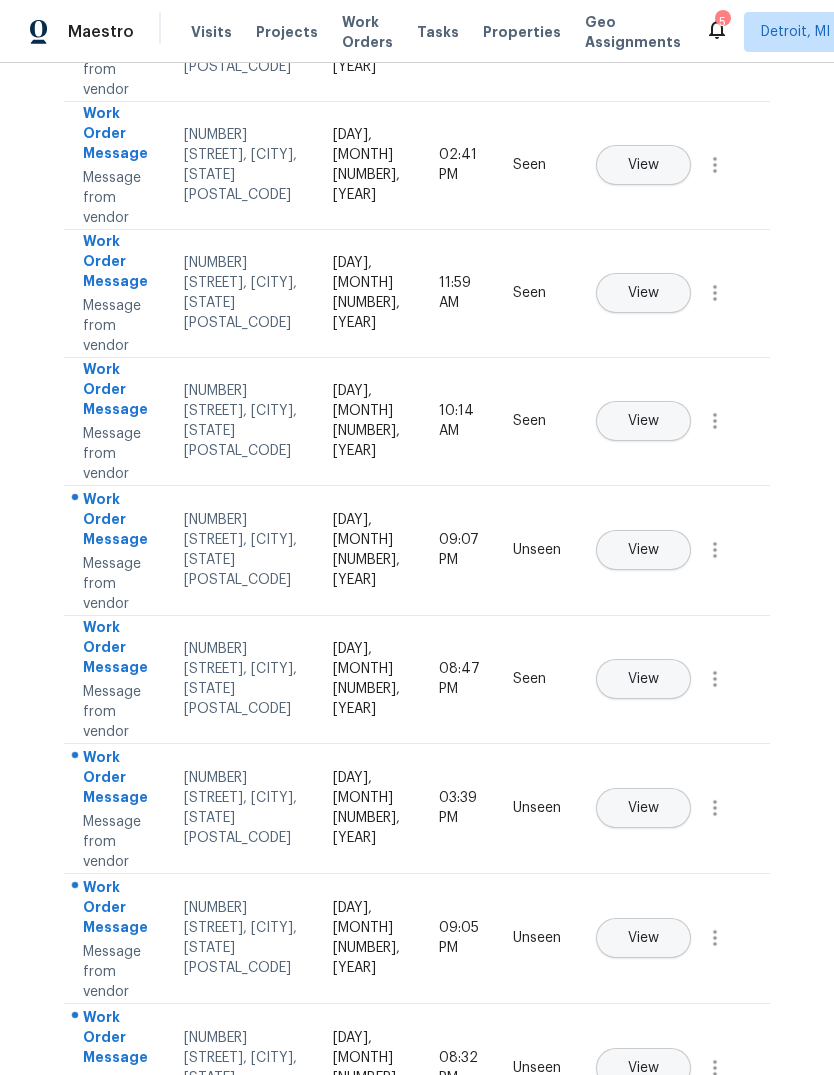click on "View" at bounding box center (643, 550) 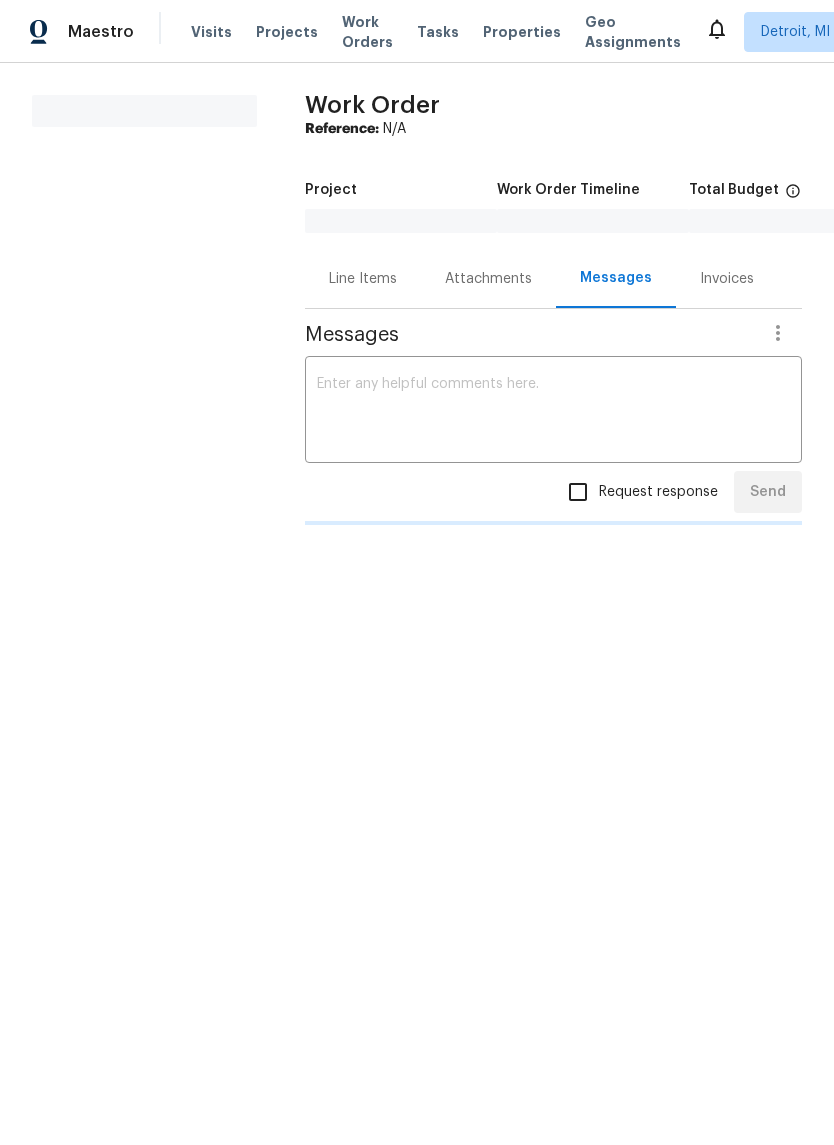 scroll, scrollTop: 0, scrollLeft: 0, axis: both 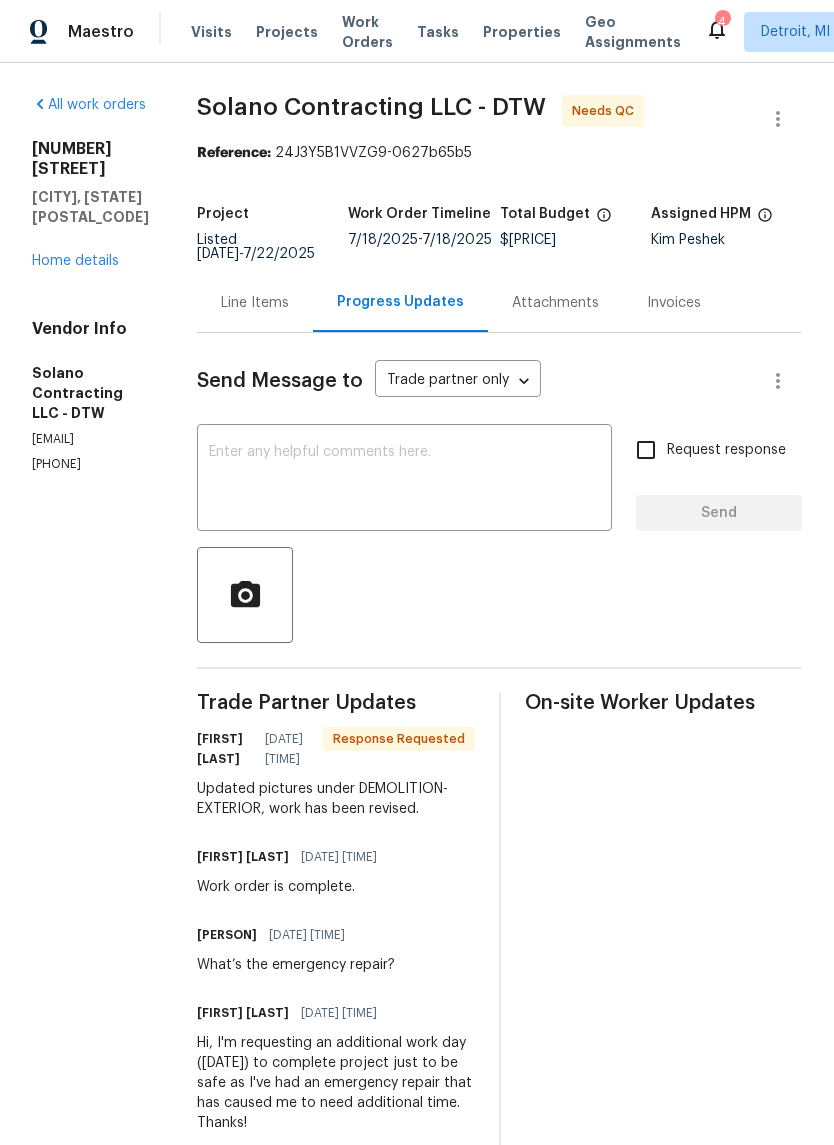 click on "Line Items" at bounding box center [255, 302] 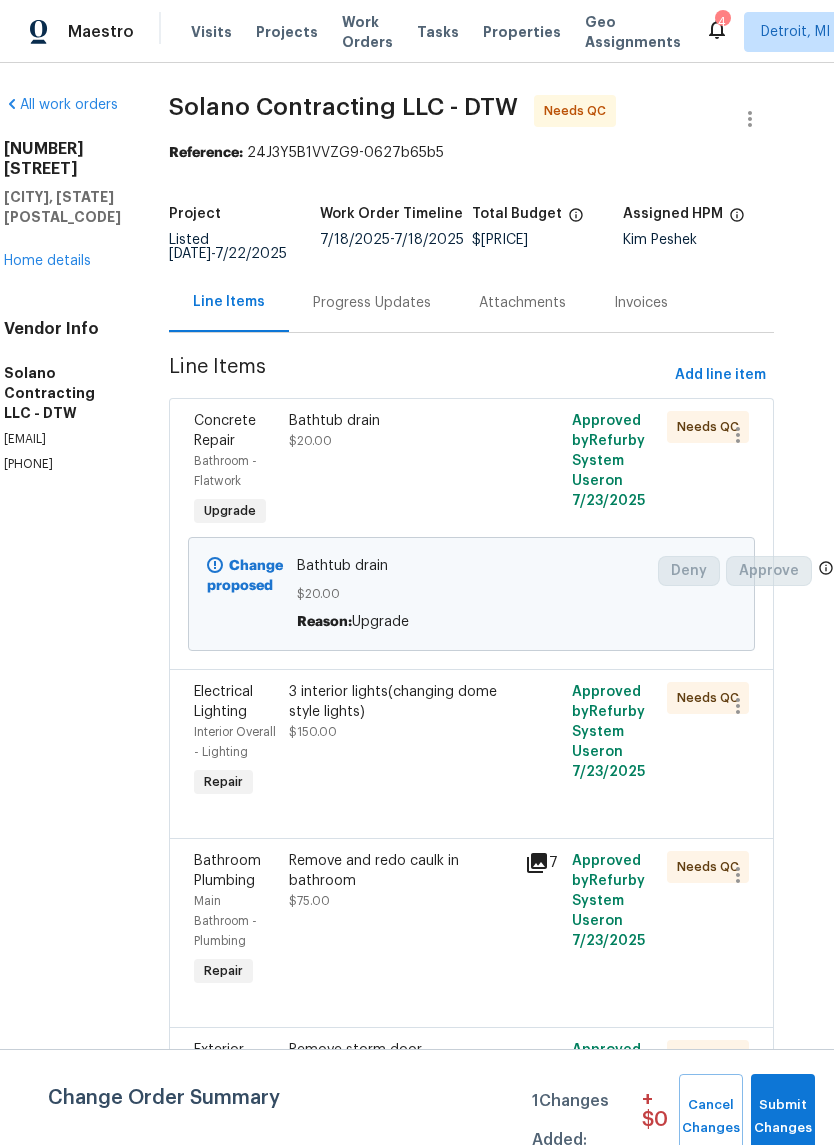 scroll, scrollTop: 0, scrollLeft: 34, axis: horizontal 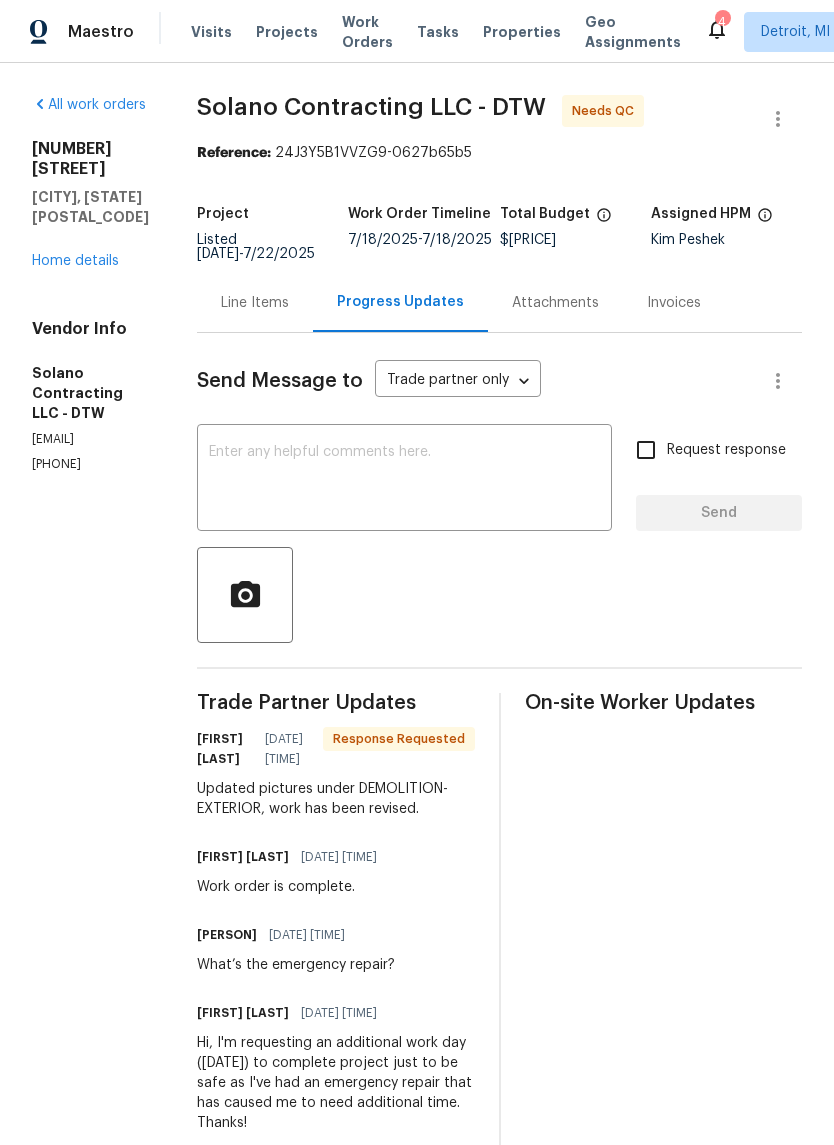 click on "Line Items" at bounding box center (255, 303) 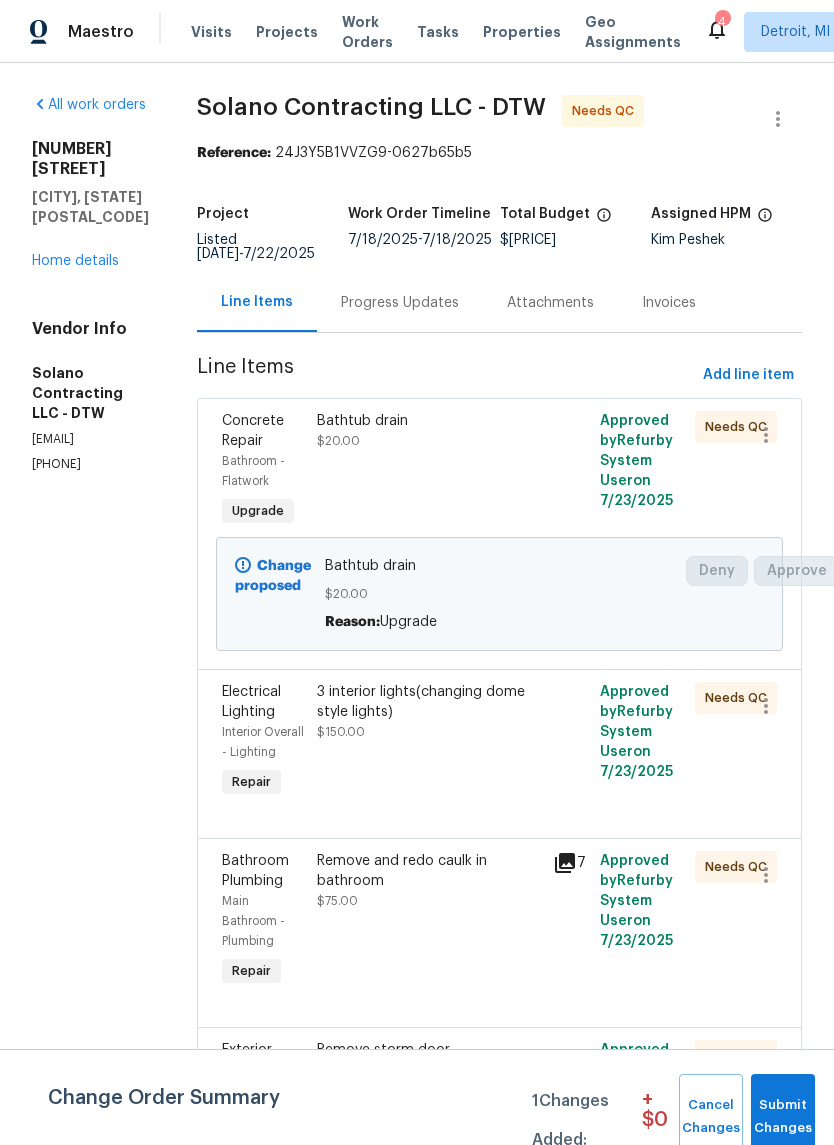 click on "Progress Updates" at bounding box center [400, 303] 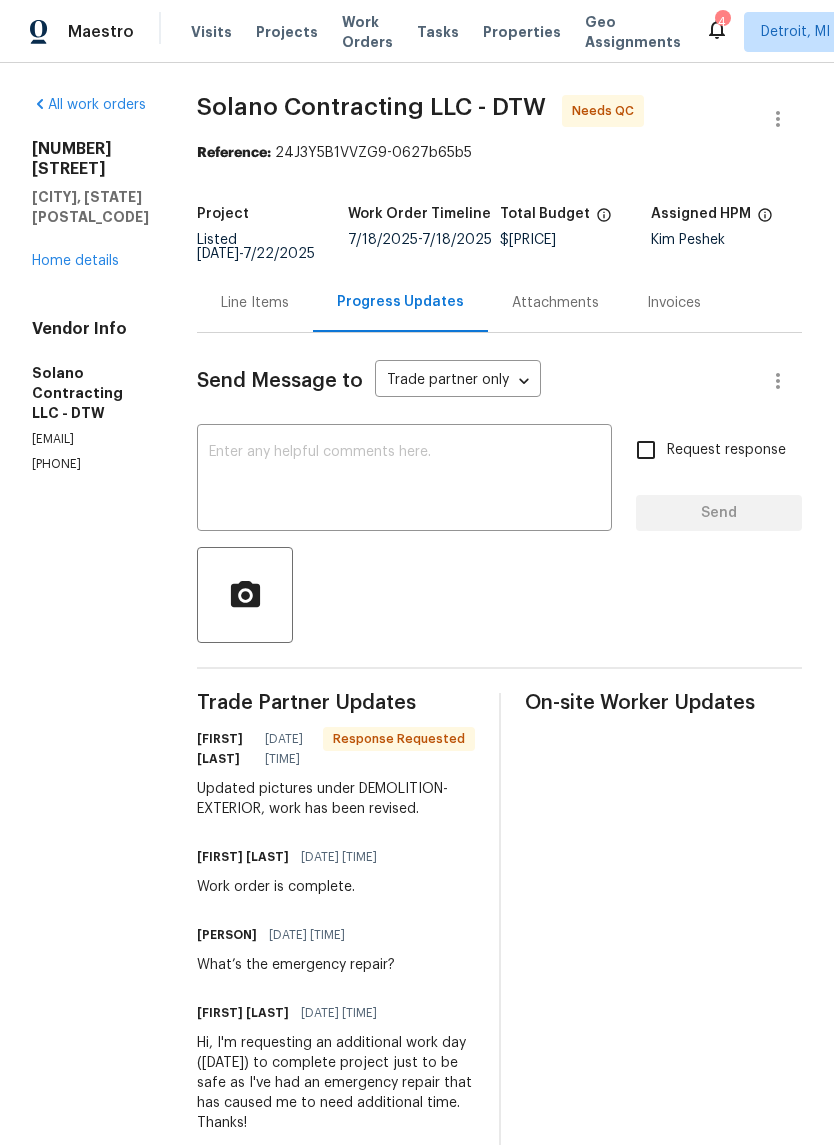 click on "Home details" at bounding box center (75, 261) 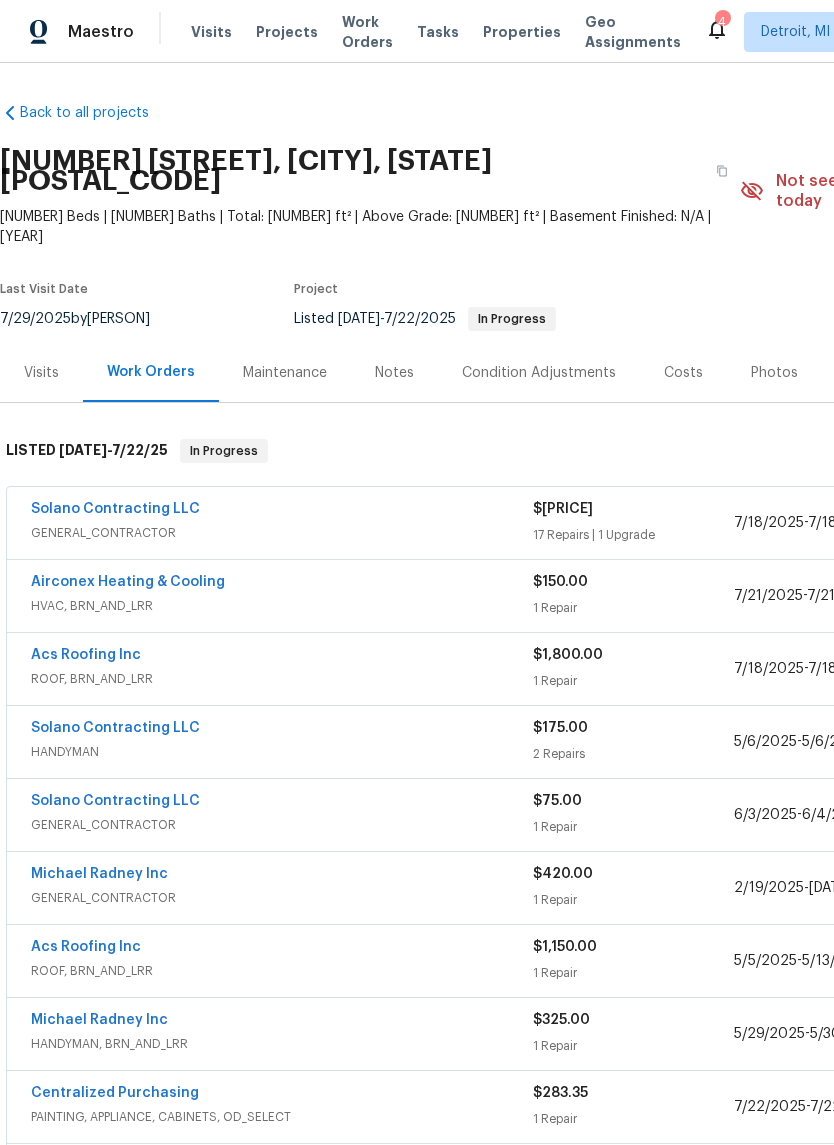 click on "Notes" at bounding box center (394, 372) 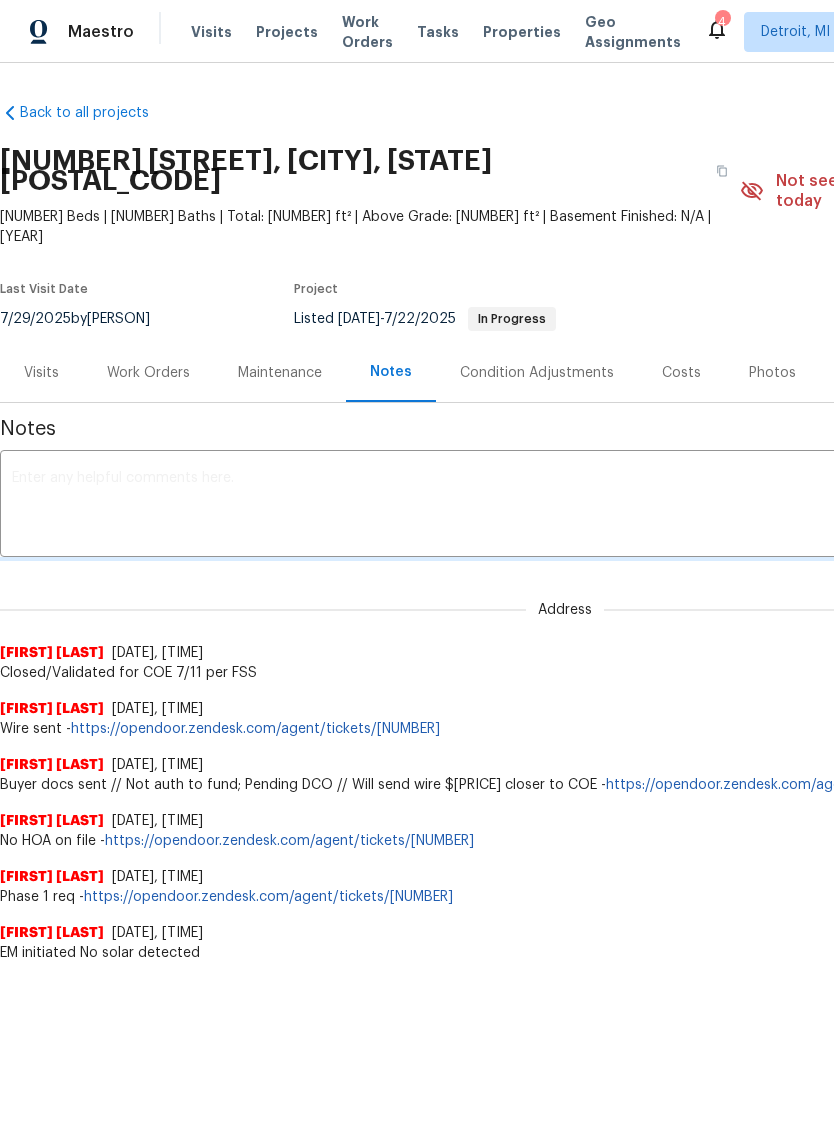 click at bounding box center (565, 506) 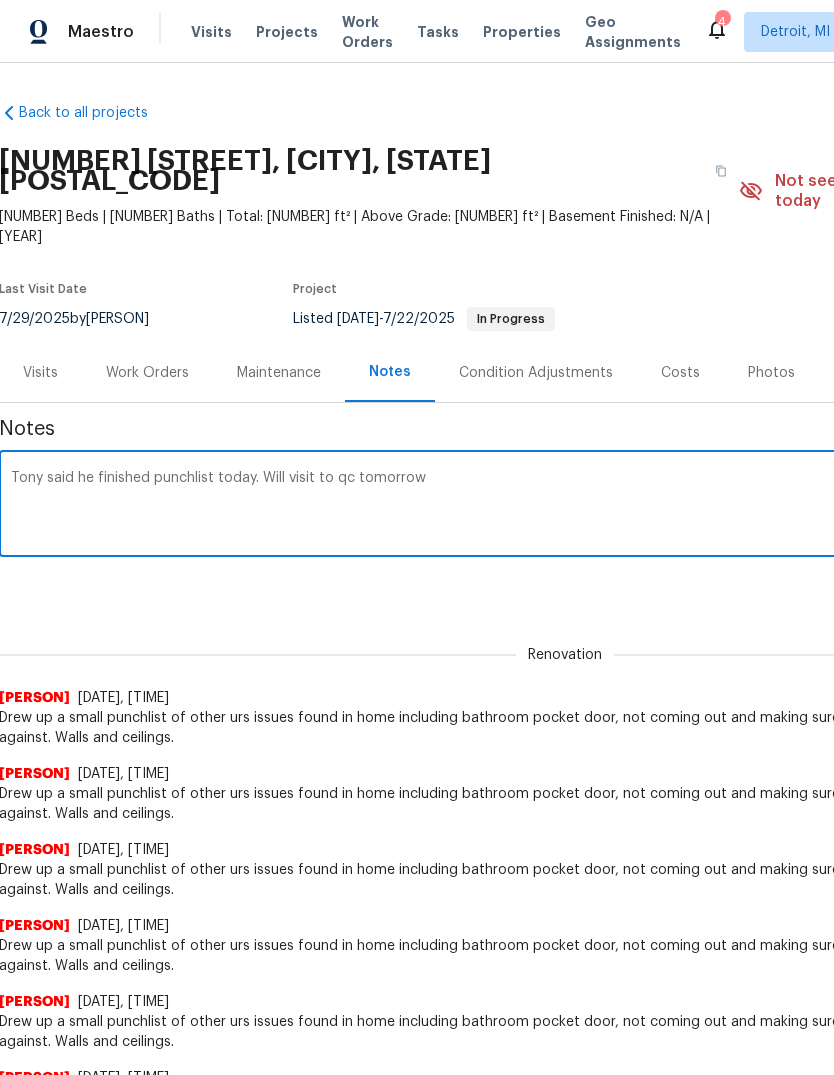 scroll, scrollTop: 0, scrollLeft: 1, axis: horizontal 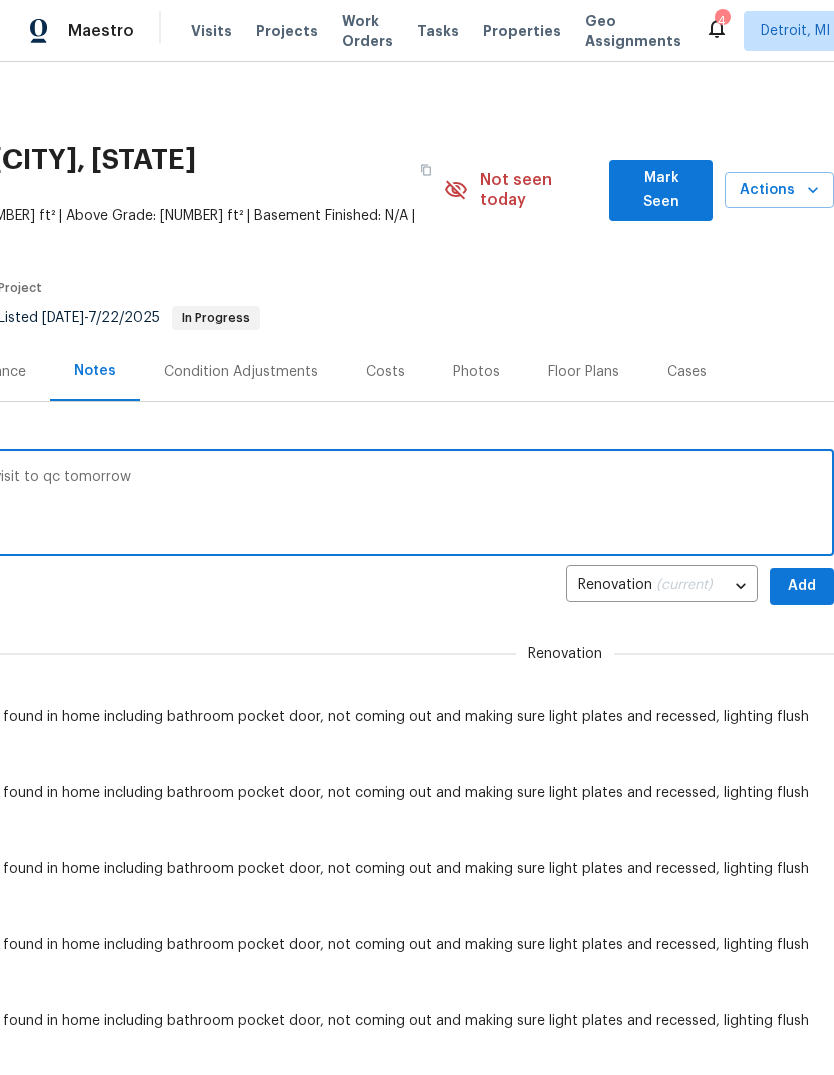 type on "Tony said he finished punchlist today. Will visit to qc tomorrow" 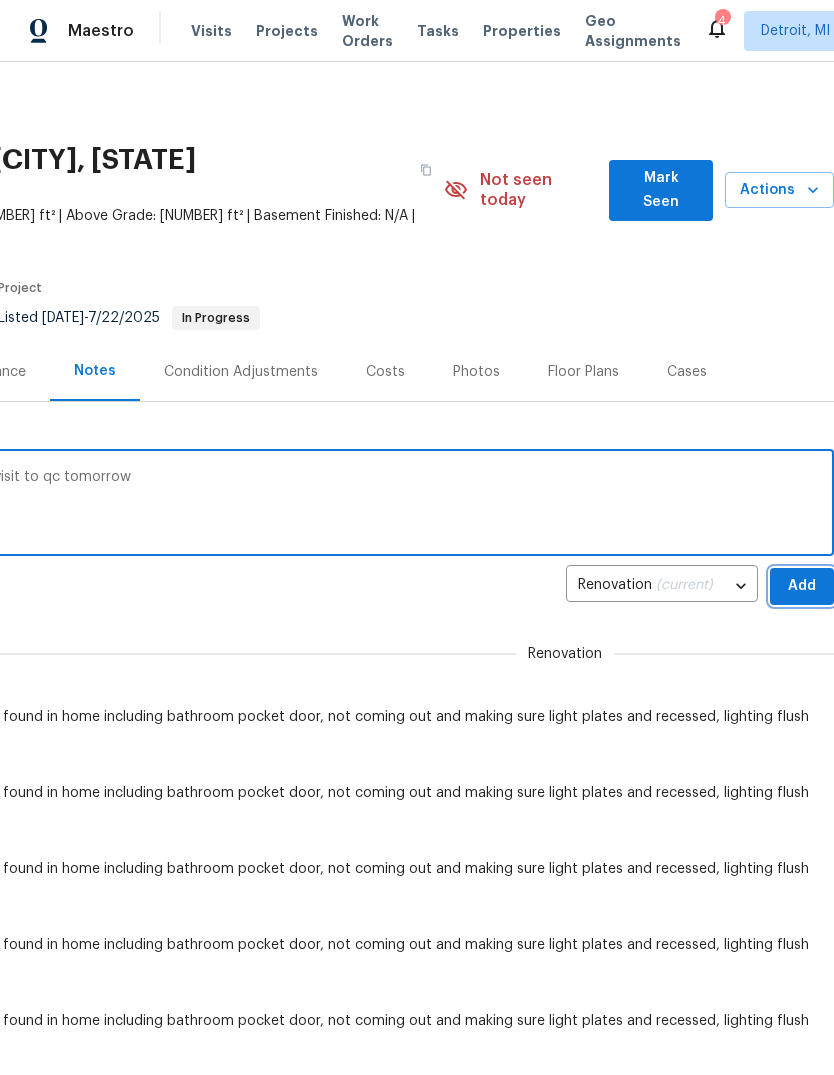 click on "Add" at bounding box center [802, 587] 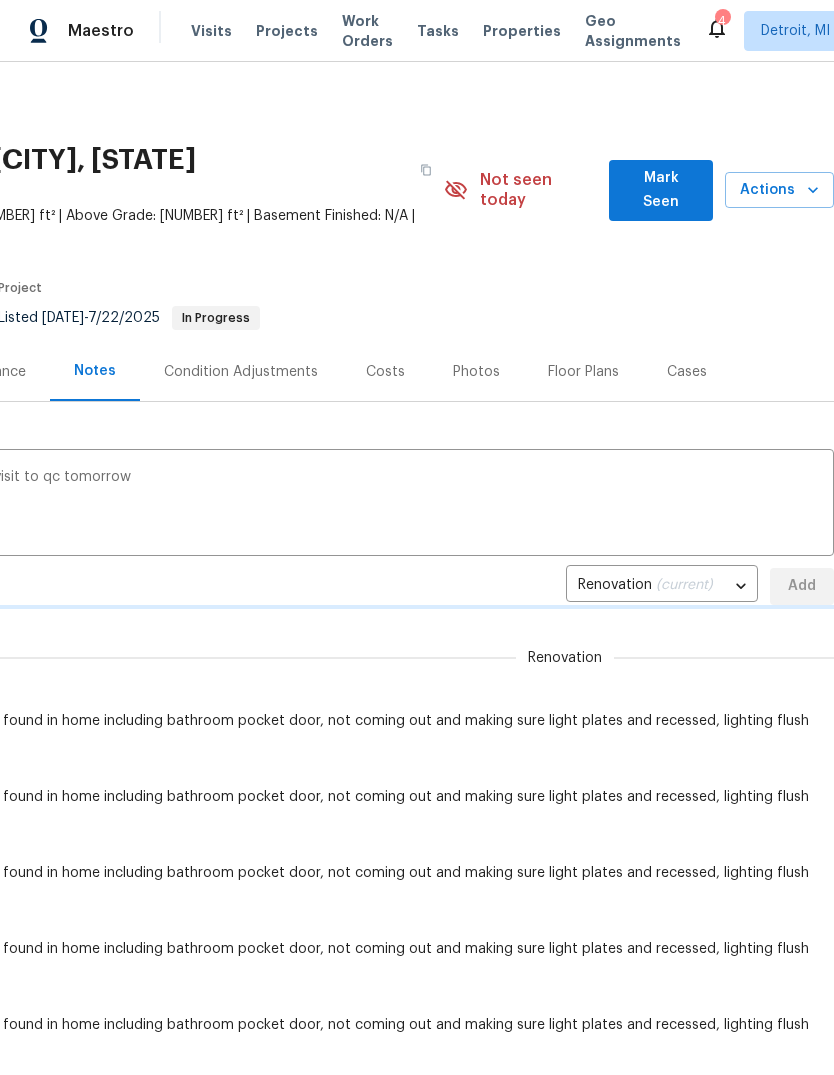 scroll, scrollTop: 1, scrollLeft: 0, axis: vertical 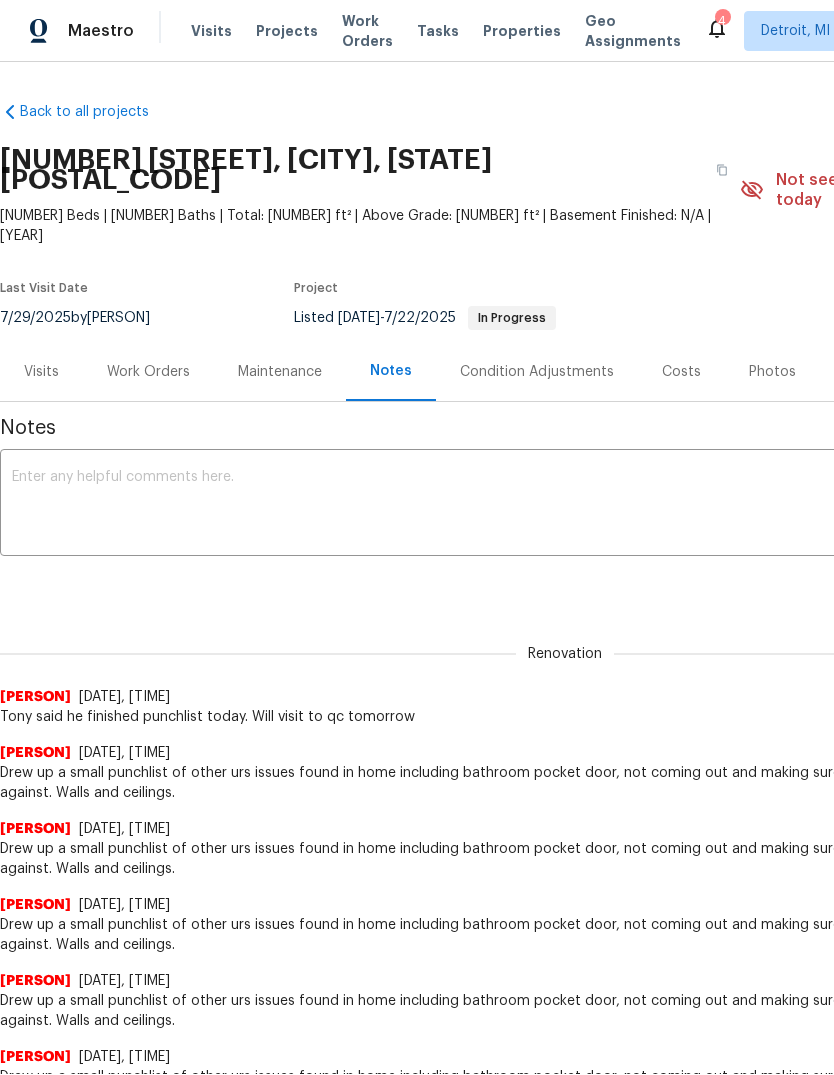 click on "Work Orders" at bounding box center [148, 372] 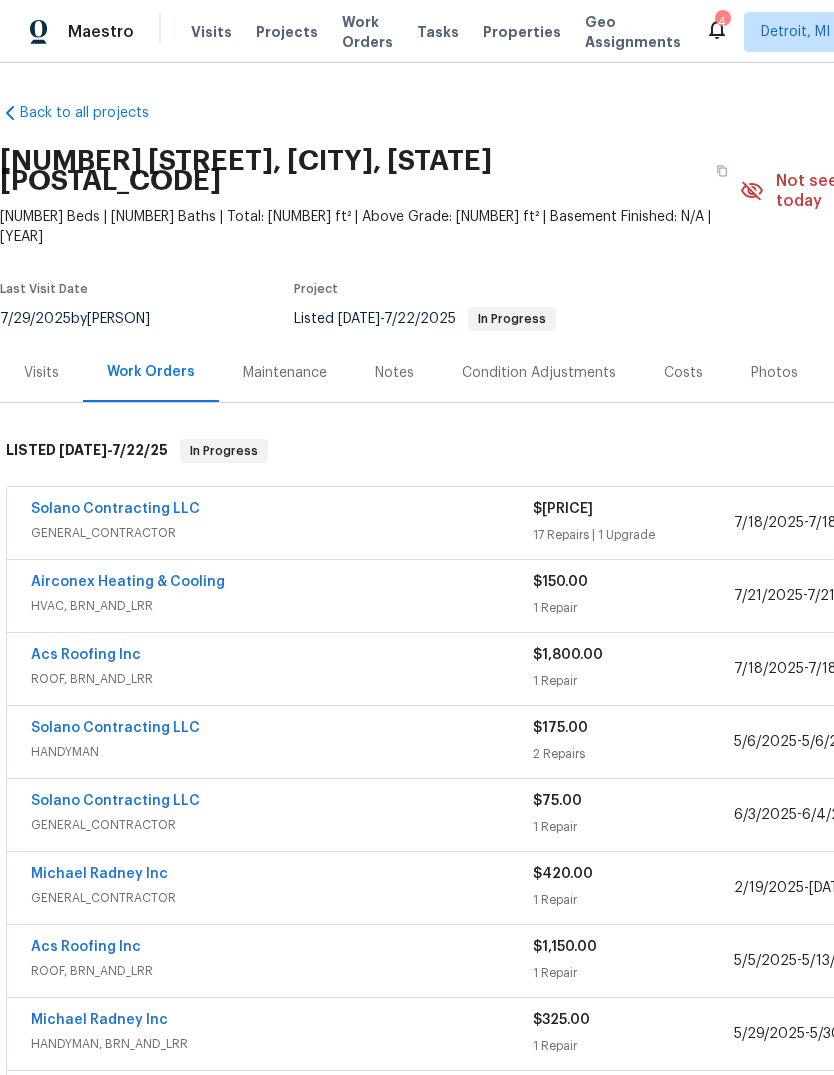 scroll, scrollTop: 0, scrollLeft: 0, axis: both 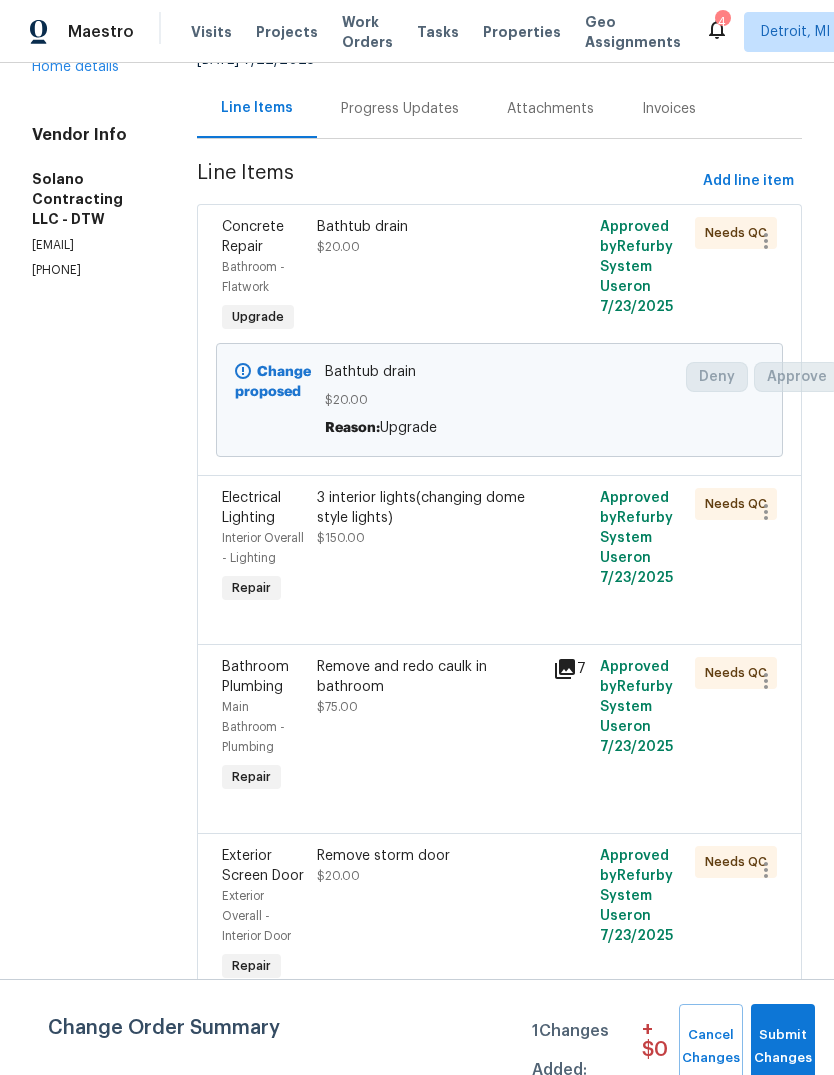 click 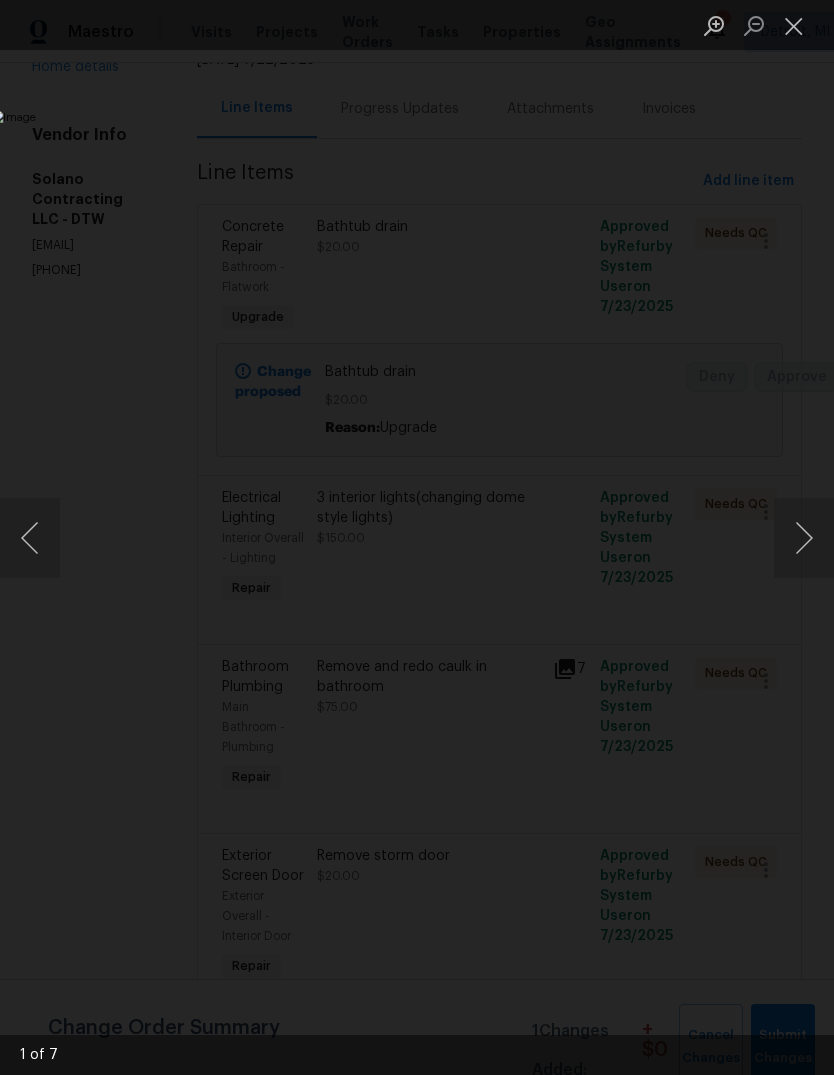 click at bounding box center (804, 538) 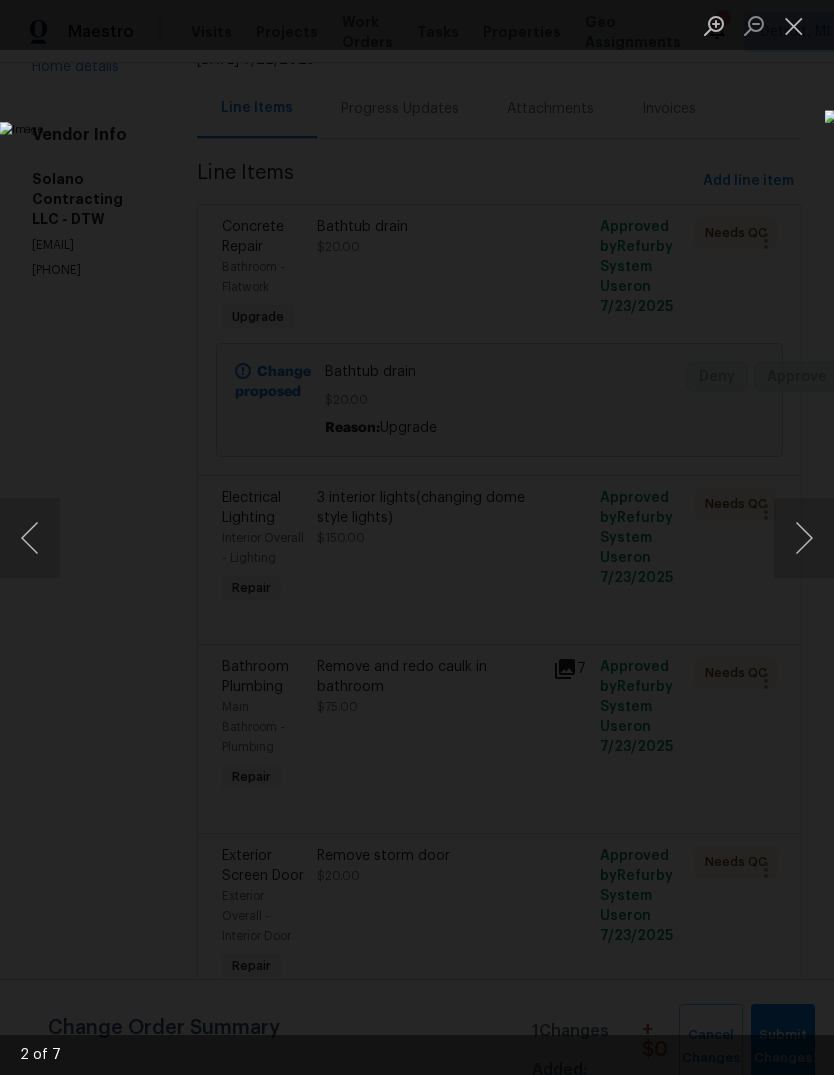click at bounding box center [30, 538] 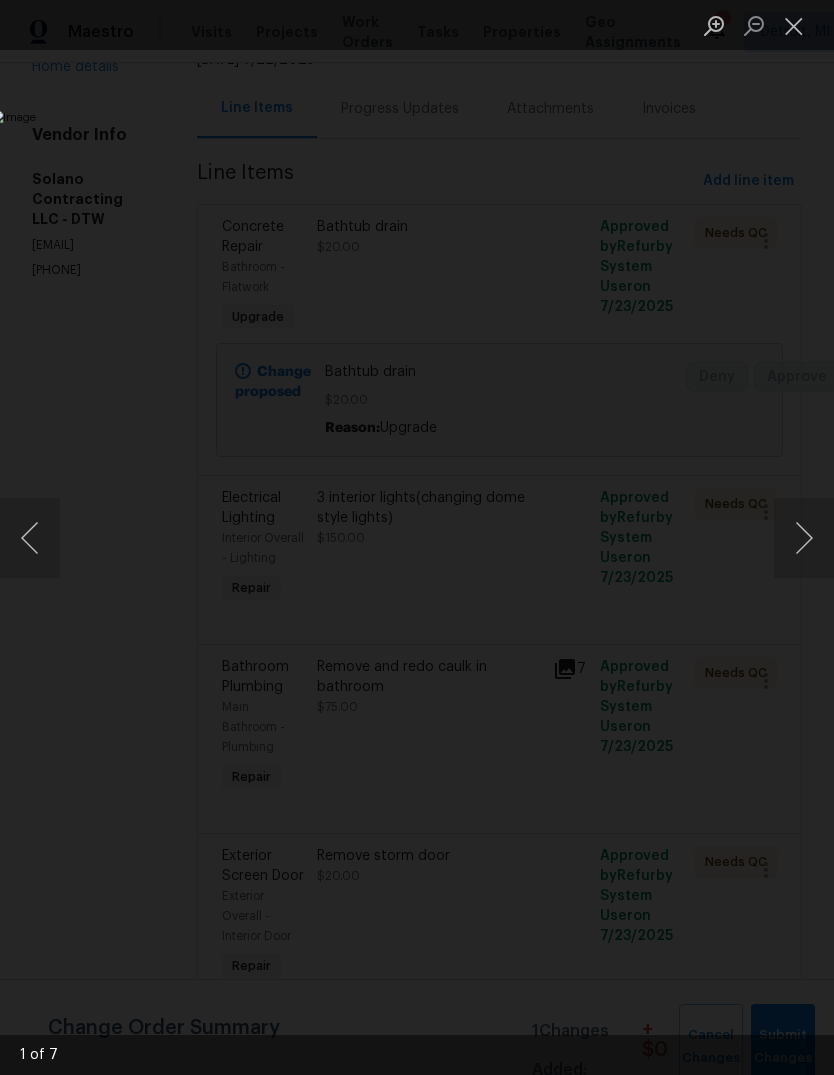 click at bounding box center [804, 538] 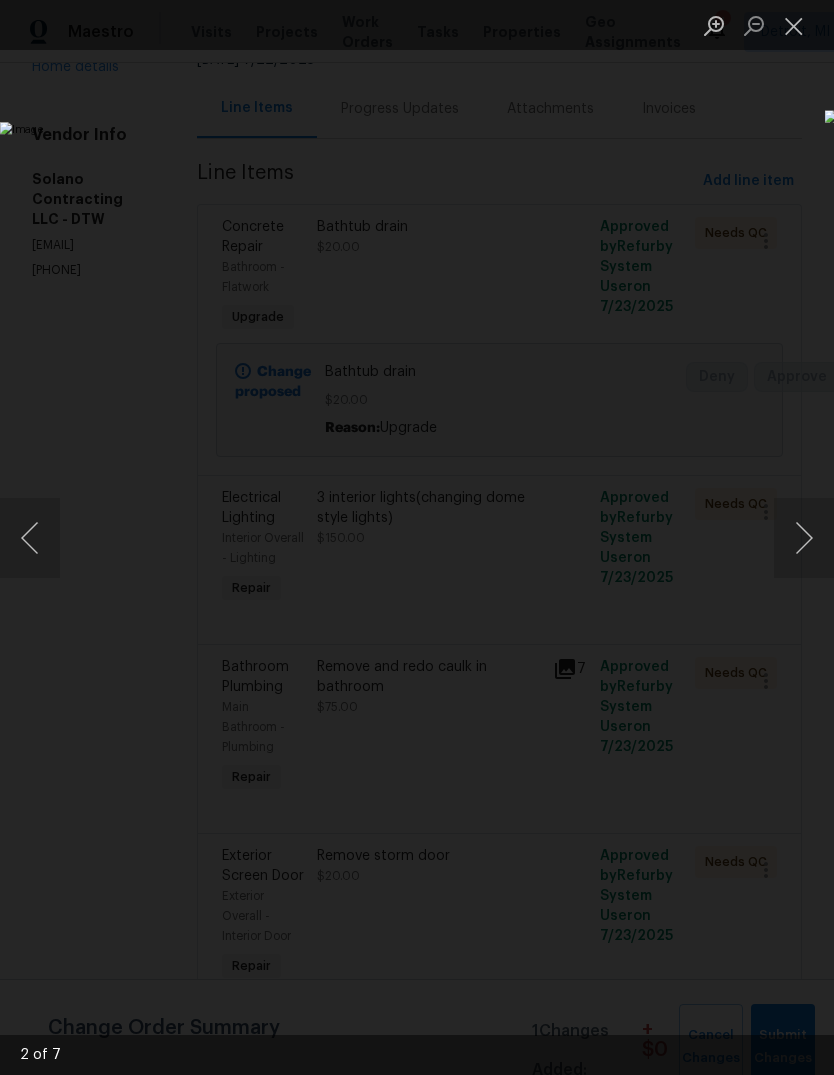 click at bounding box center [804, 538] 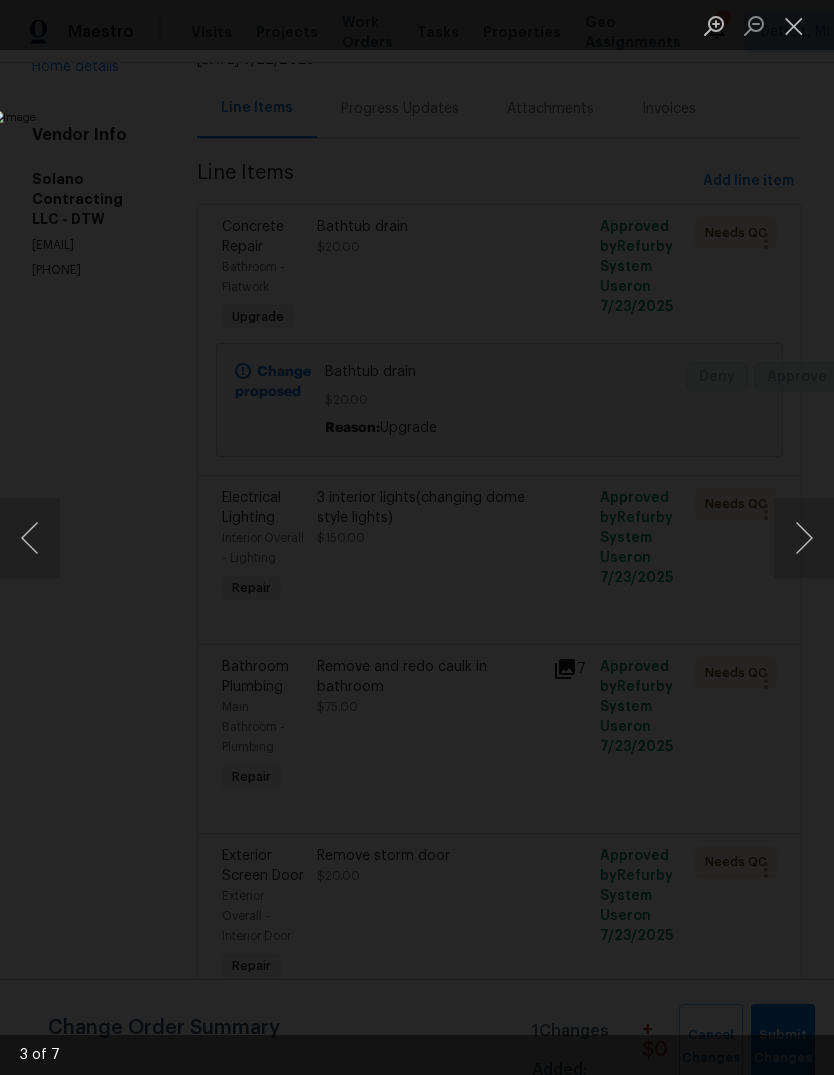 click at bounding box center [804, 538] 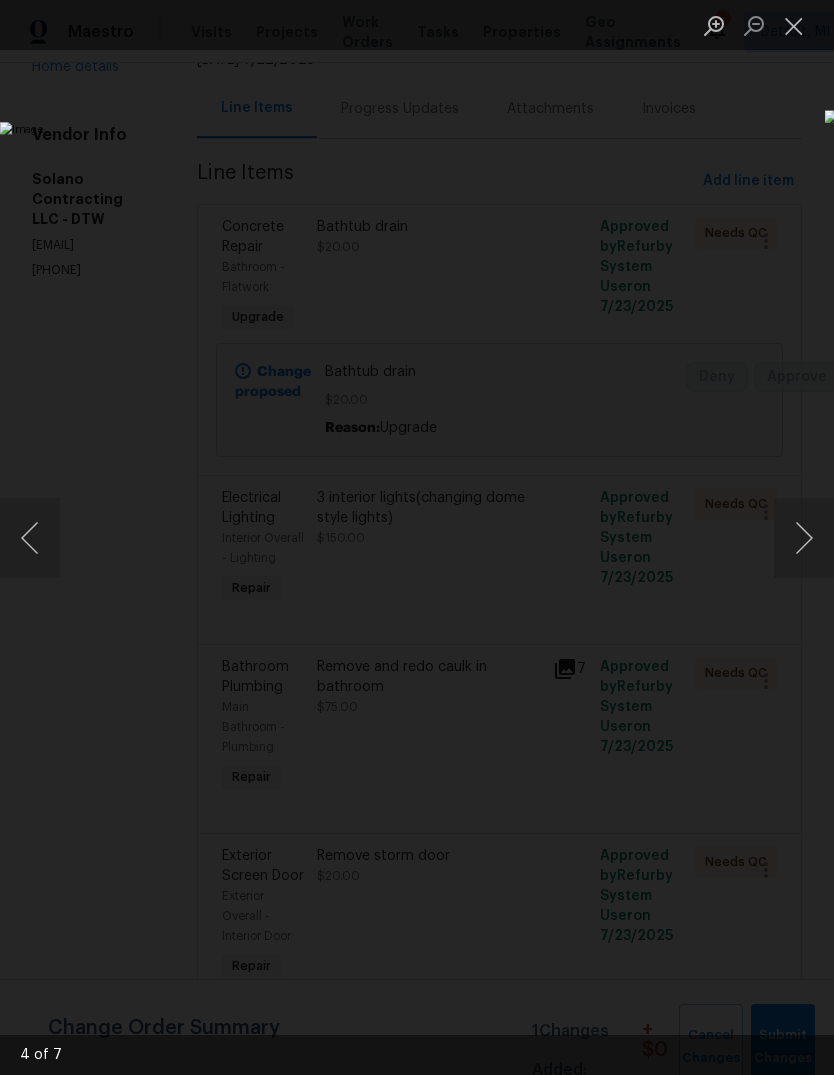 click at bounding box center (804, 538) 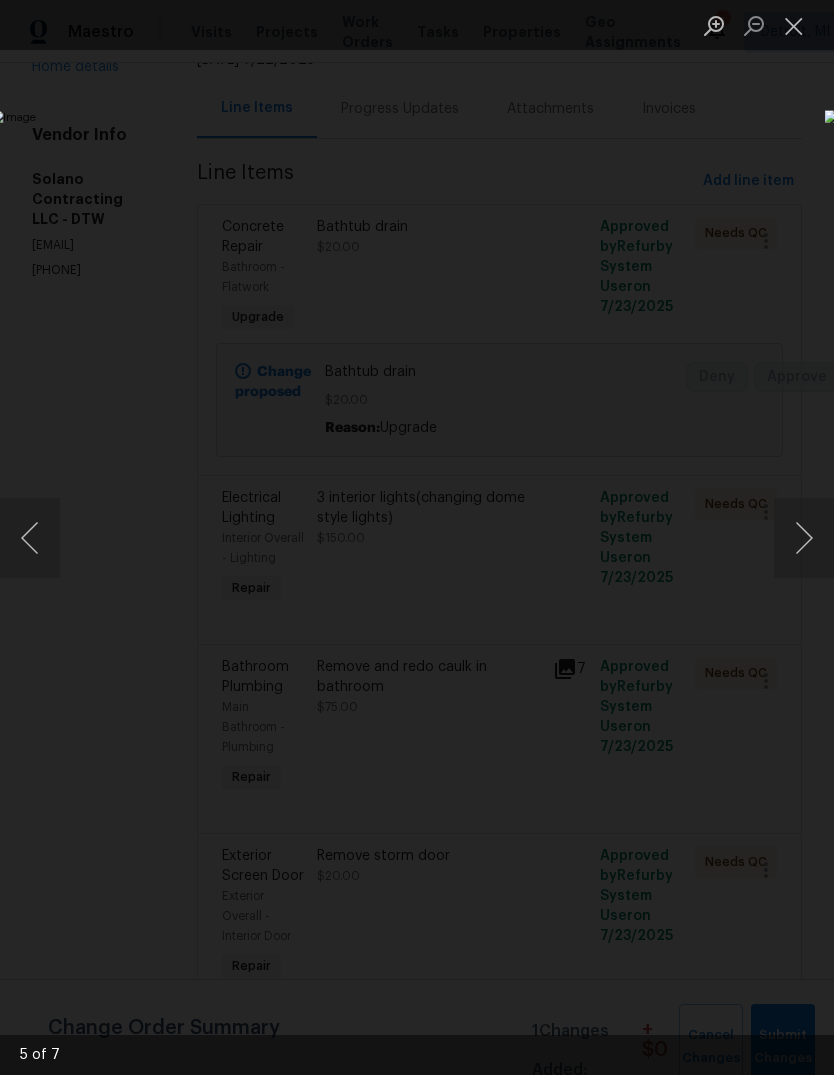 click at bounding box center [804, 538] 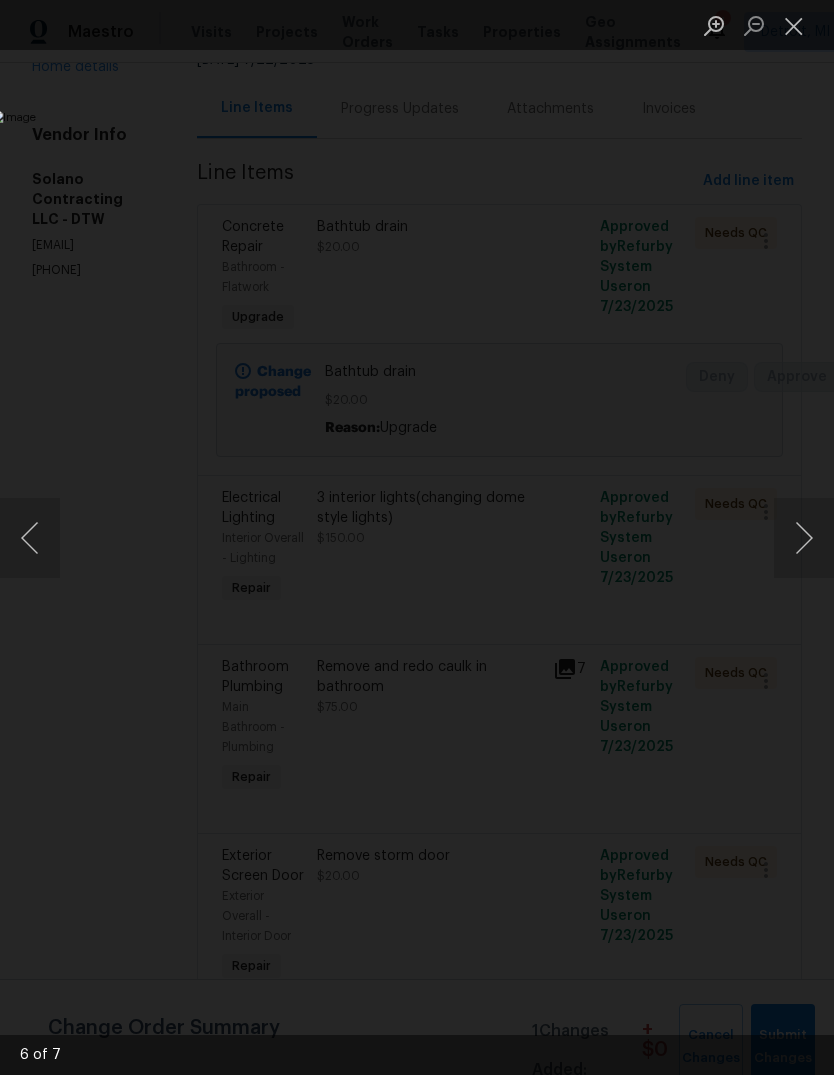 click at bounding box center [804, 538] 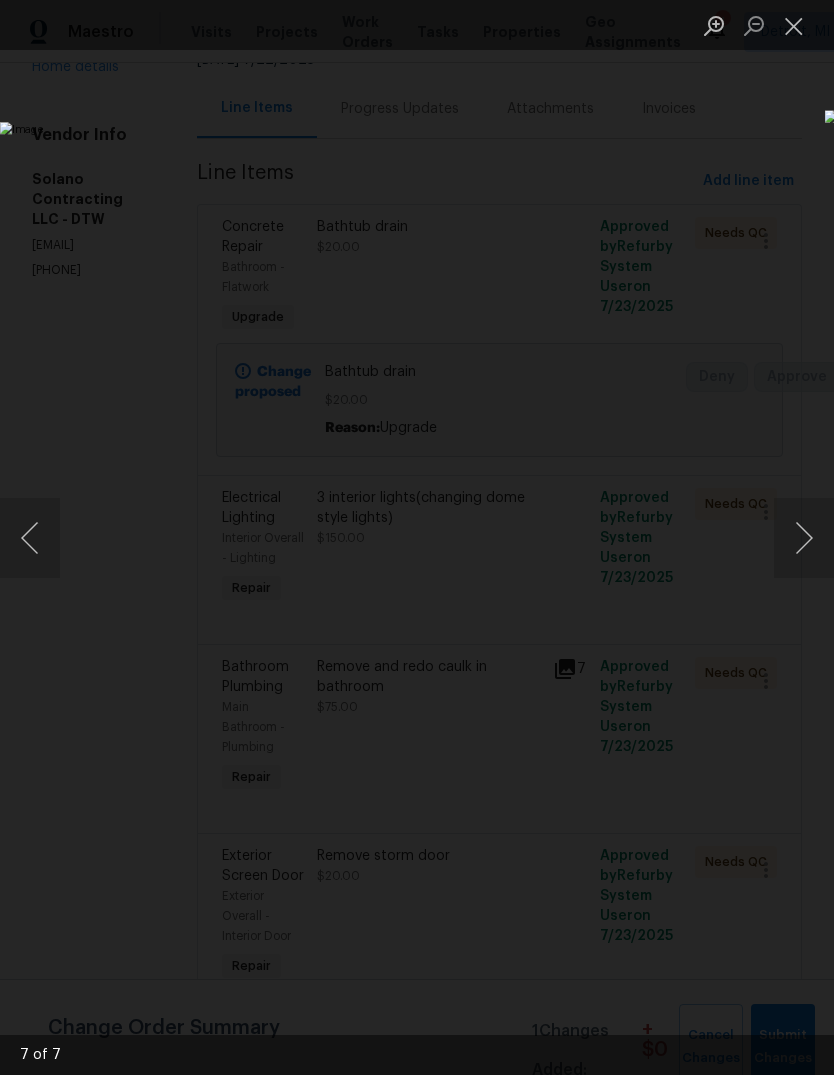 click at bounding box center [804, 538] 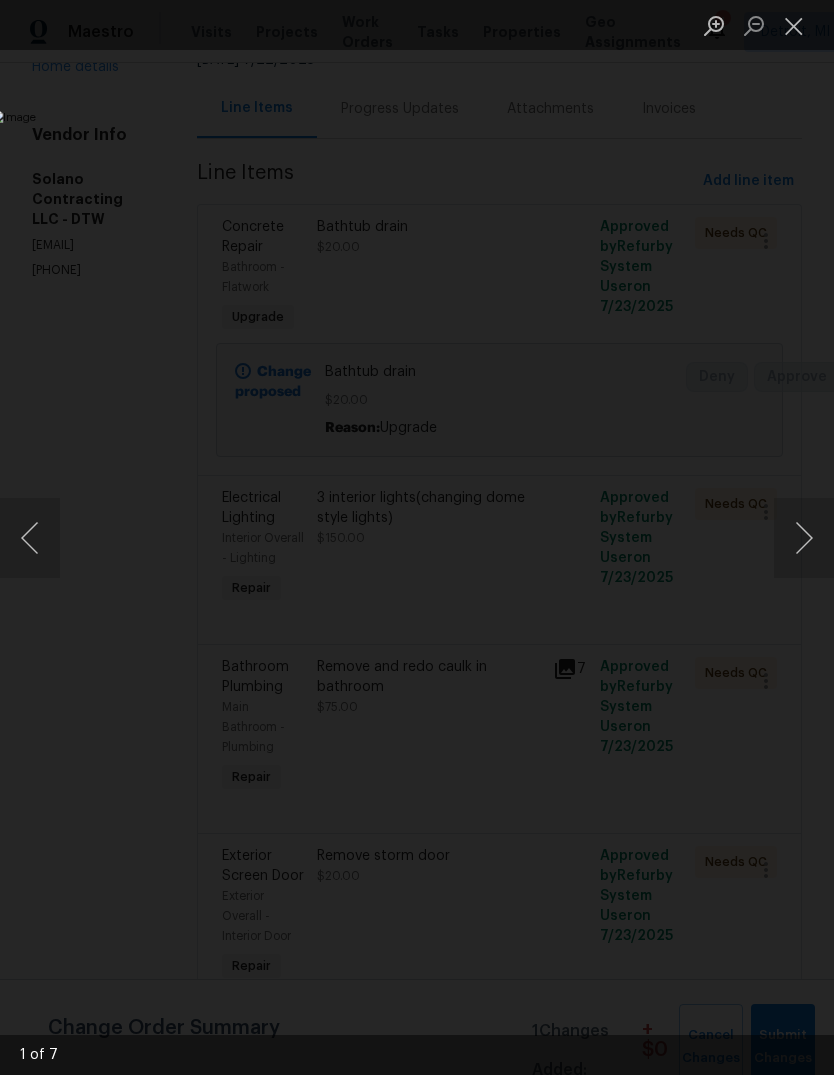 click at bounding box center (794, 25) 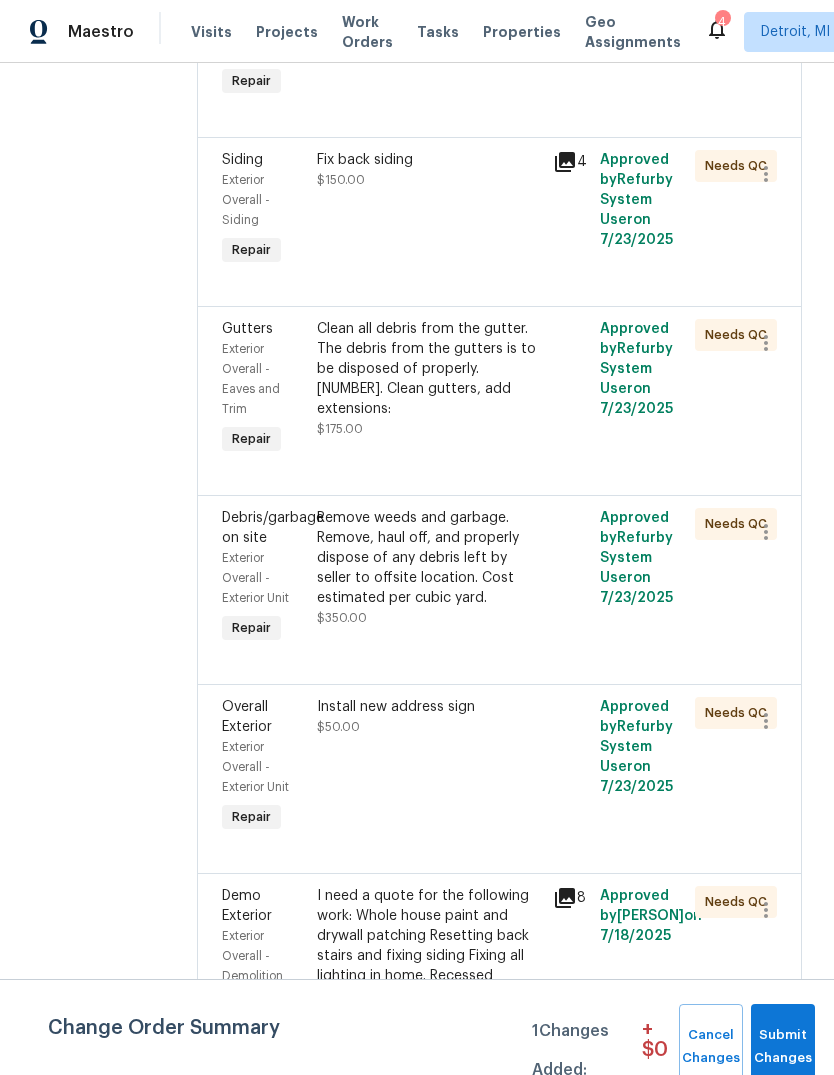 scroll, scrollTop: 1417, scrollLeft: 0, axis: vertical 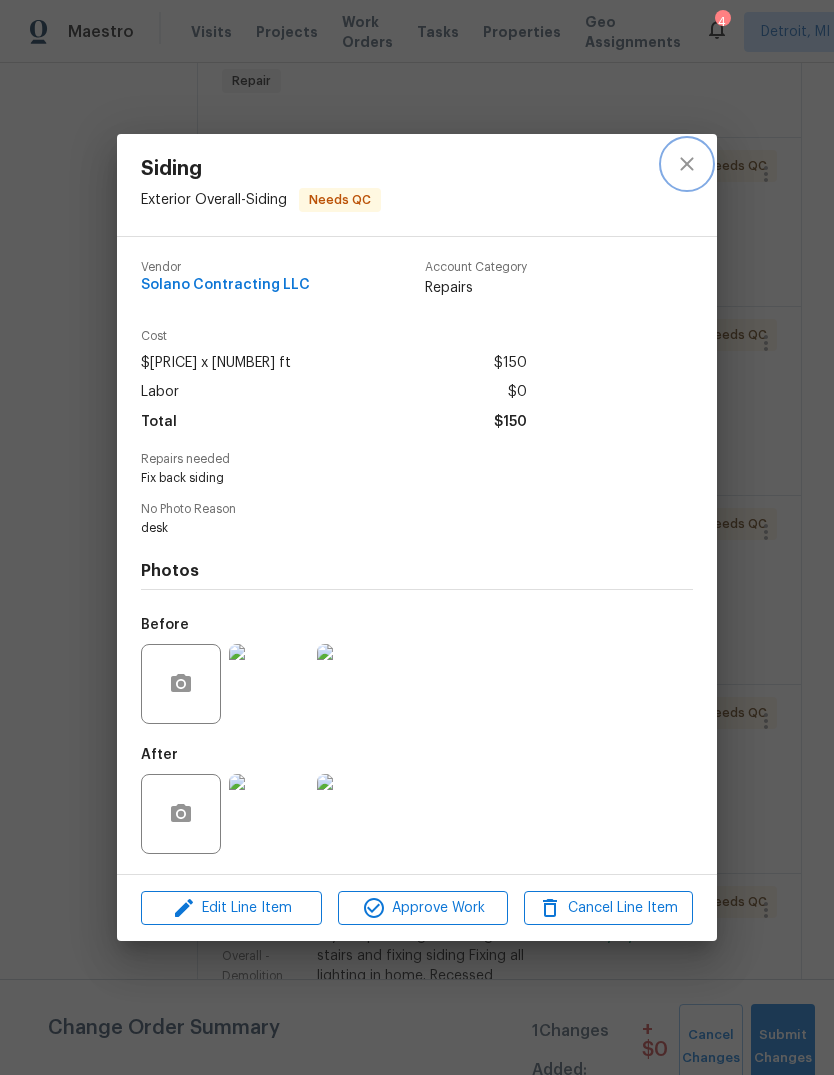 click 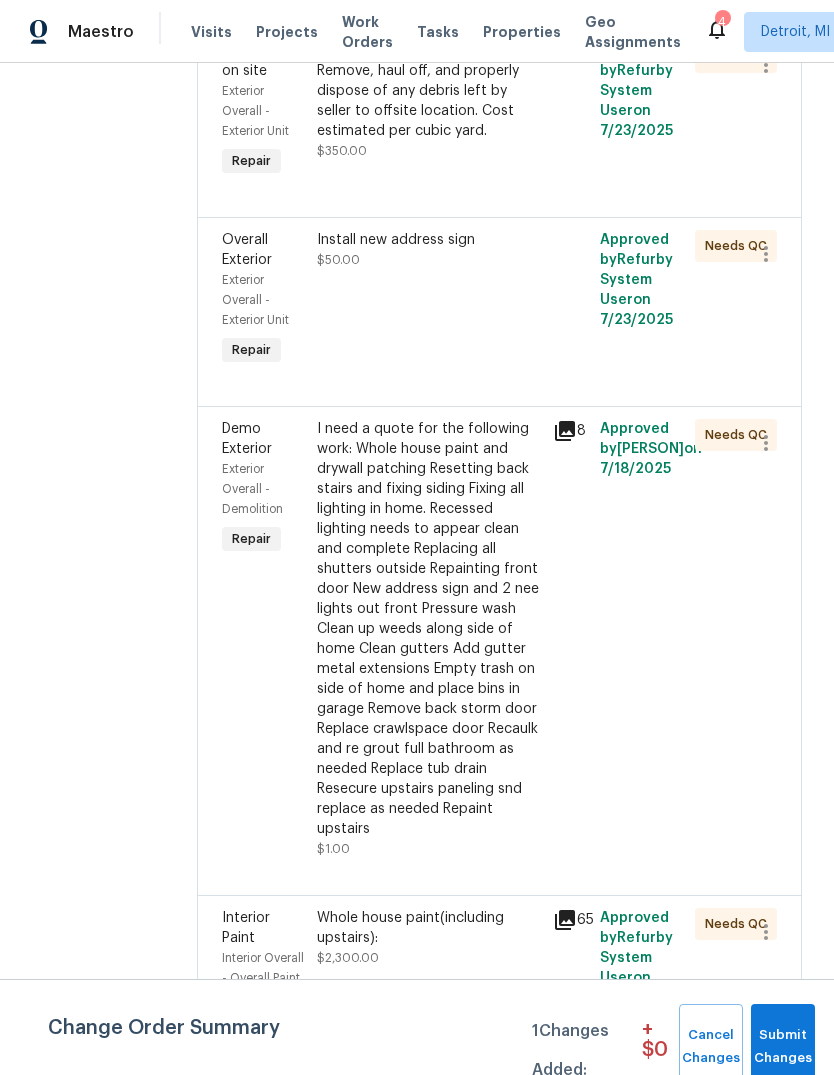 scroll, scrollTop: 1884, scrollLeft: 0, axis: vertical 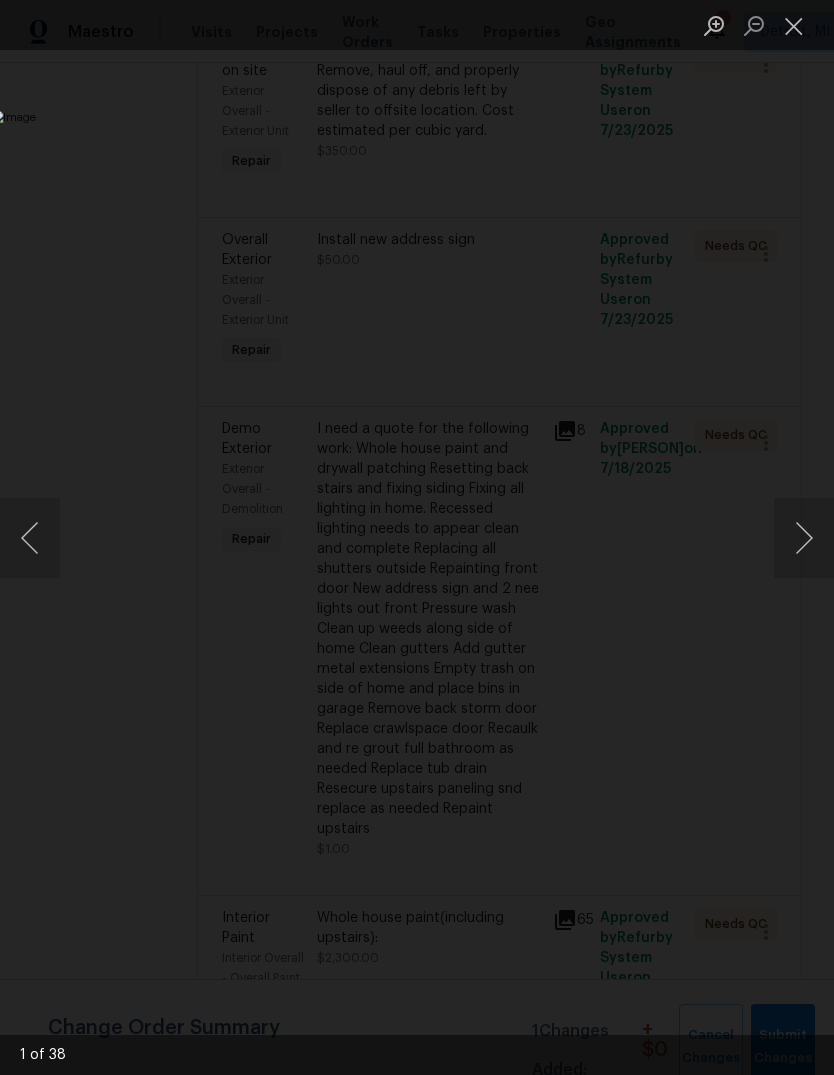 click at bounding box center [804, 538] 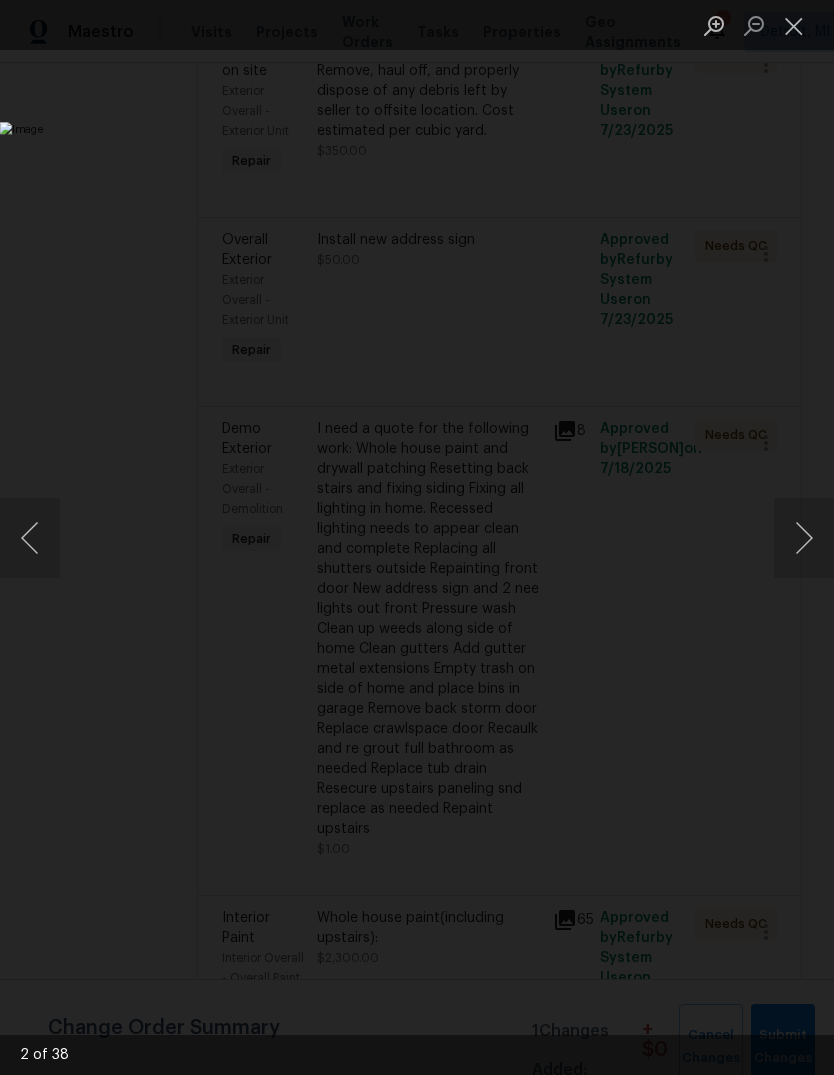 click at bounding box center (804, 538) 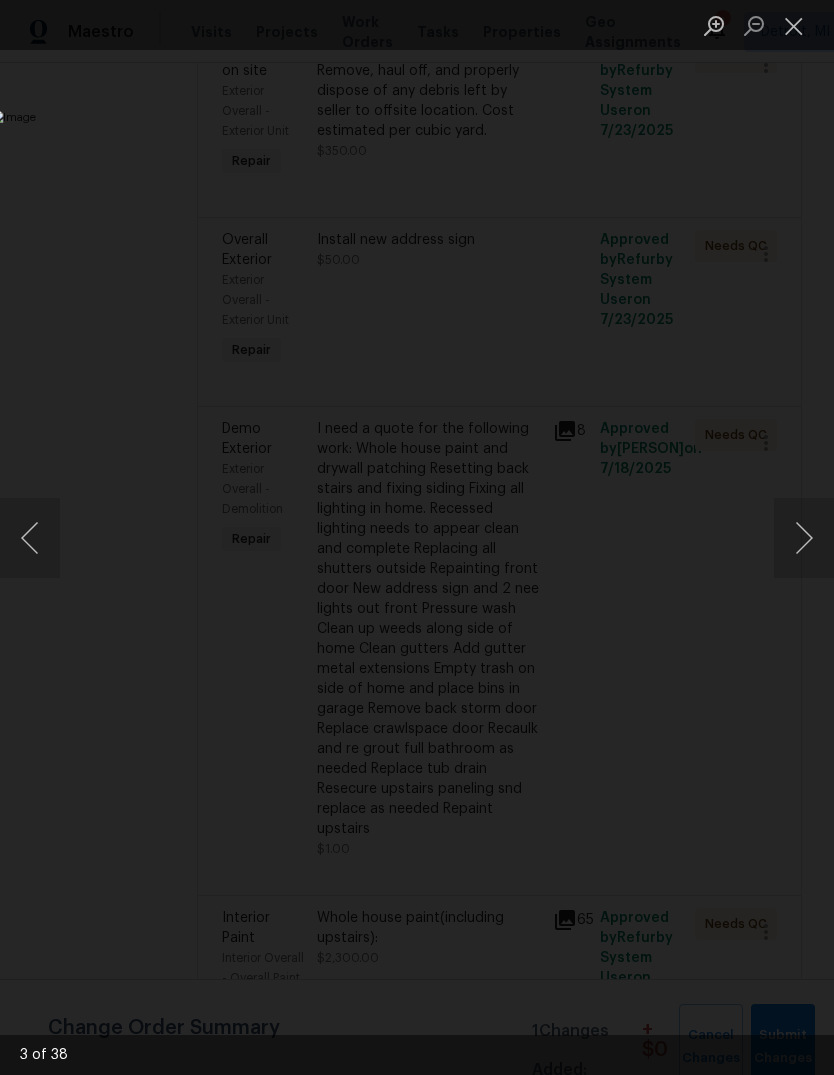 click at bounding box center [30, 538] 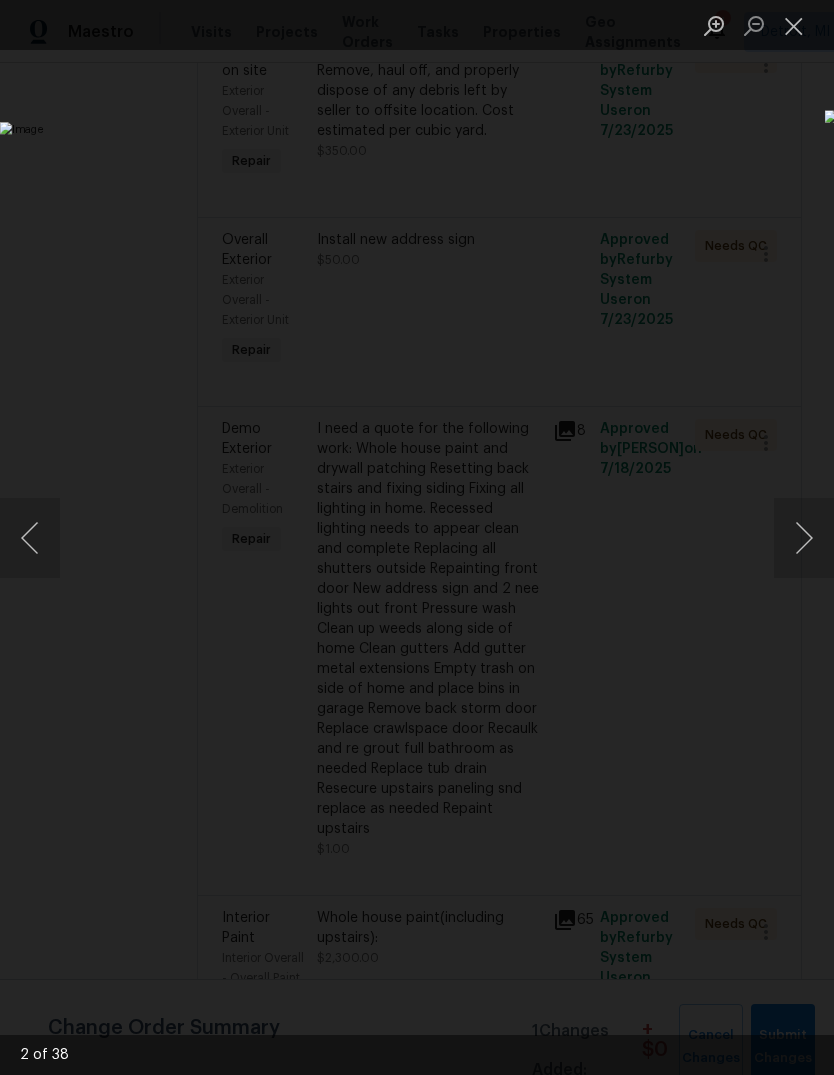 click at bounding box center (30, 538) 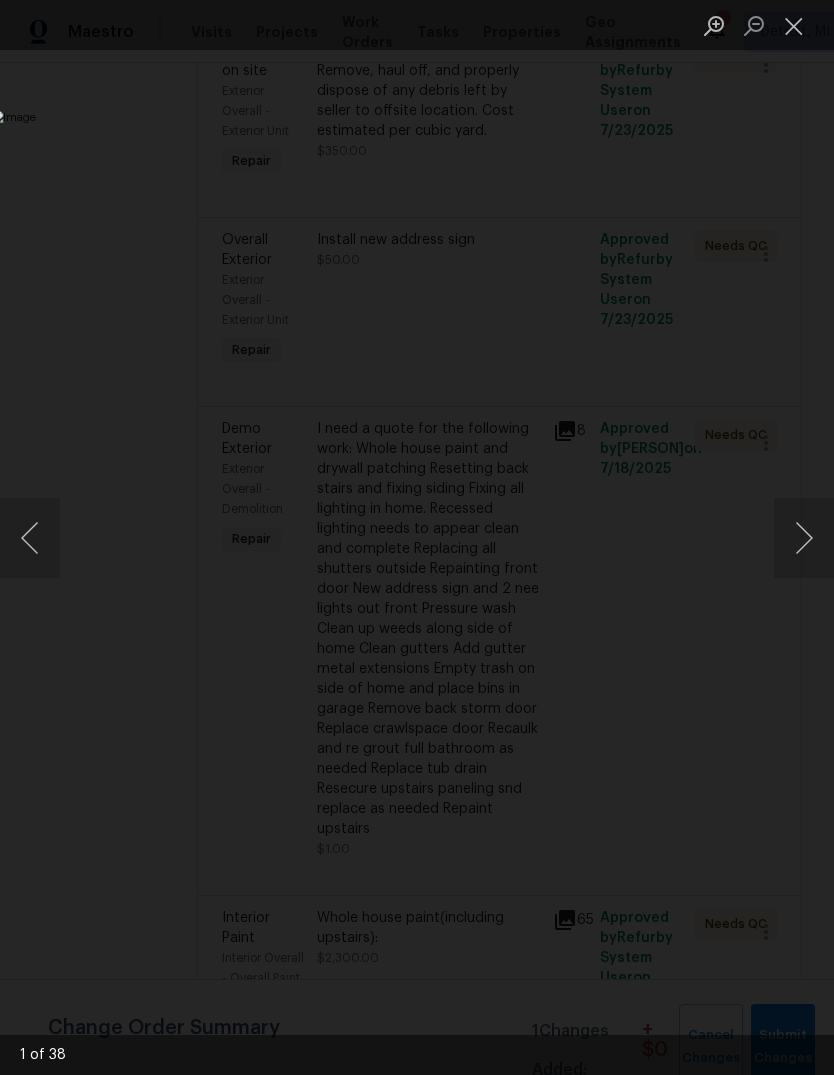 click at bounding box center [804, 538] 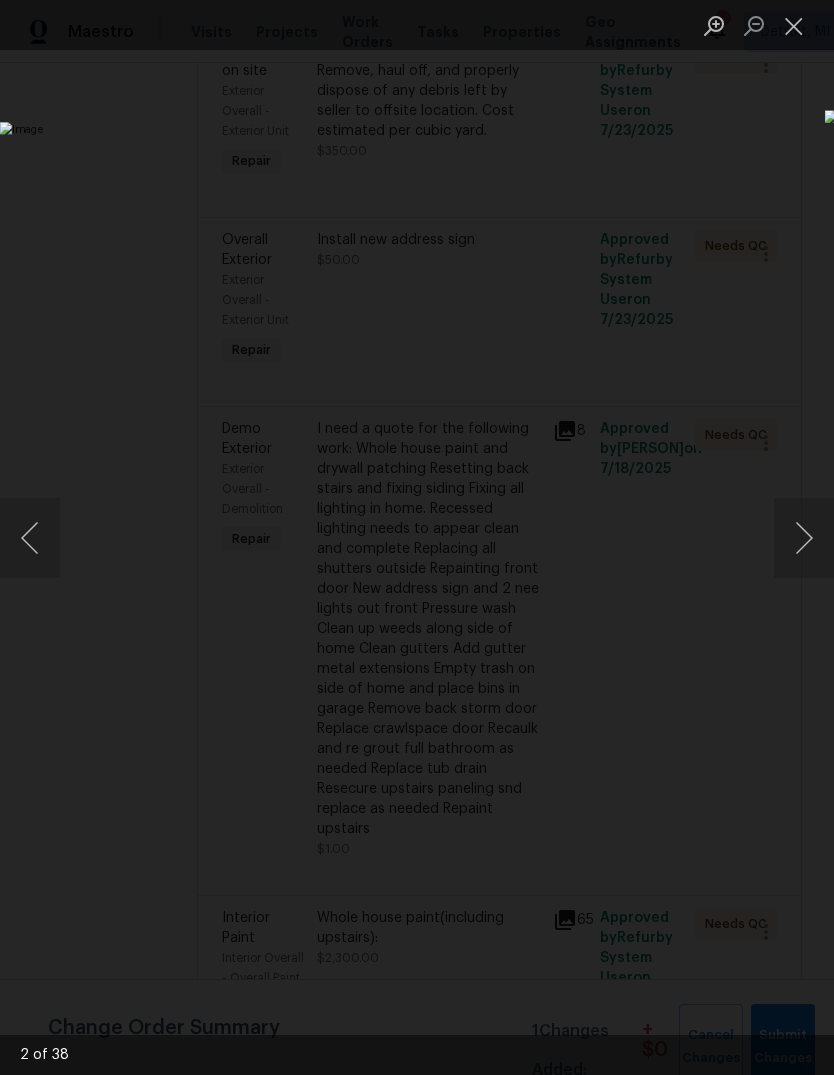 click at bounding box center [804, 538] 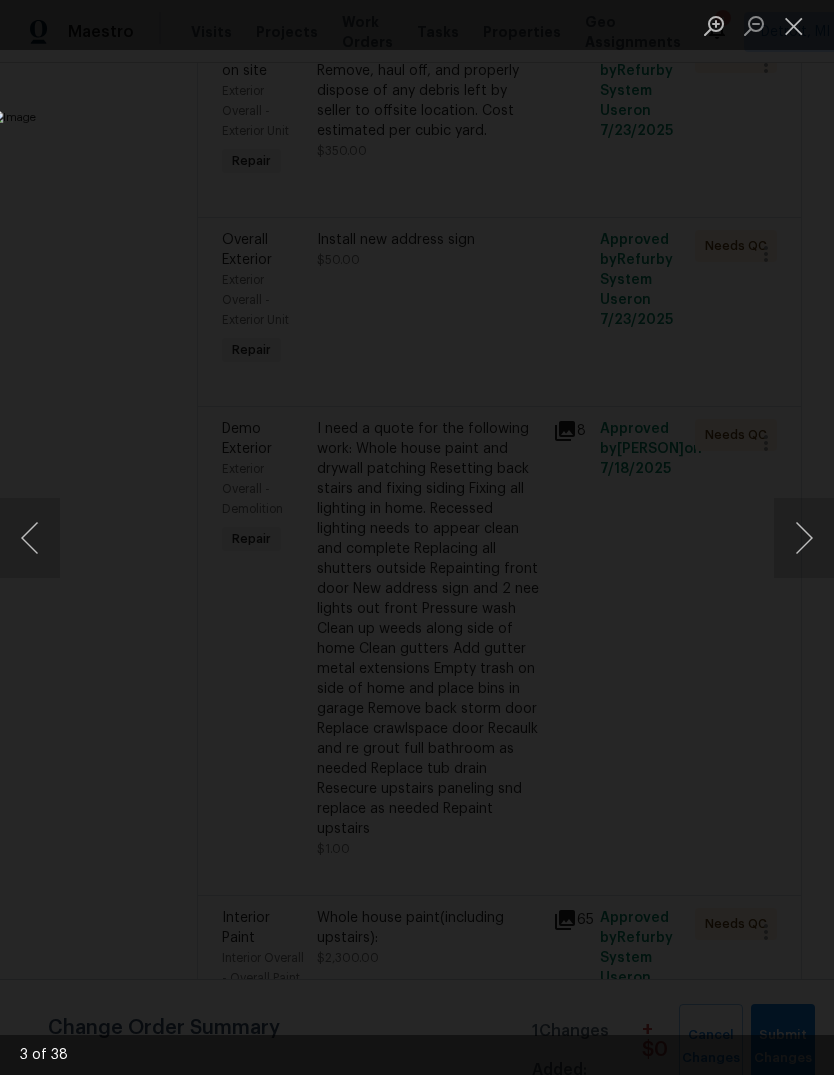 click at bounding box center [804, 538] 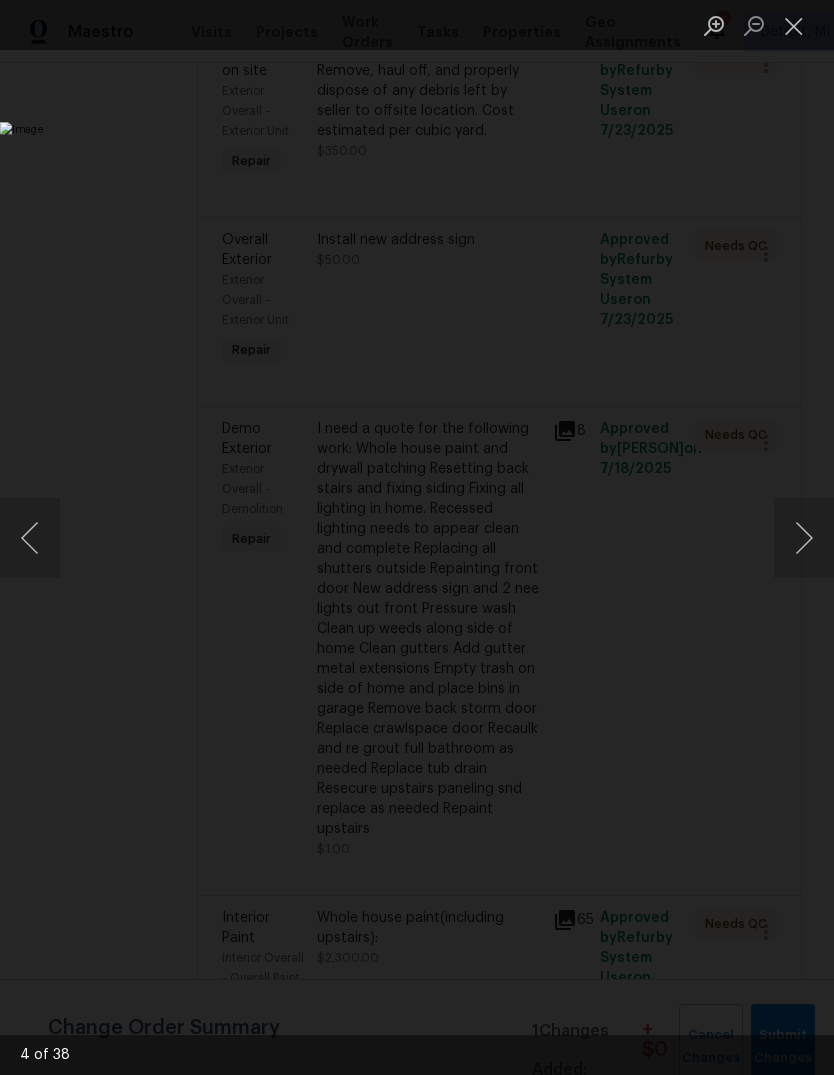 click at bounding box center (804, 538) 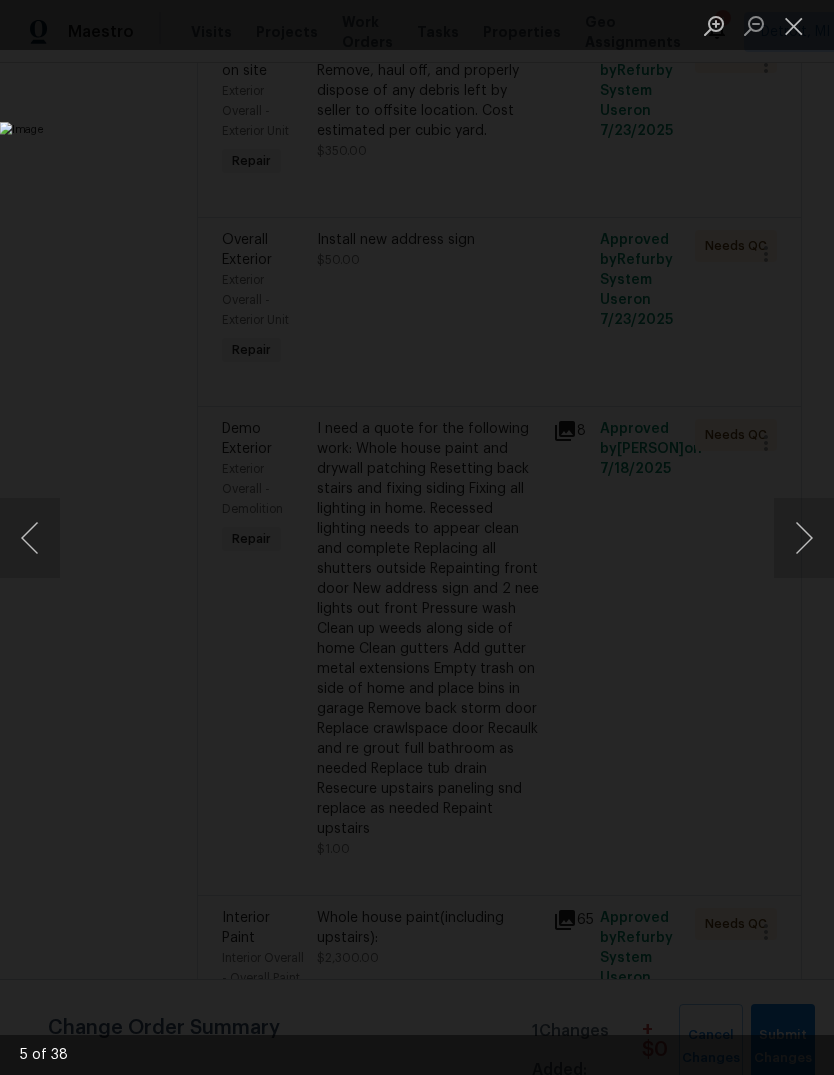 click at bounding box center (804, 538) 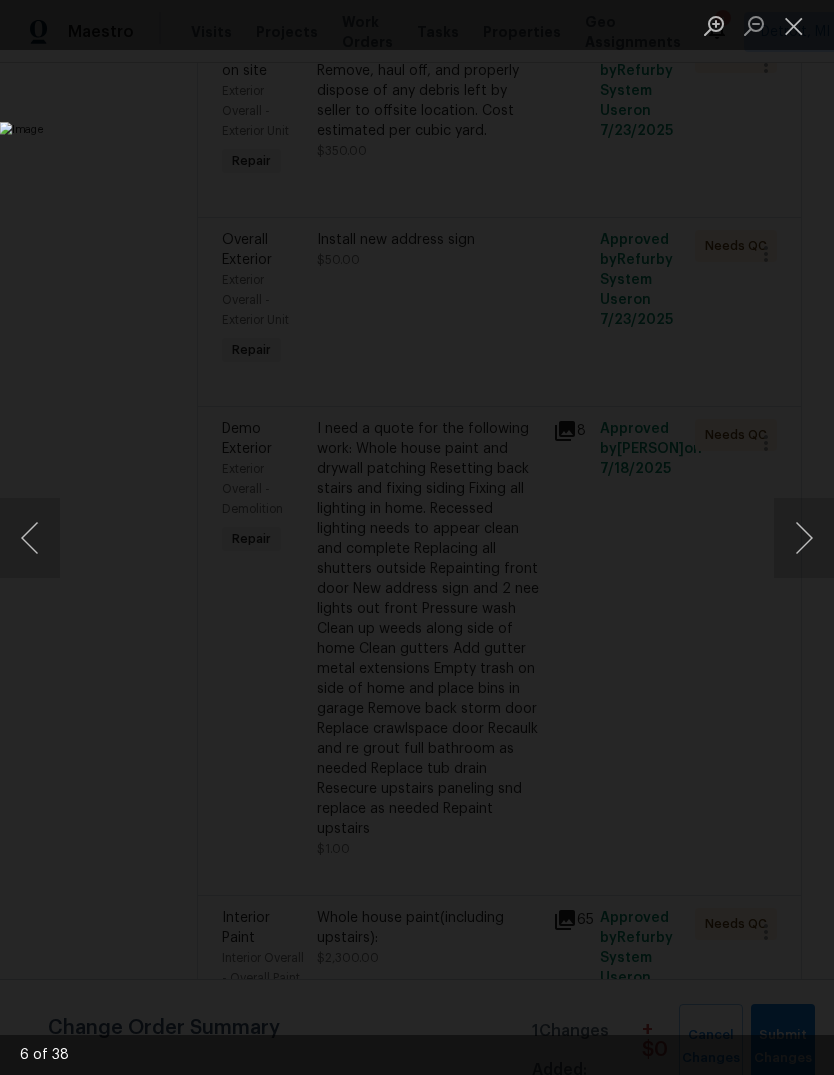 click at bounding box center [804, 538] 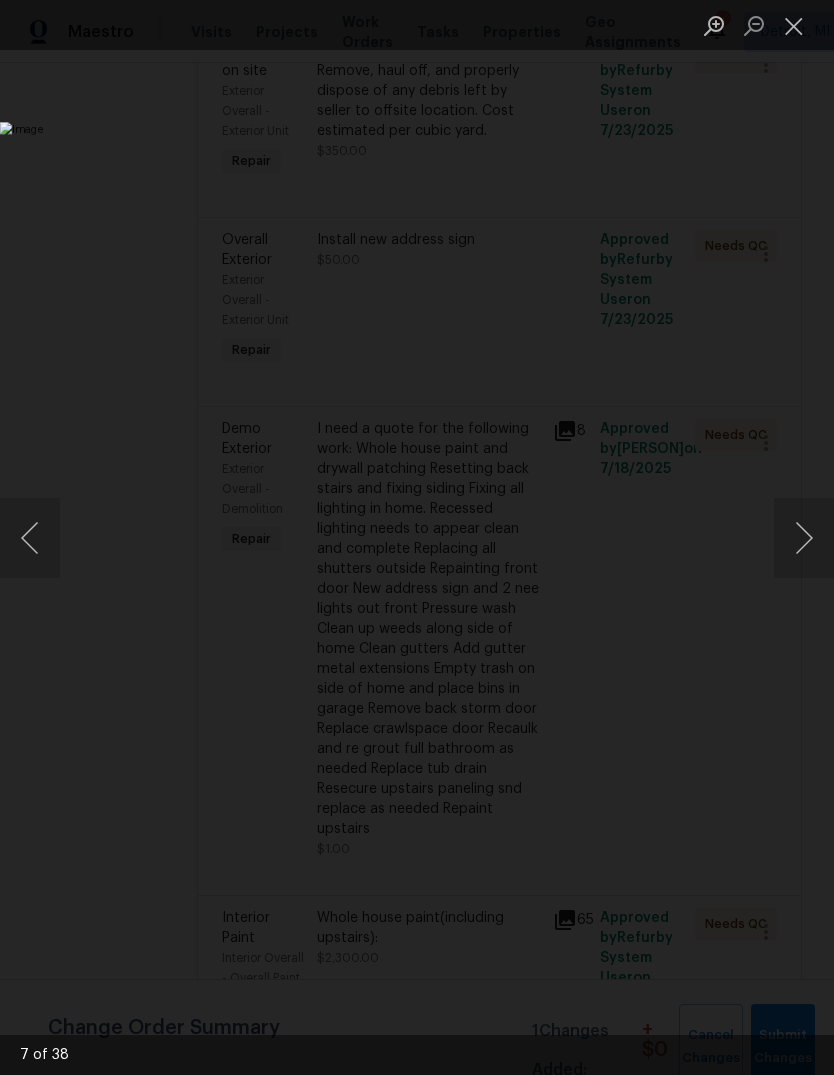 click at bounding box center [30, 538] 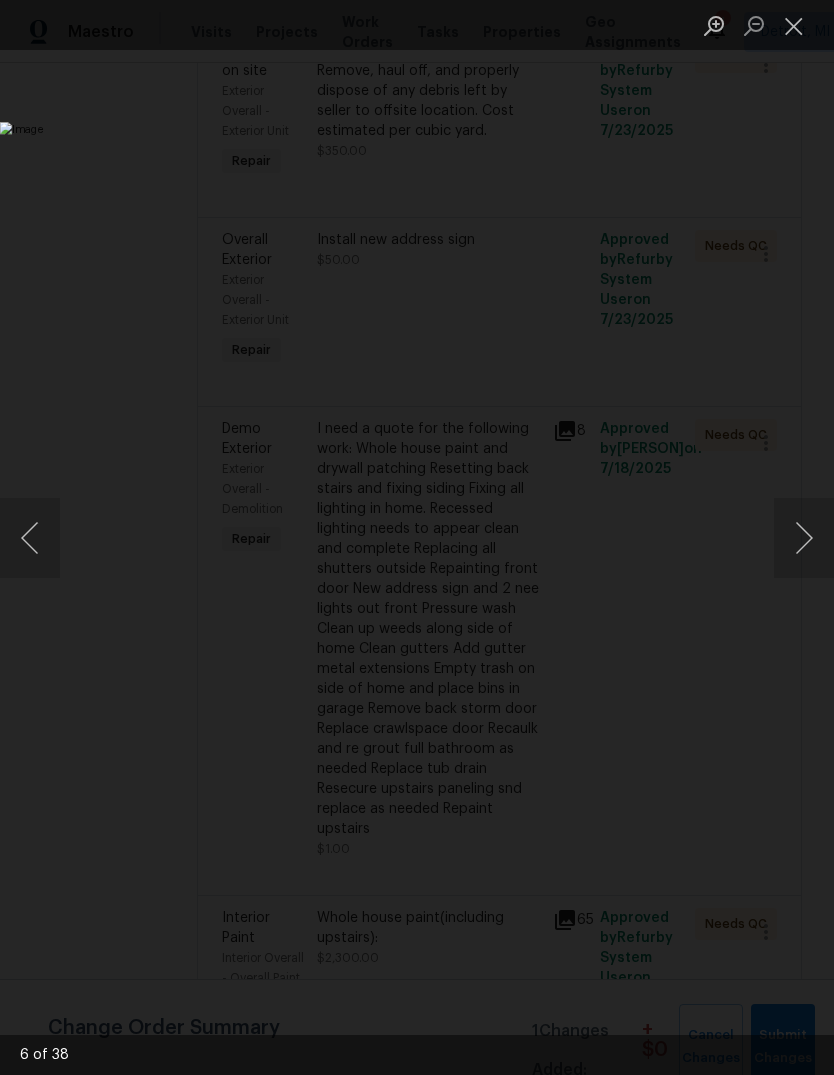click at bounding box center (804, 538) 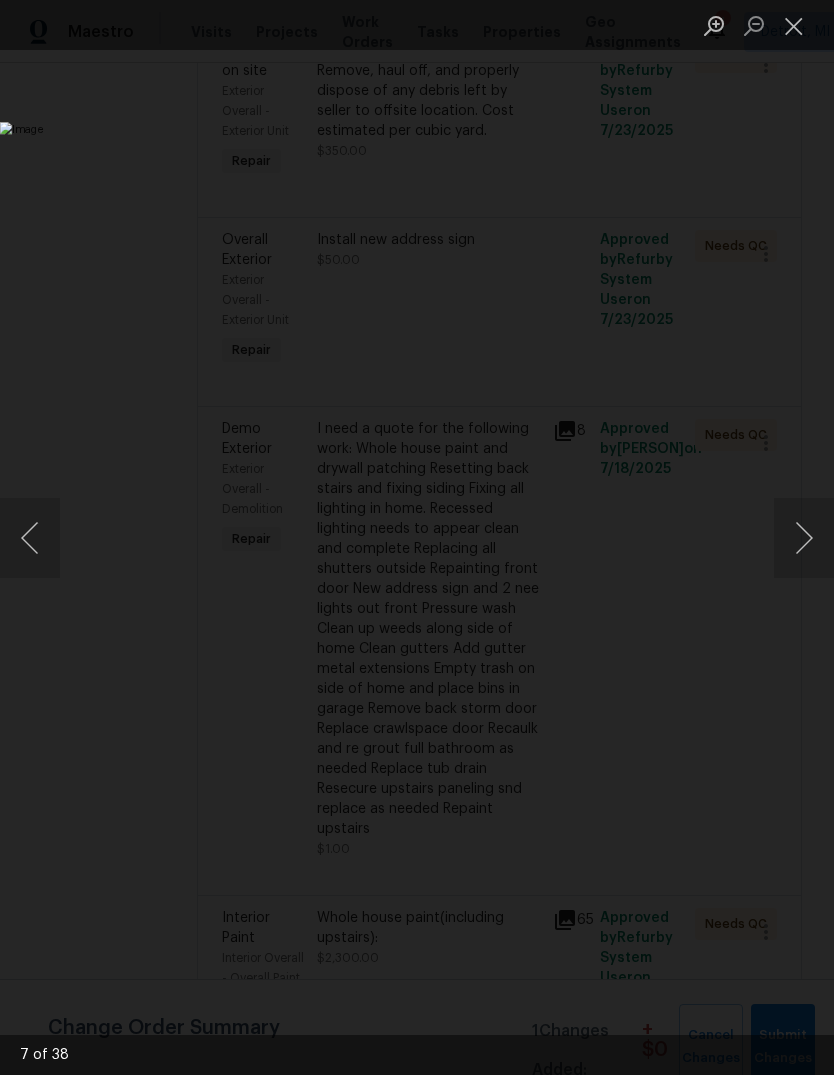 click at bounding box center [804, 538] 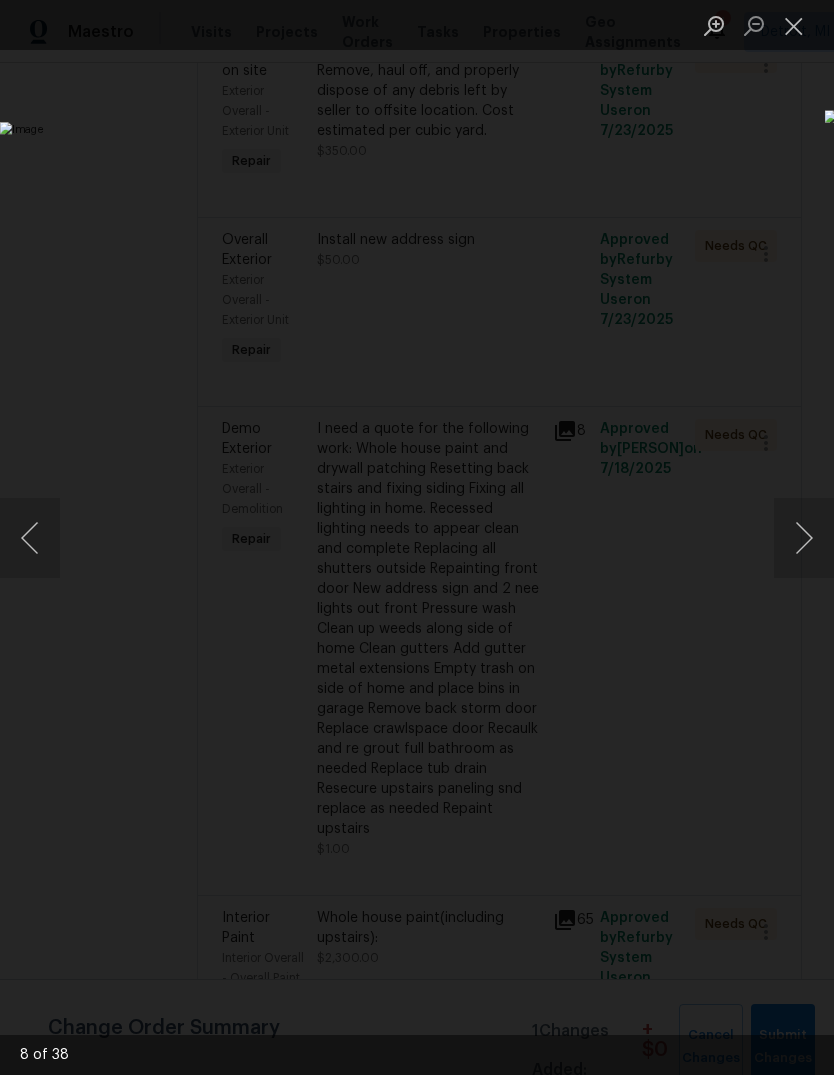 click at bounding box center (804, 538) 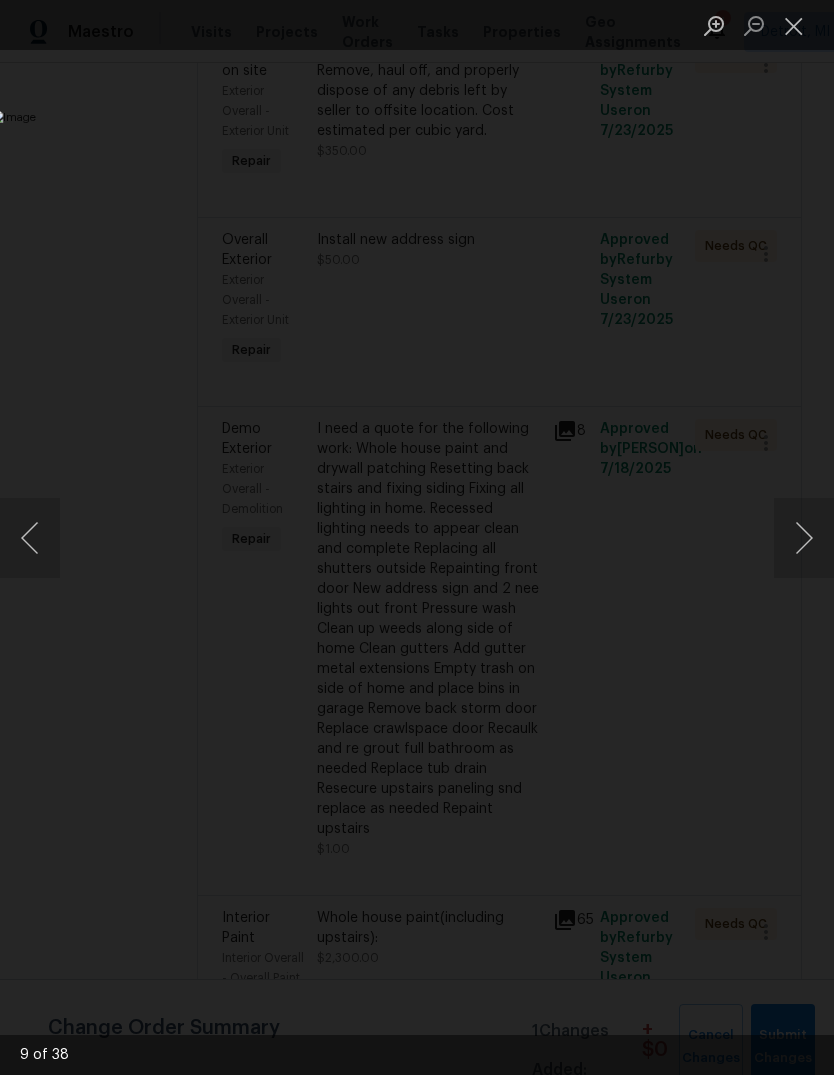 click at bounding box center [804, 538] 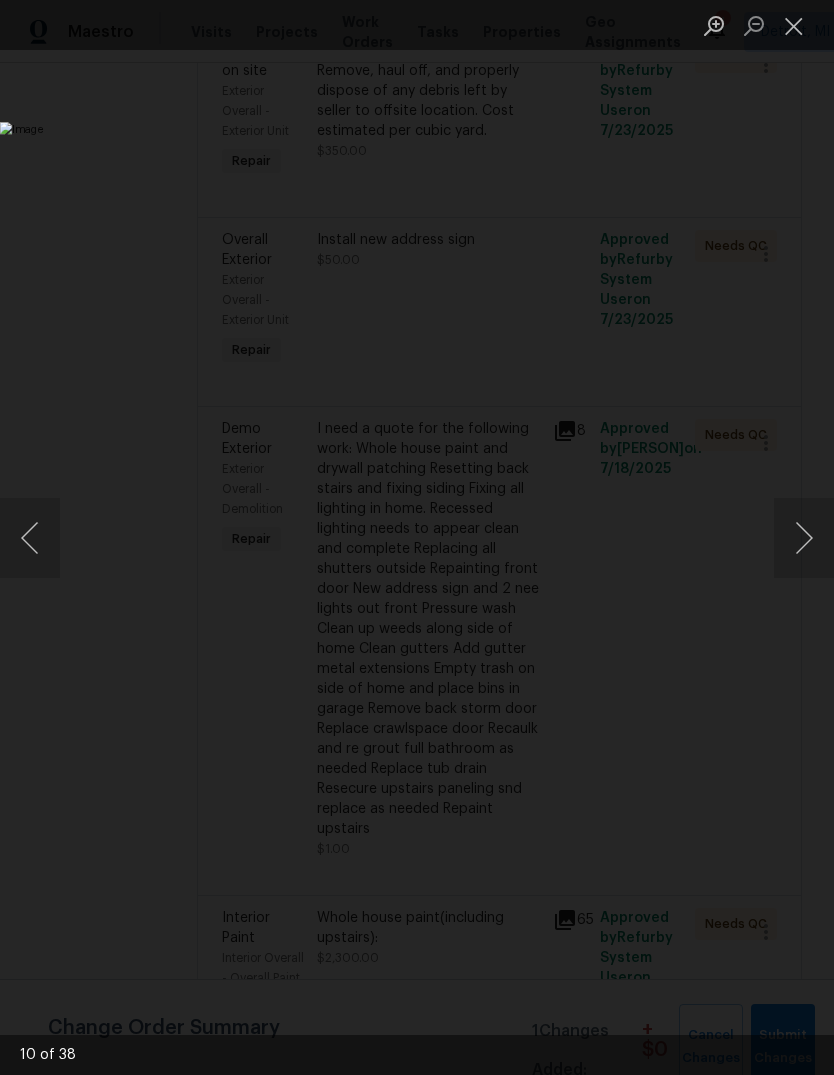 click at bounding box center (804, 538) 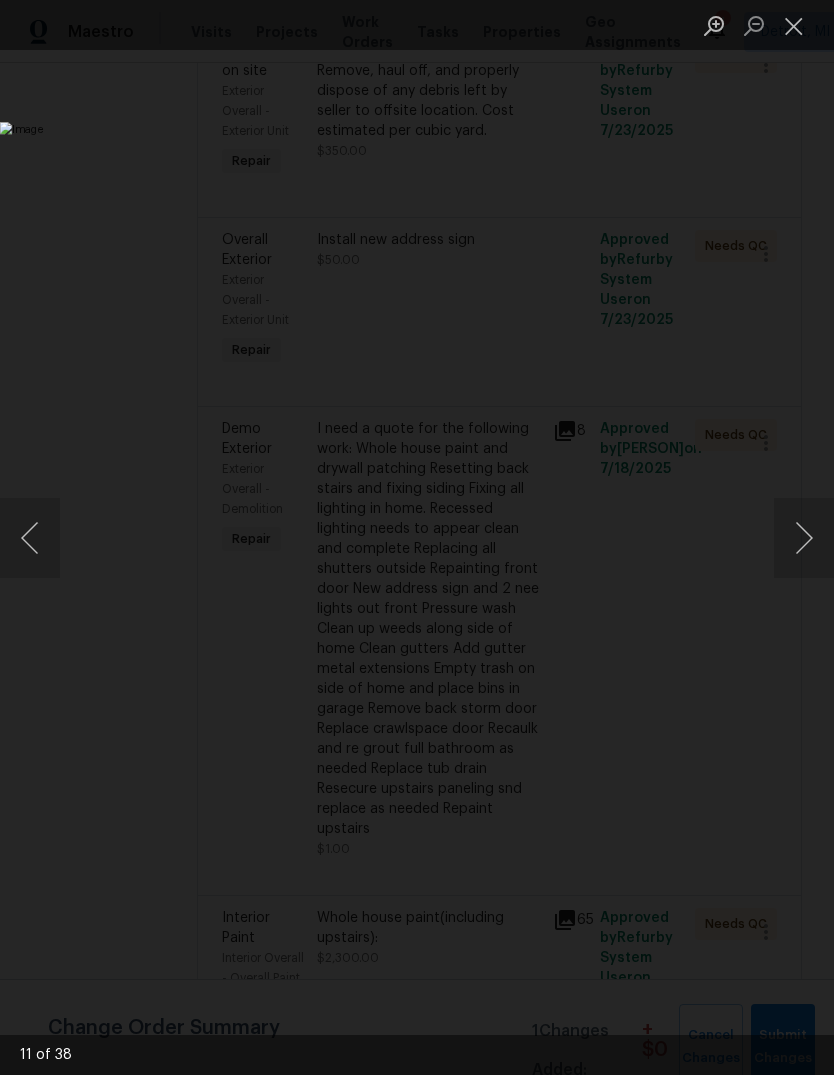 click at bounding box center (804, 538) 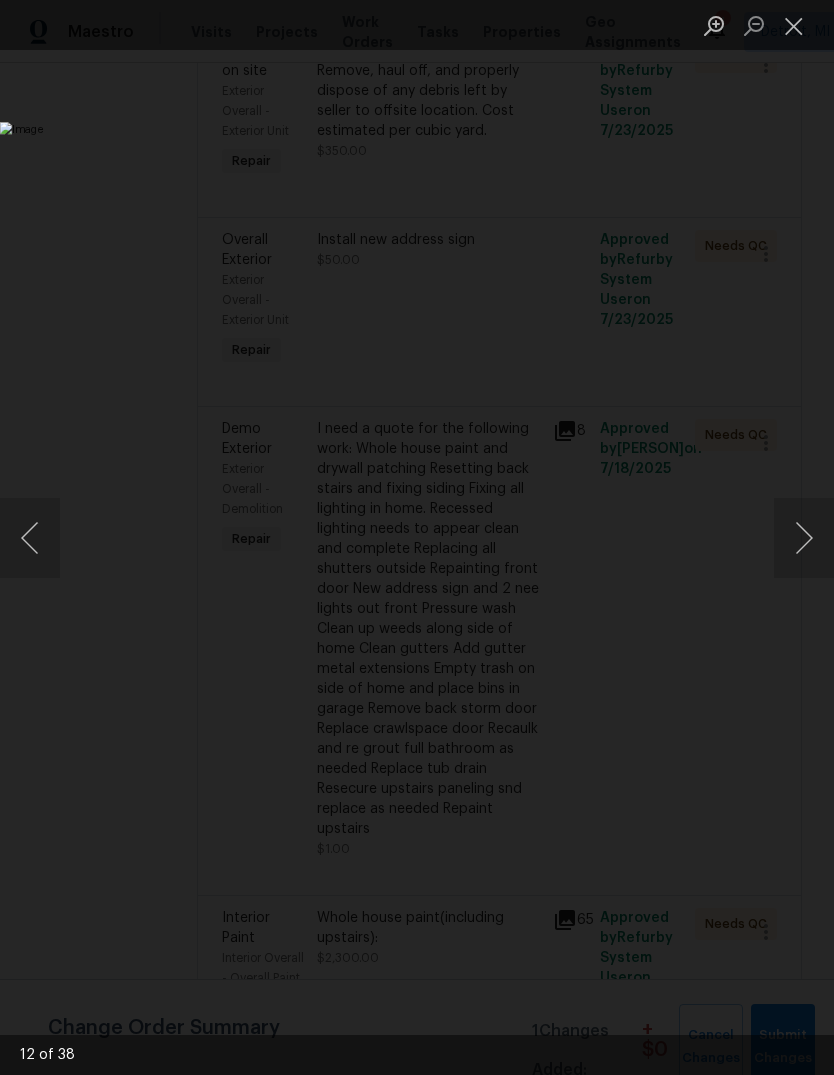 click at bounding box center [804, 538] 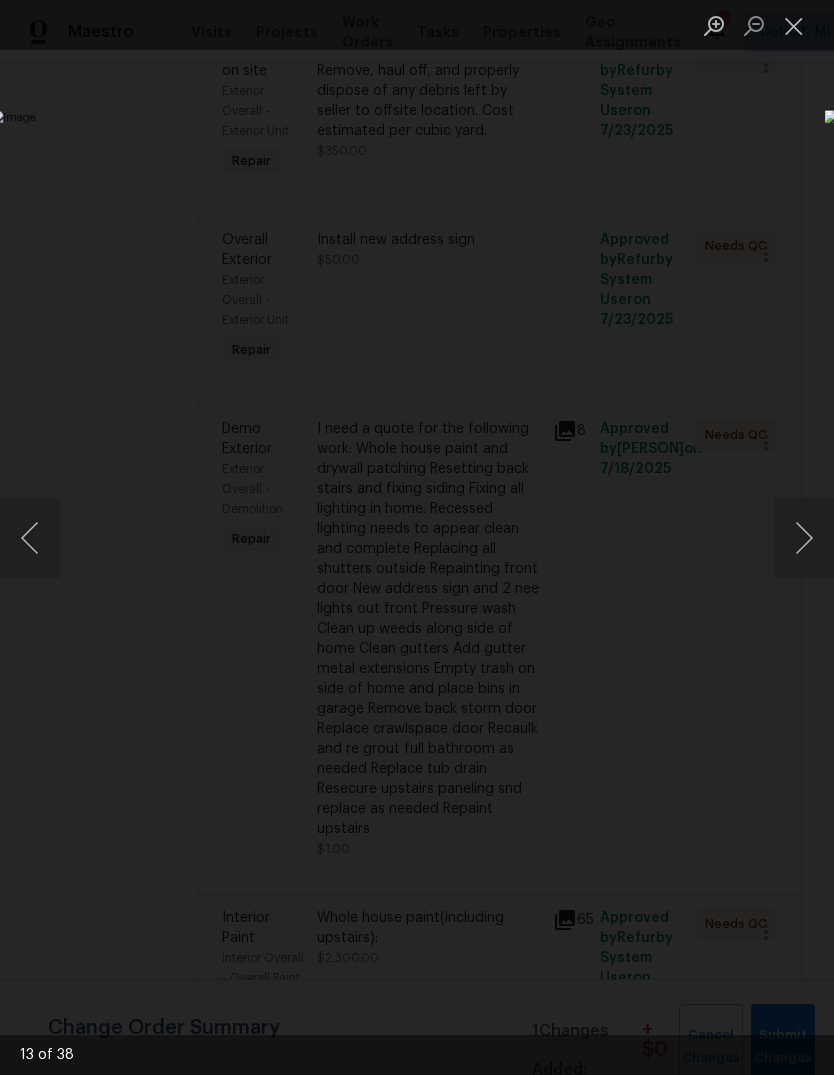 click at bounding box center (804, 538) 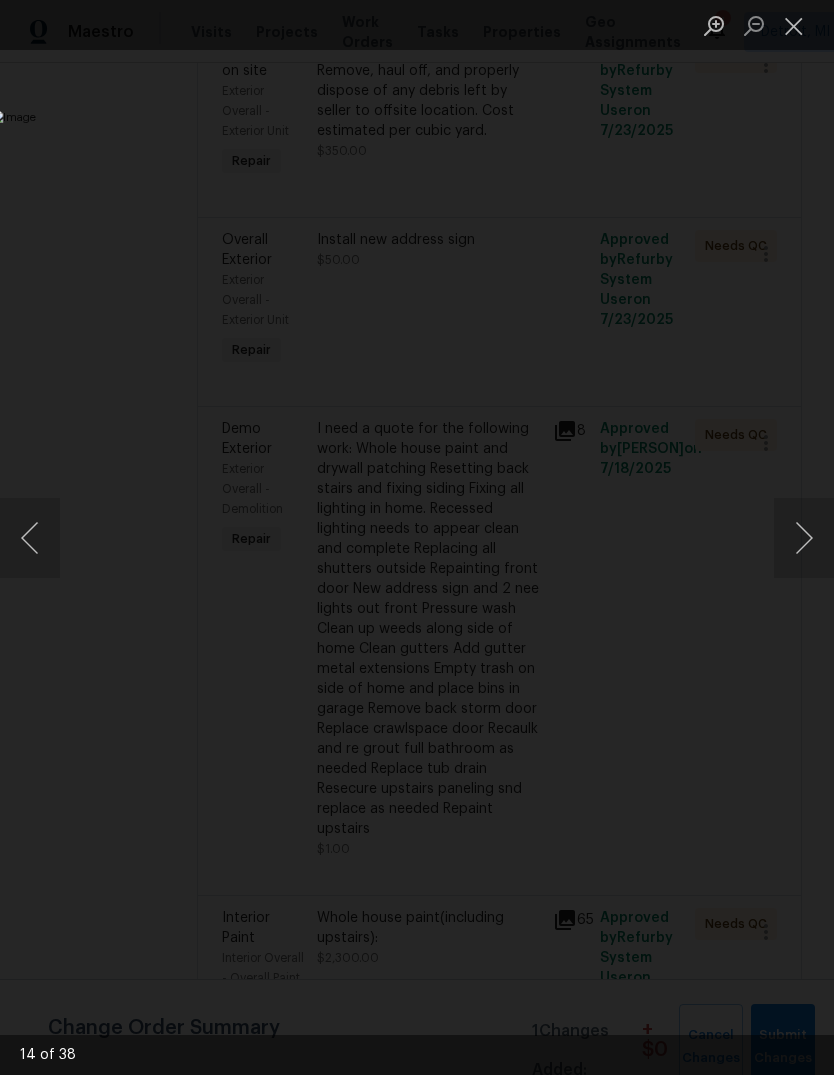 click at bounding box center (804, 538) 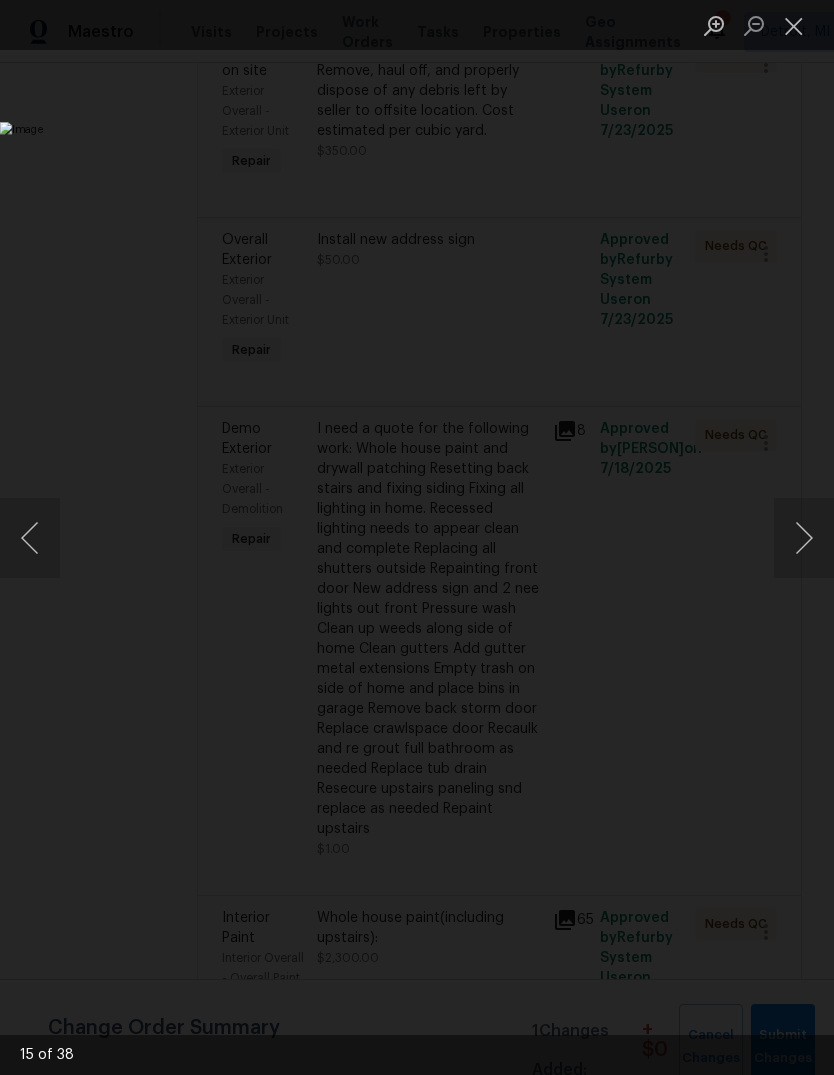 click at bounding box center [804, 538] 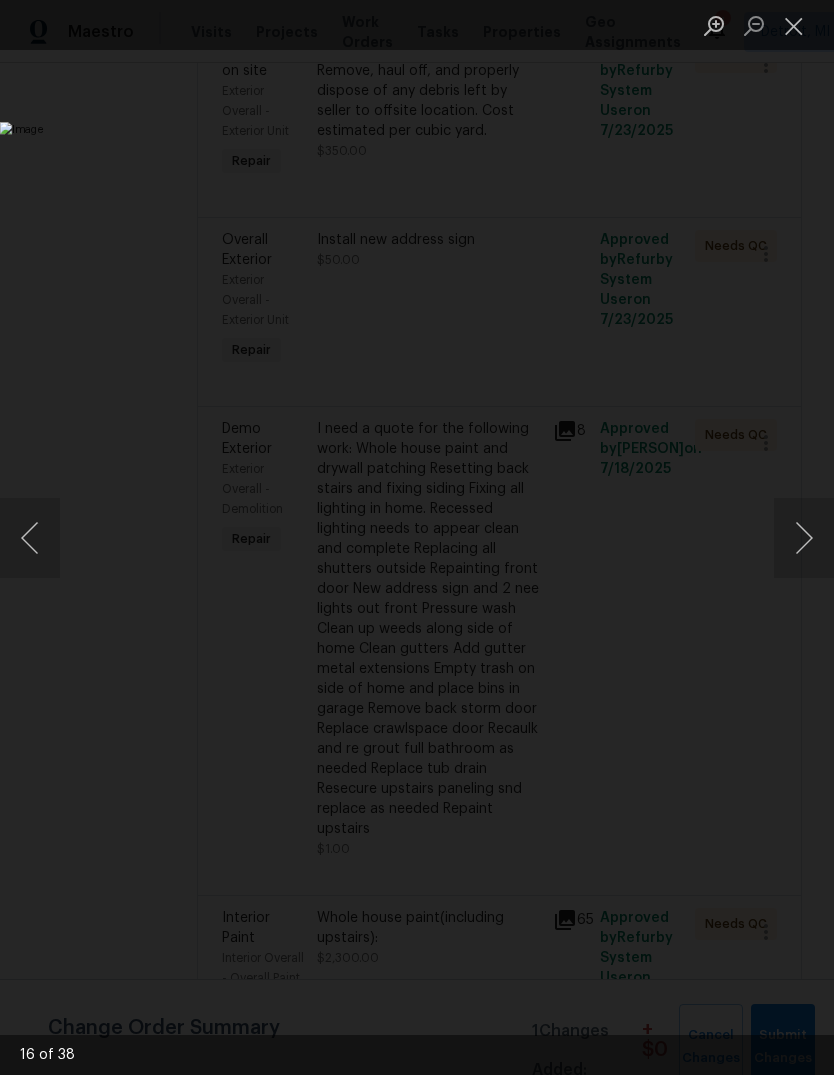 click at bounding box center [30, 538] 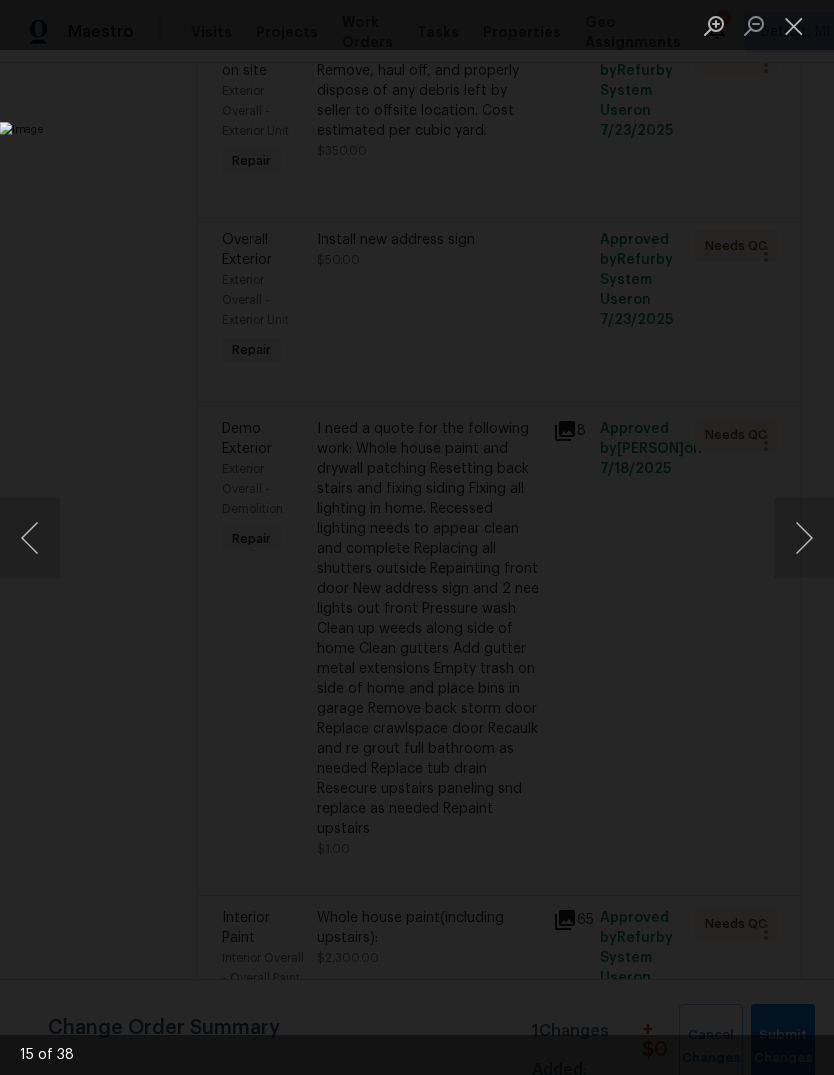 click at bounding box center (804, 538) 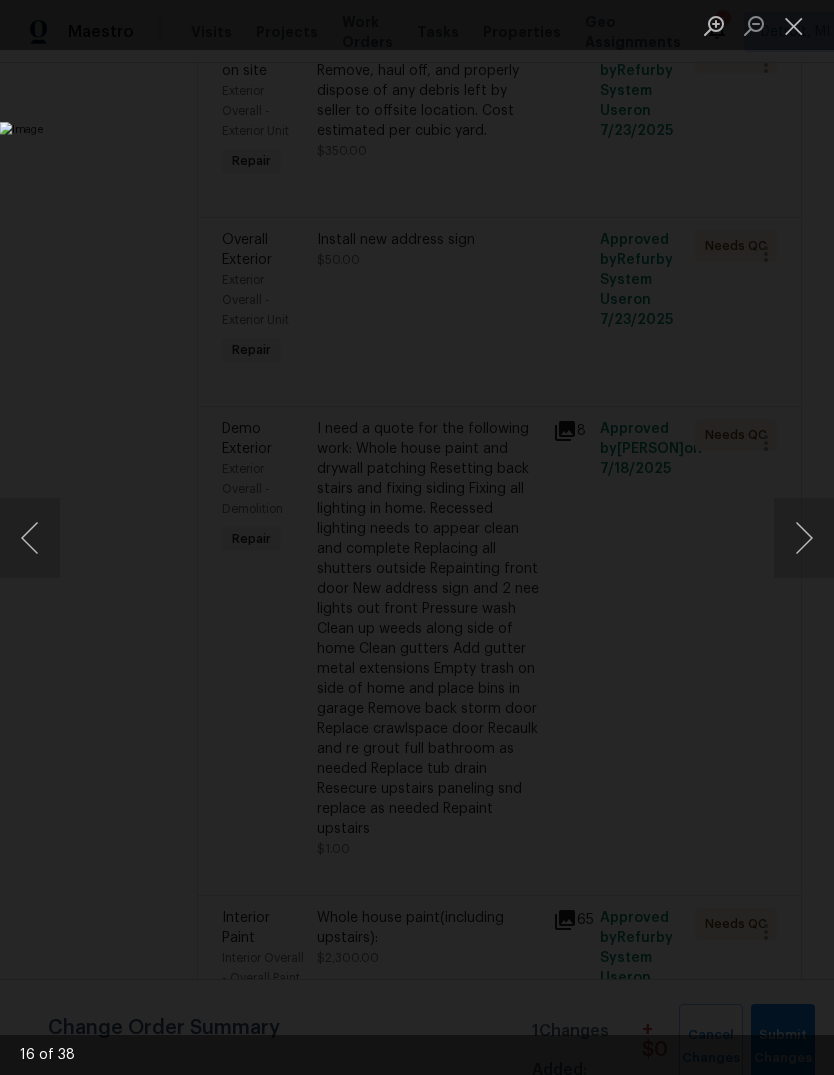 click at bounding box center [30, 538] 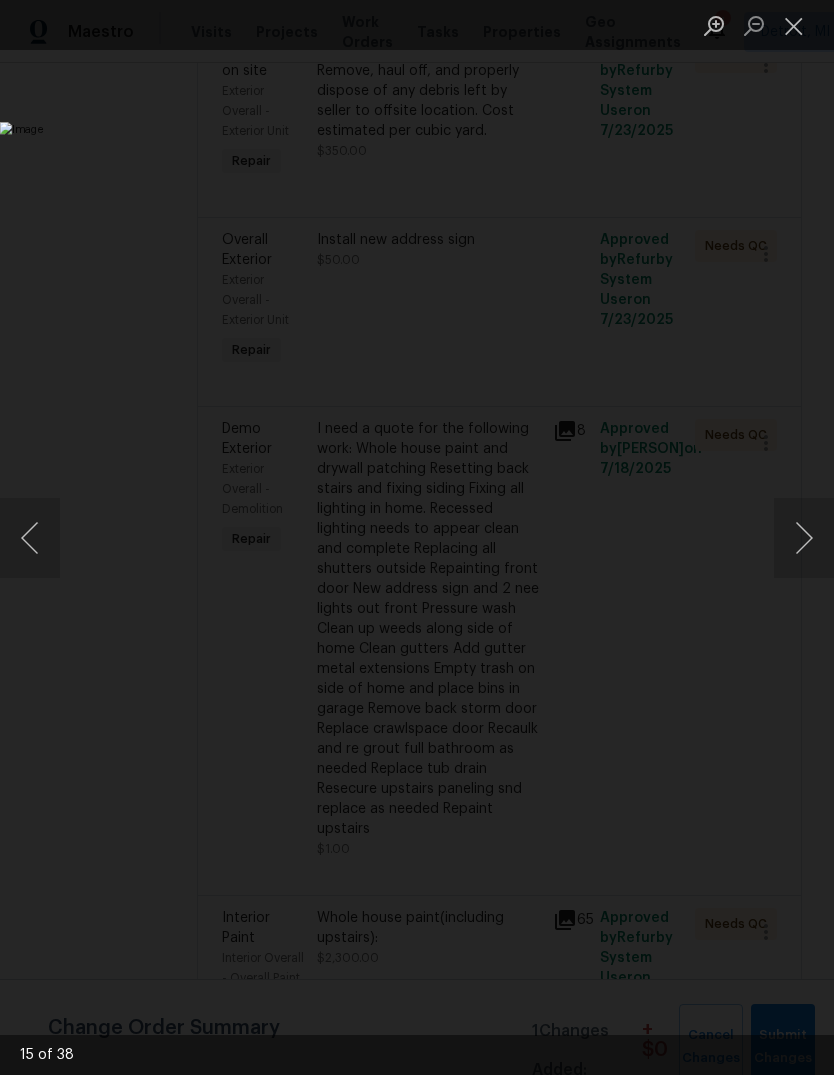 click at bounding box center (804, 538) 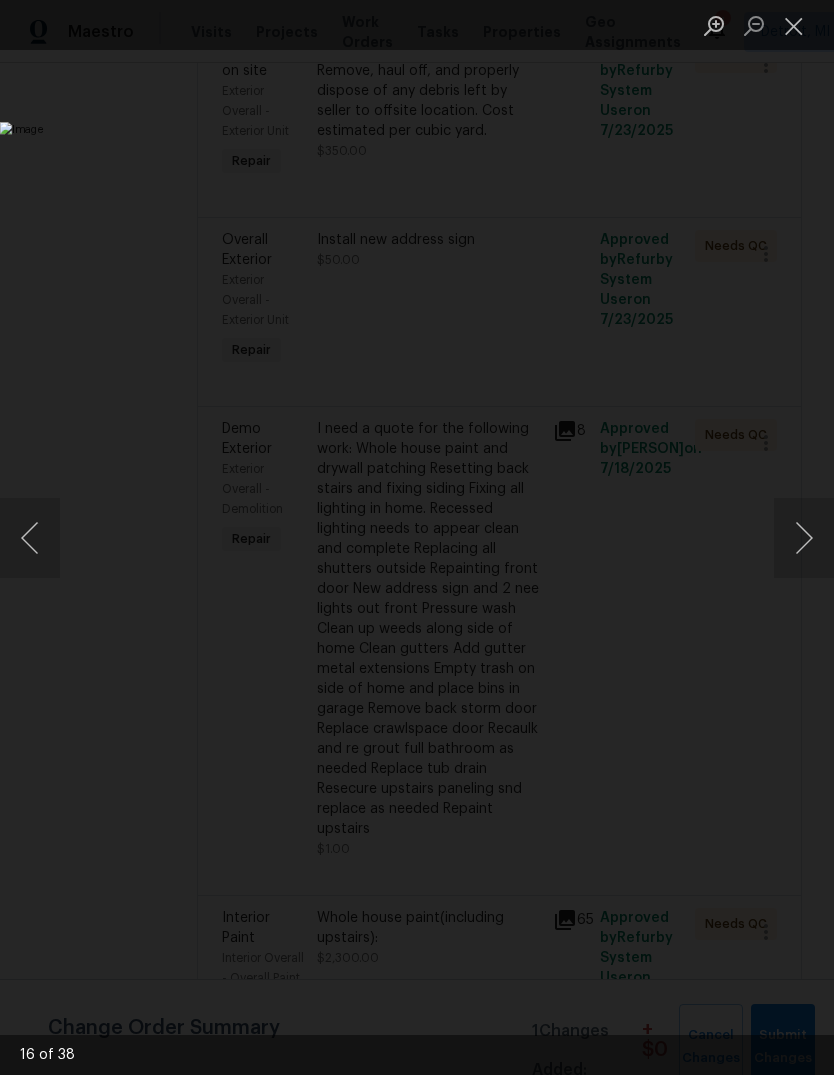click at bounding box center [804, 538] 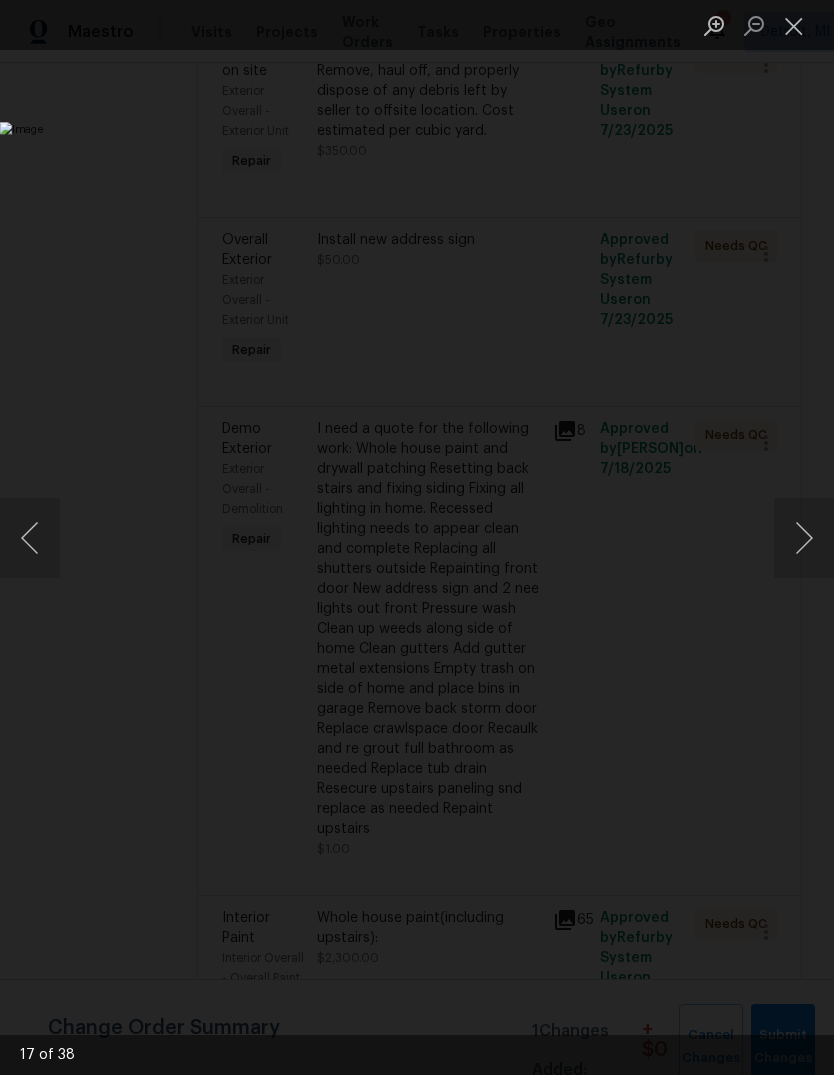 click at bounding box center [804, 538] 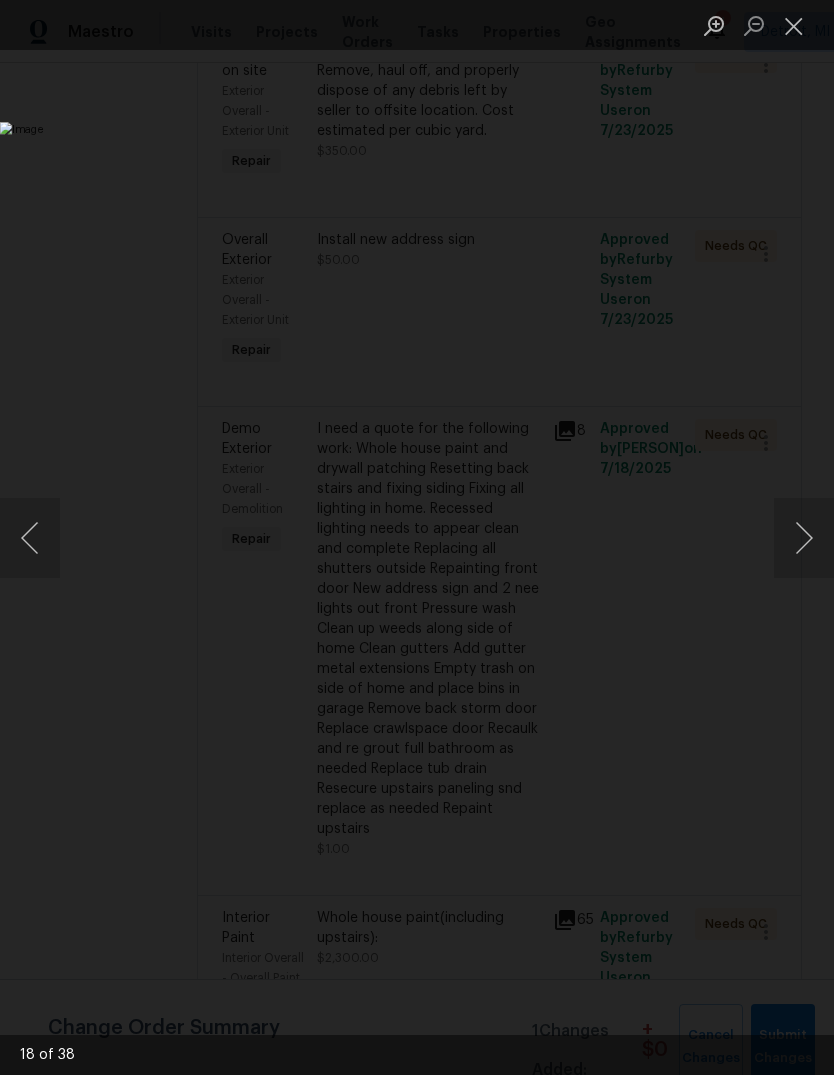 click at bounding box center (804, 538) 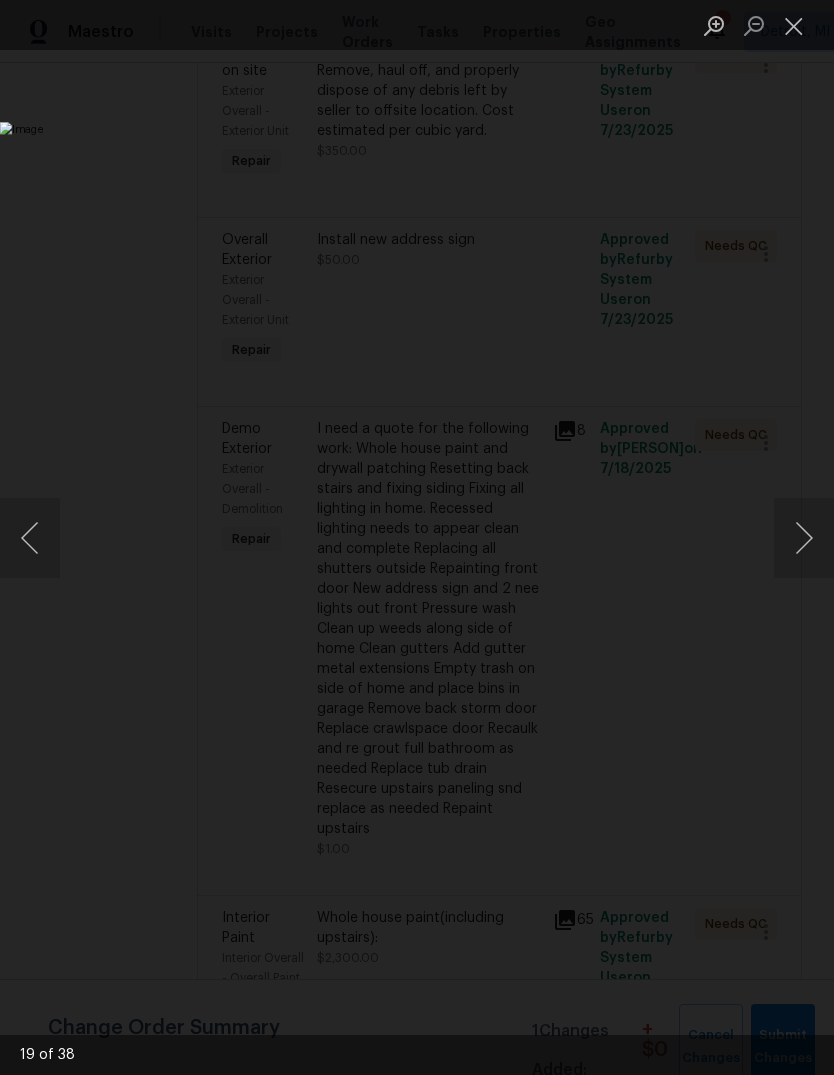 click at bounding box center (804, 538) 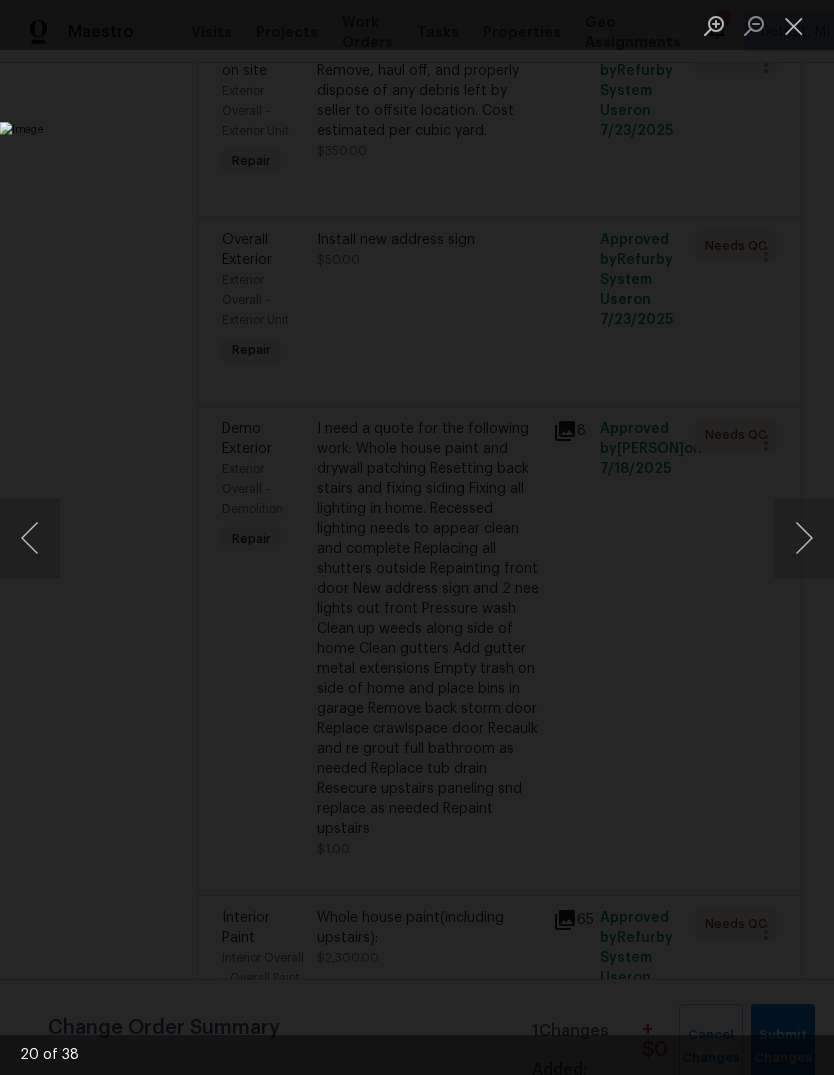 click at bounding box center [804, 538] 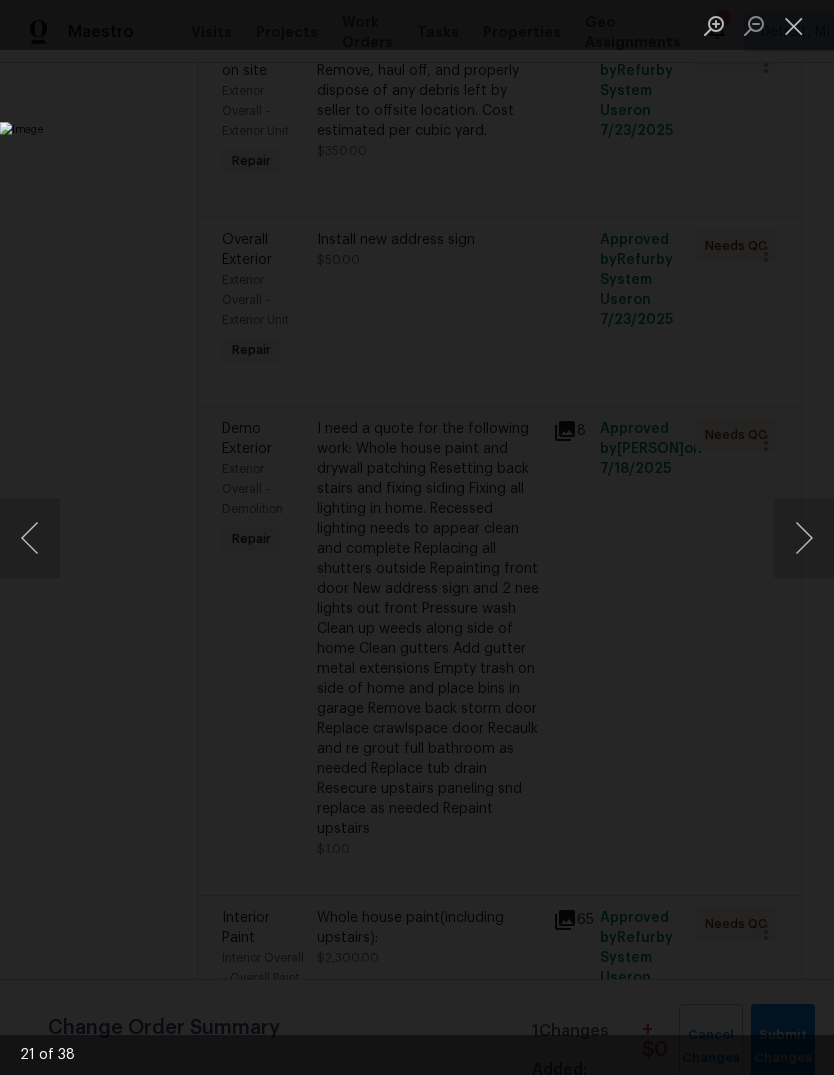 click at bounding box center (804, 538) 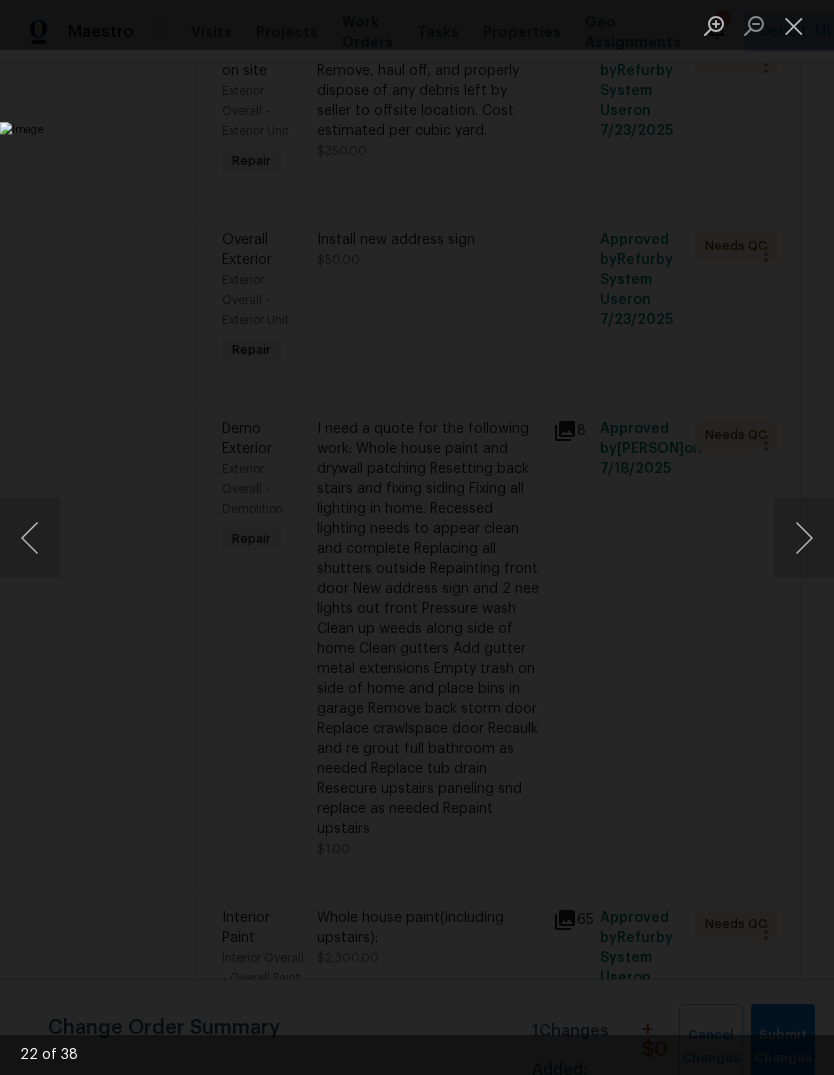 click at bounding box center [804, 538] 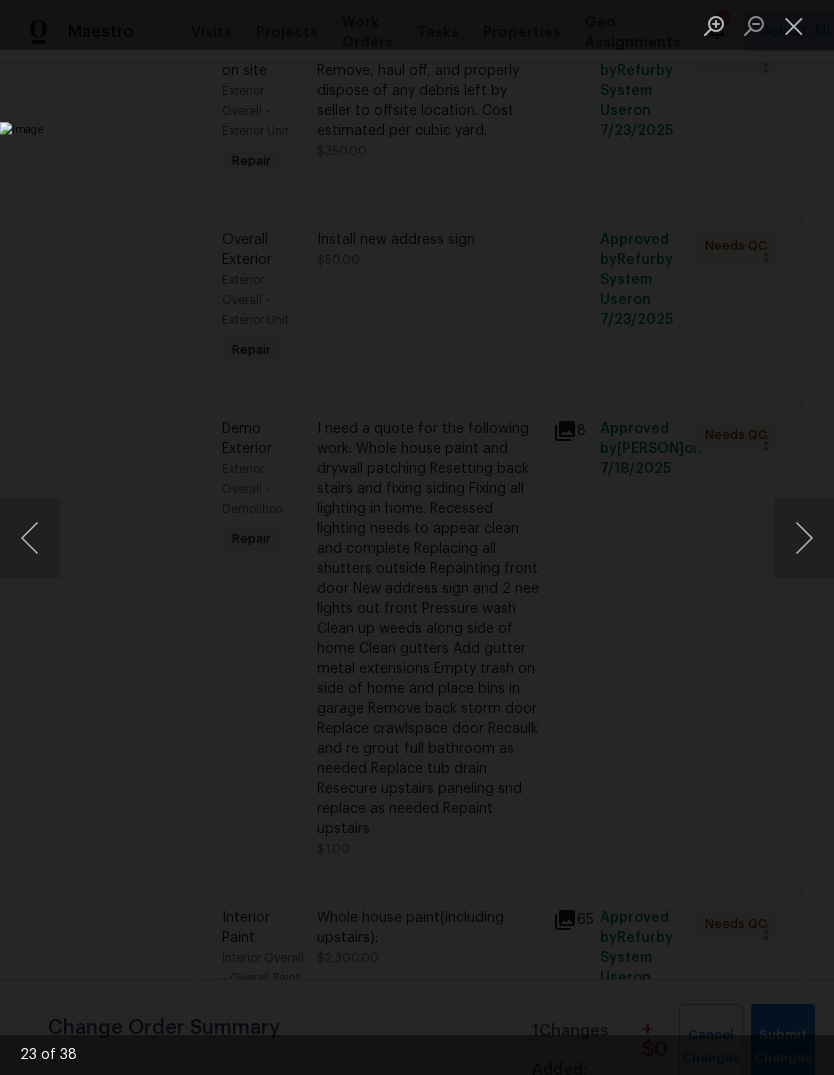click at bounding box center [804, 538] 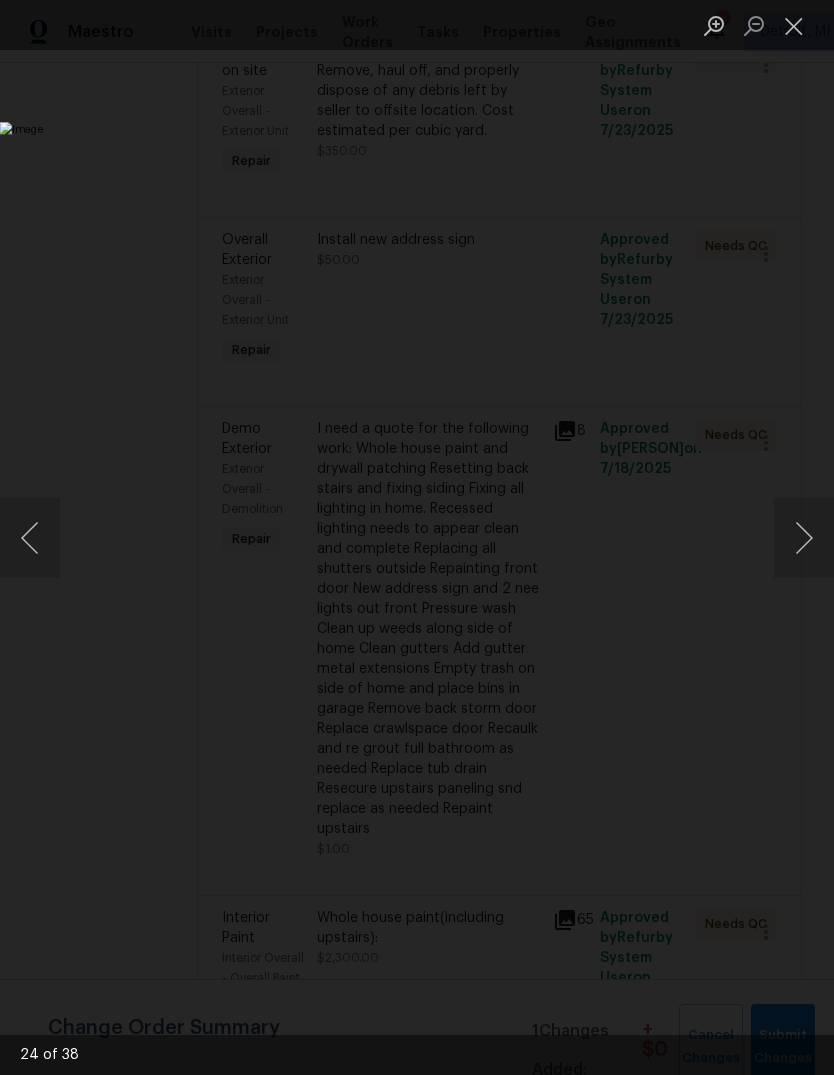 click at bounding box center (804, 538) 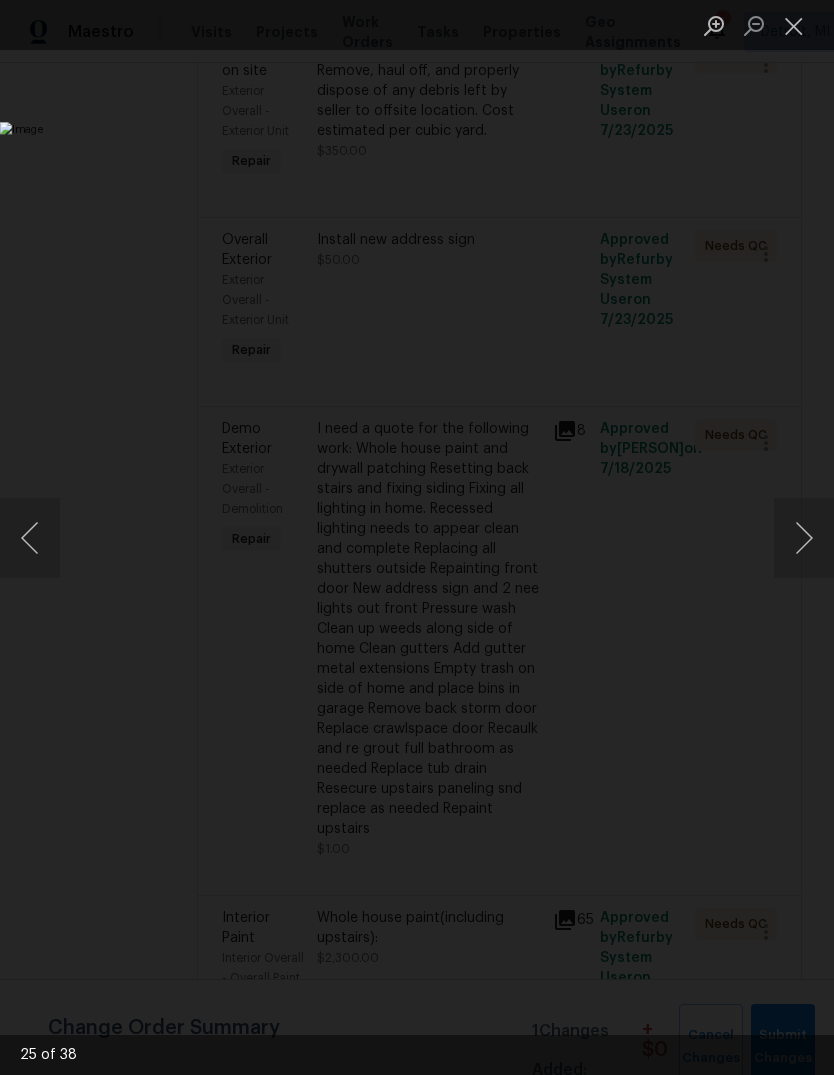 click at bounding box center [794, 25] 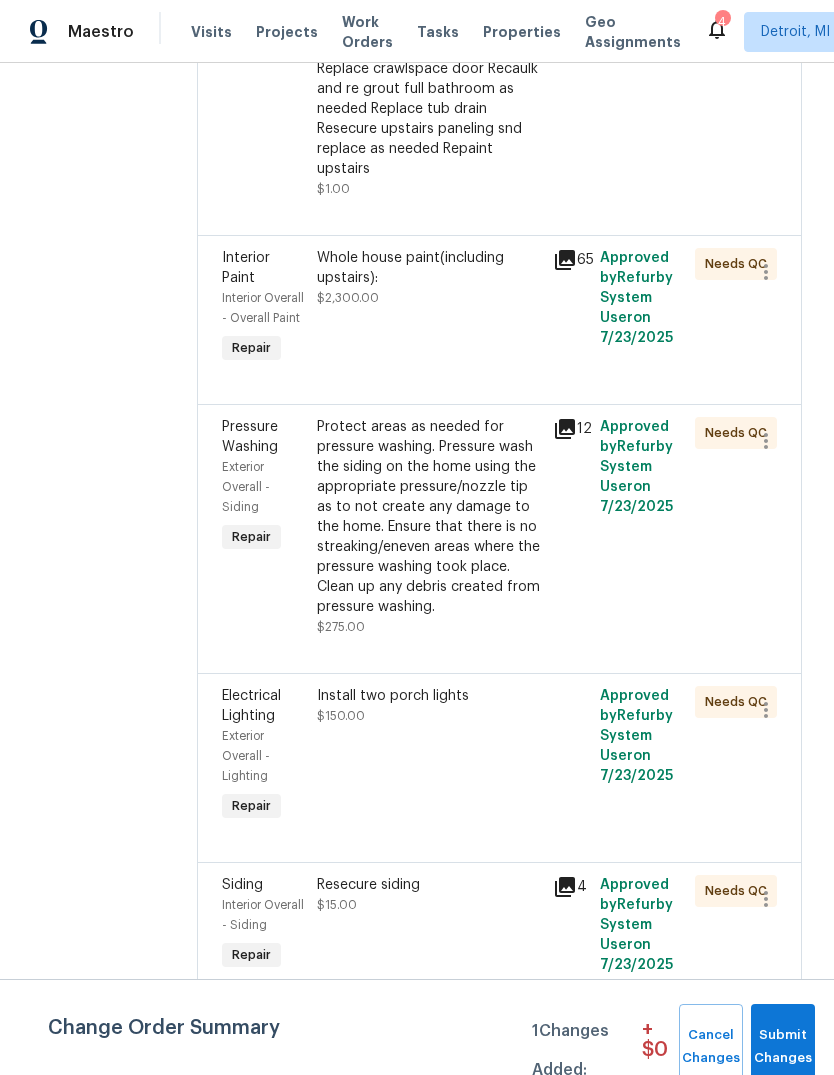 scroll, scrollTop: 2544, scrollLeft: 0, axis: vertical 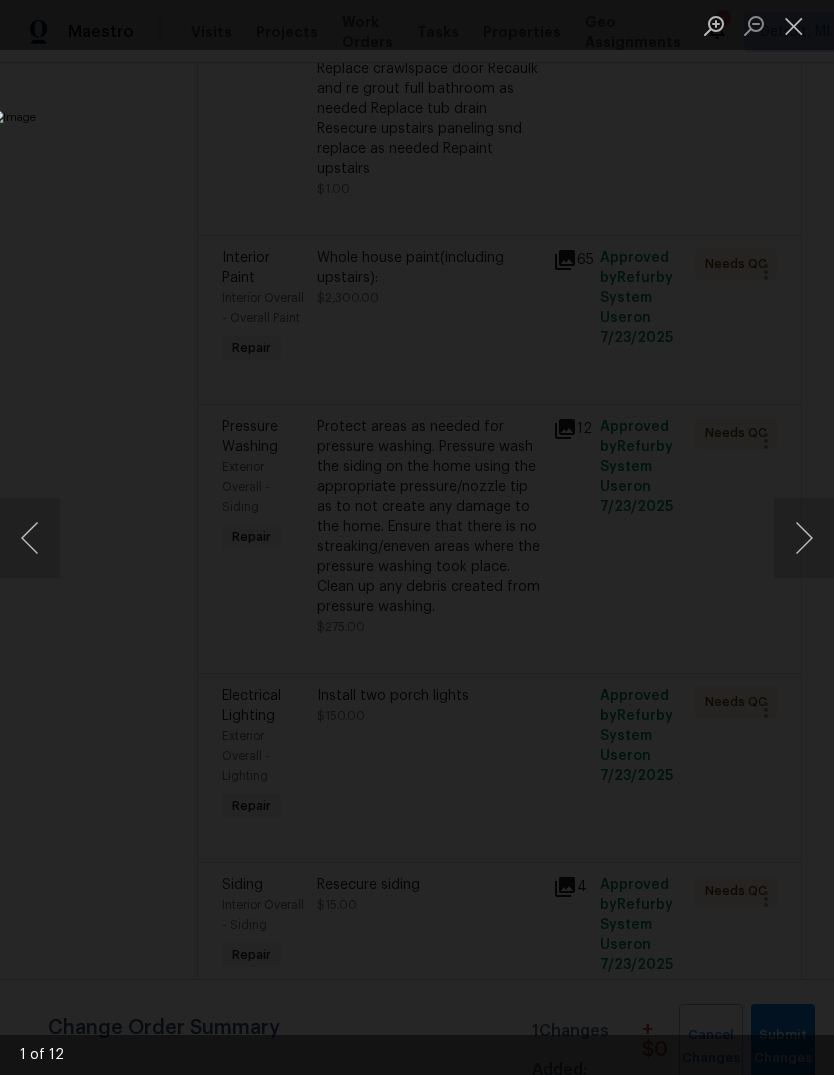 click at bounding box center [804, 538] 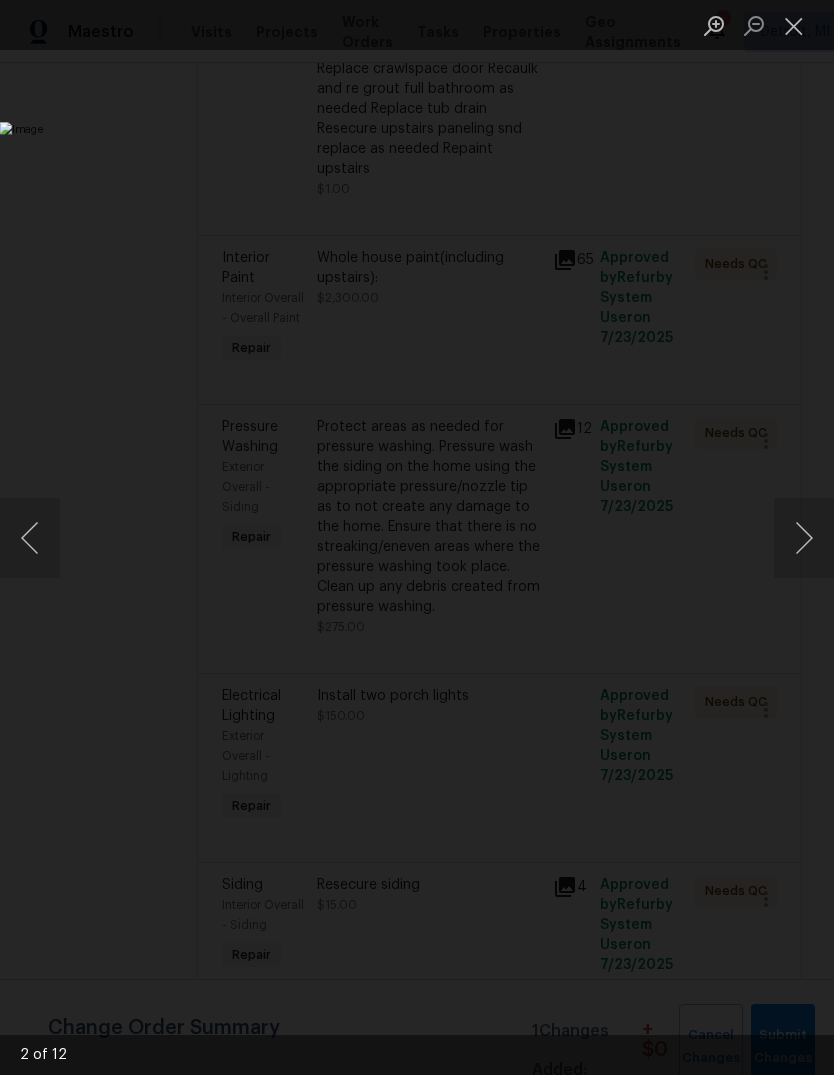 click at bounding box center (804, 538) 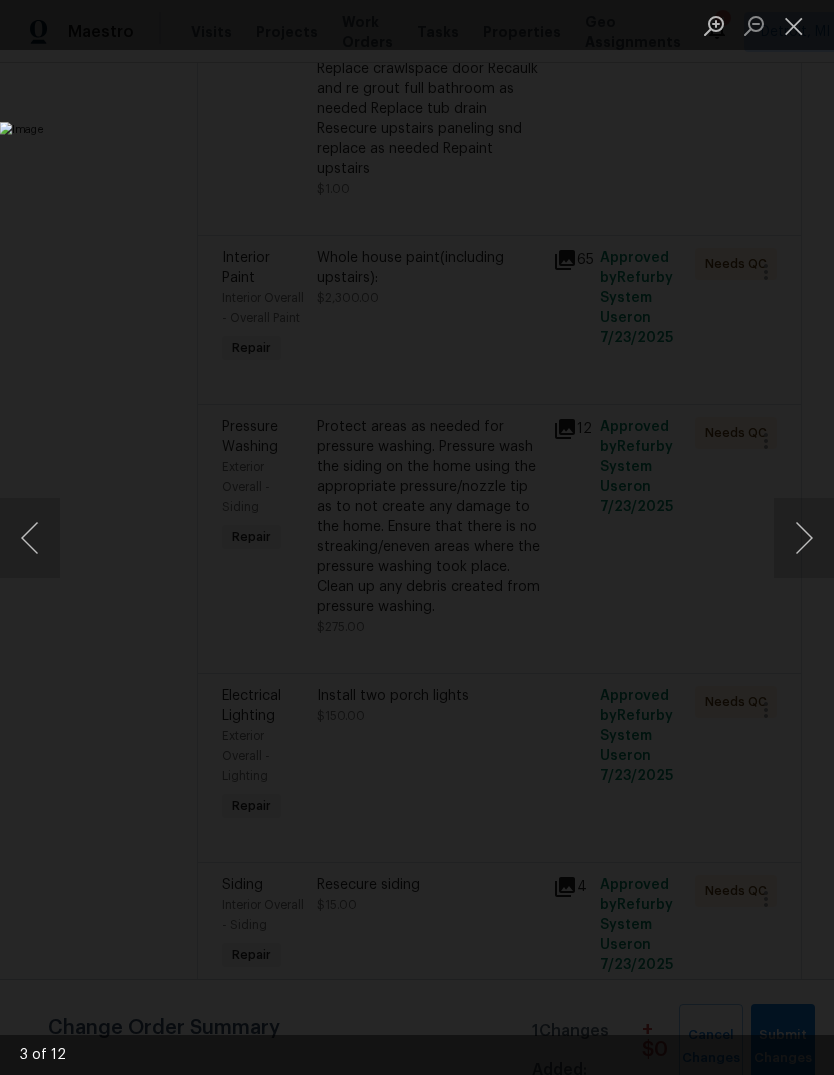 click at bounding box center (804, 538) 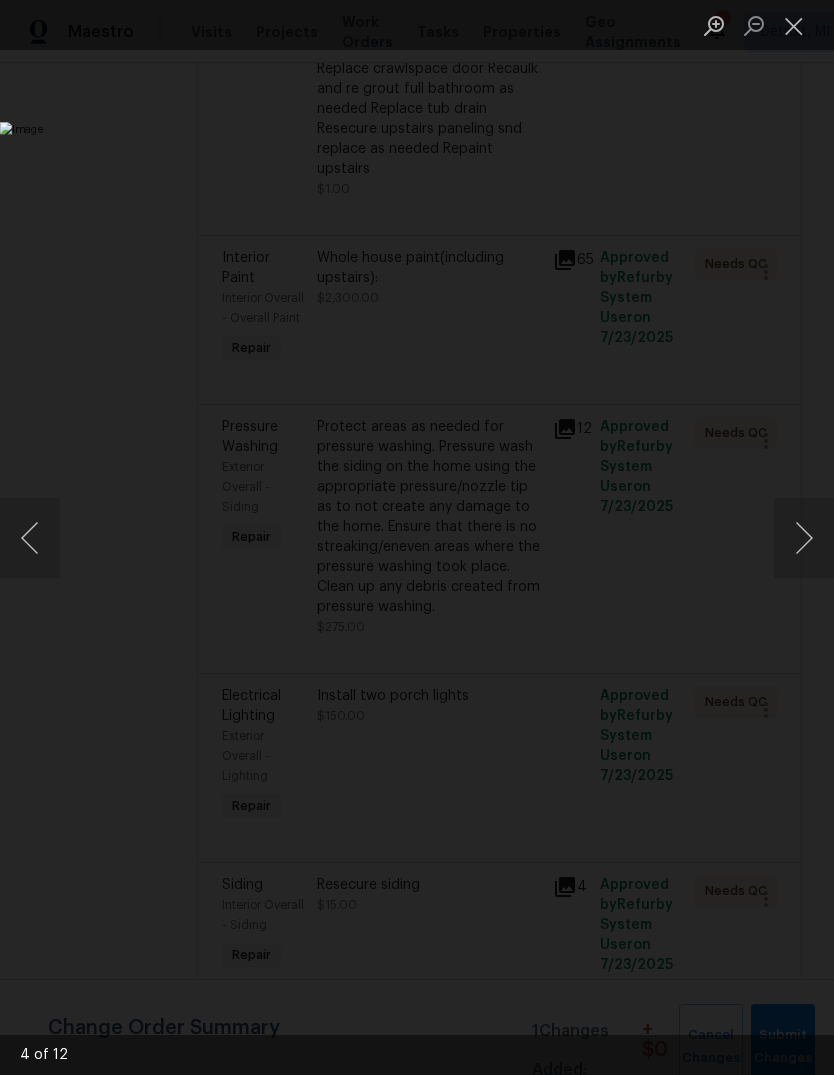 click at bounding box center (804, 538) 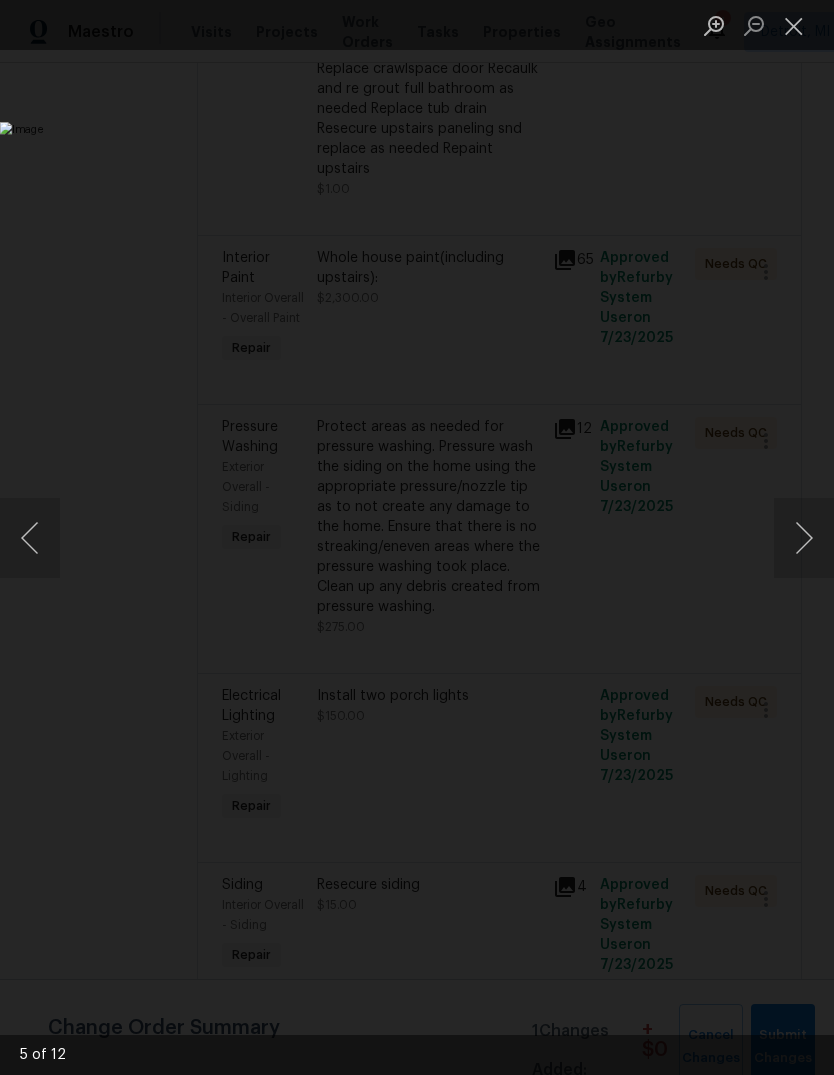 click at bounding box center (804, 538) 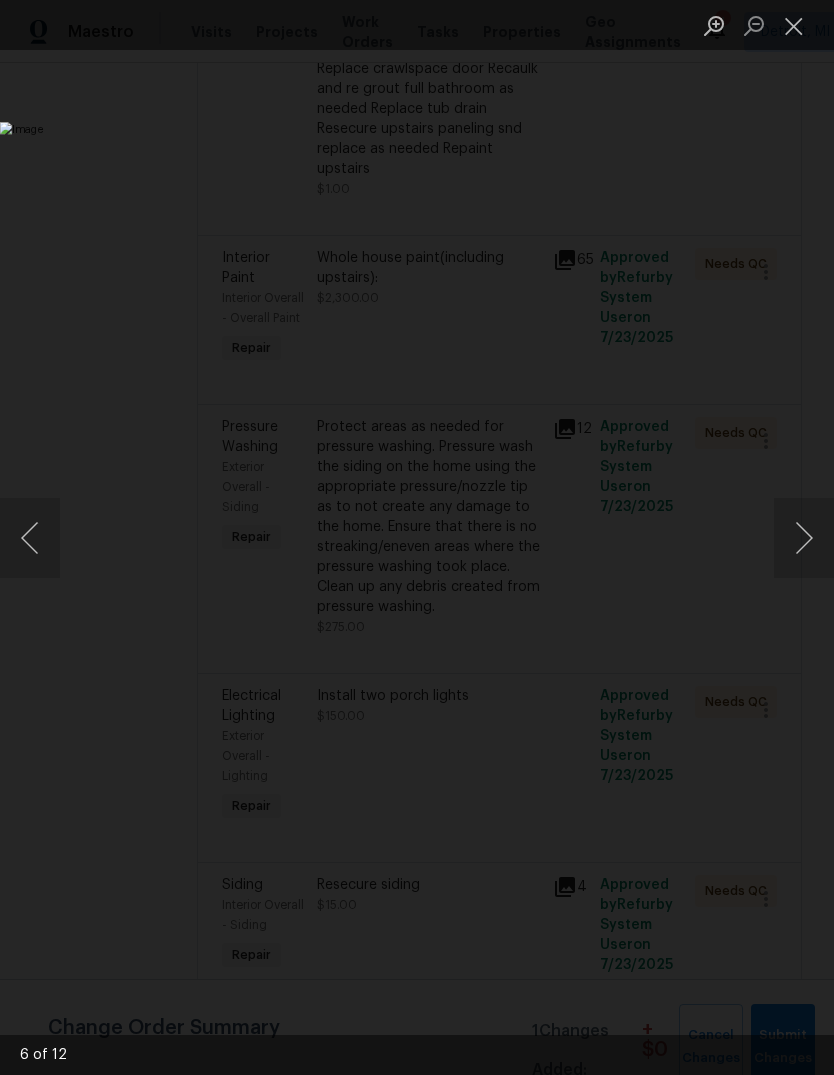 click at bounding box center [804, 538] 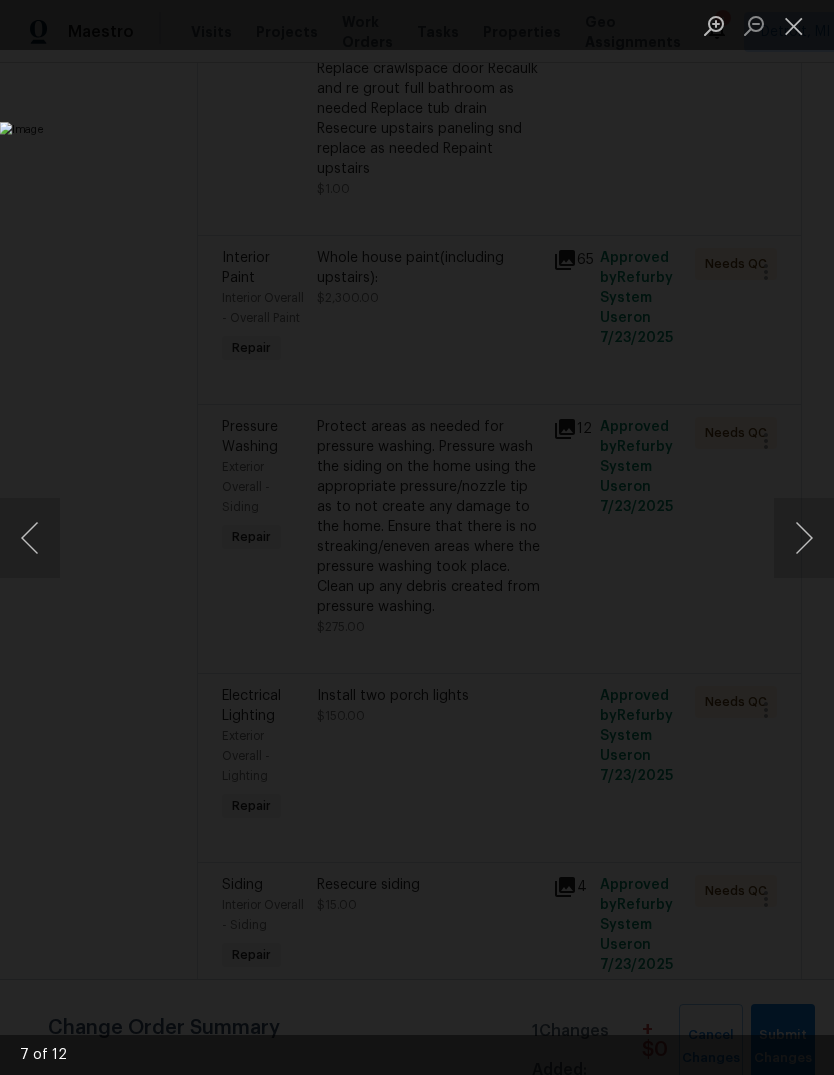 click at bounding box center (804, 538) 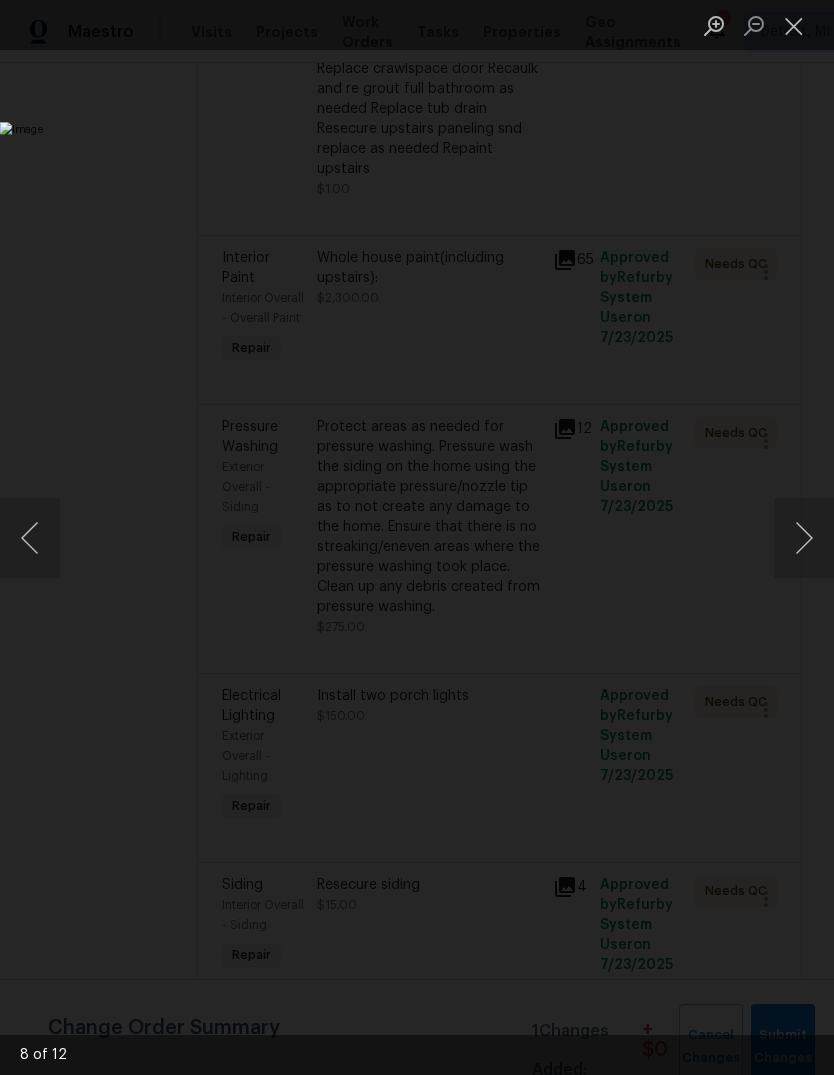 click at bounding box center (804, 538) 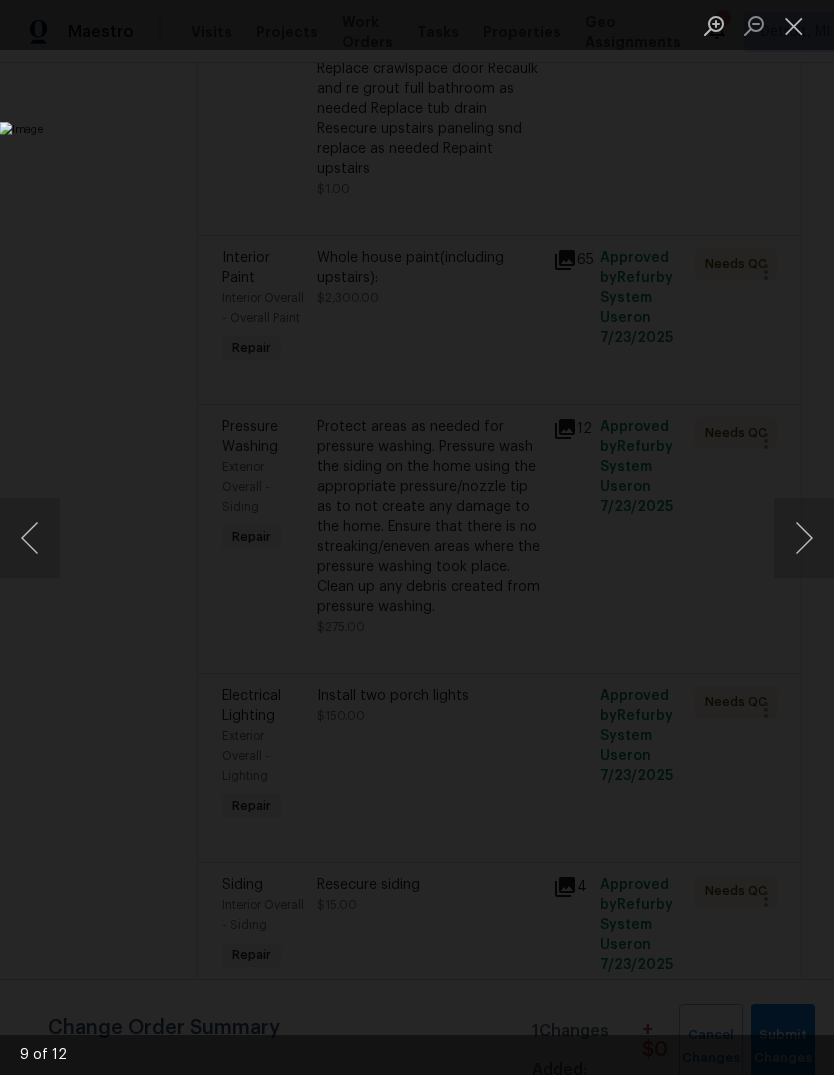 click at bounding box center [794, 25] 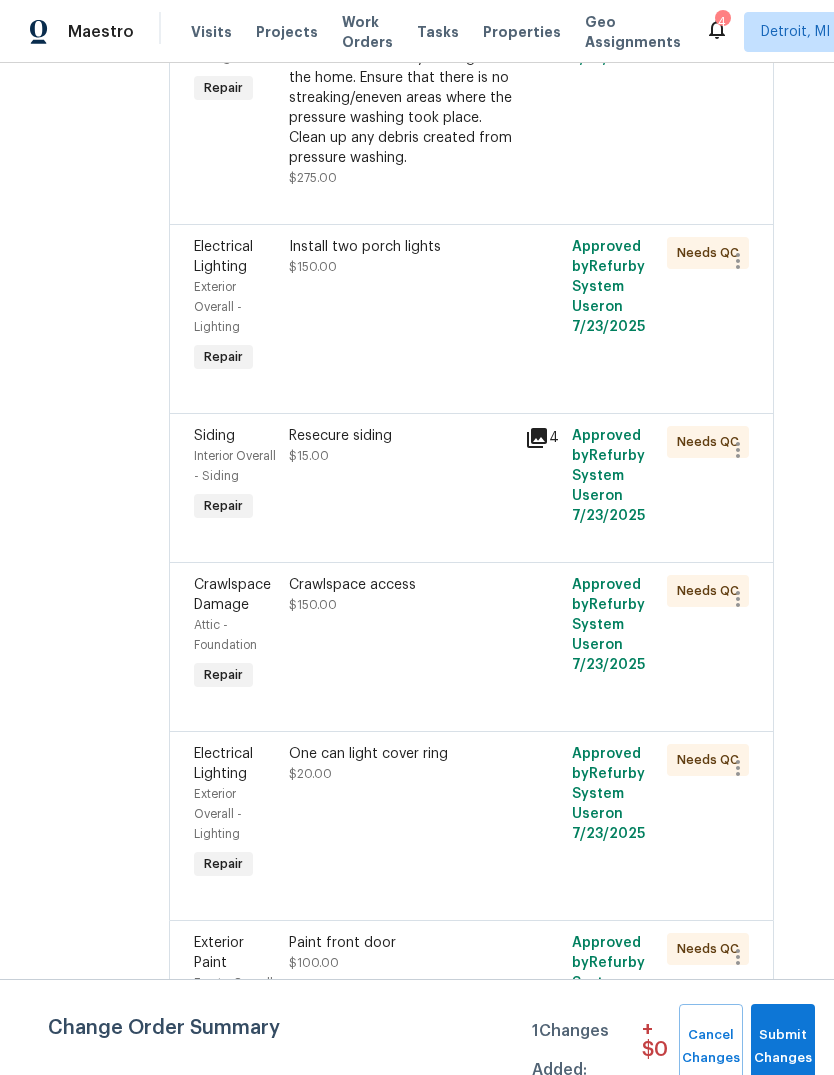 scroll, scrollTop: 2993, scrollLeft: 34, axis: both 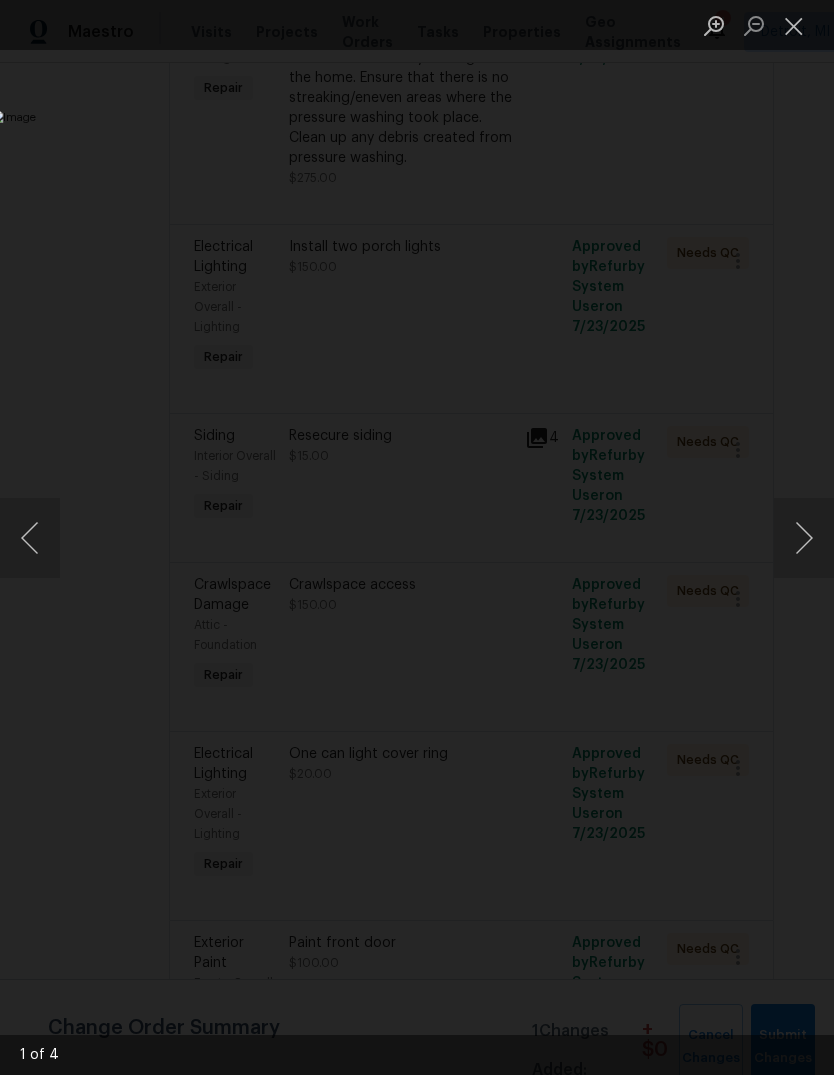 click at bounding box center (804, 538) 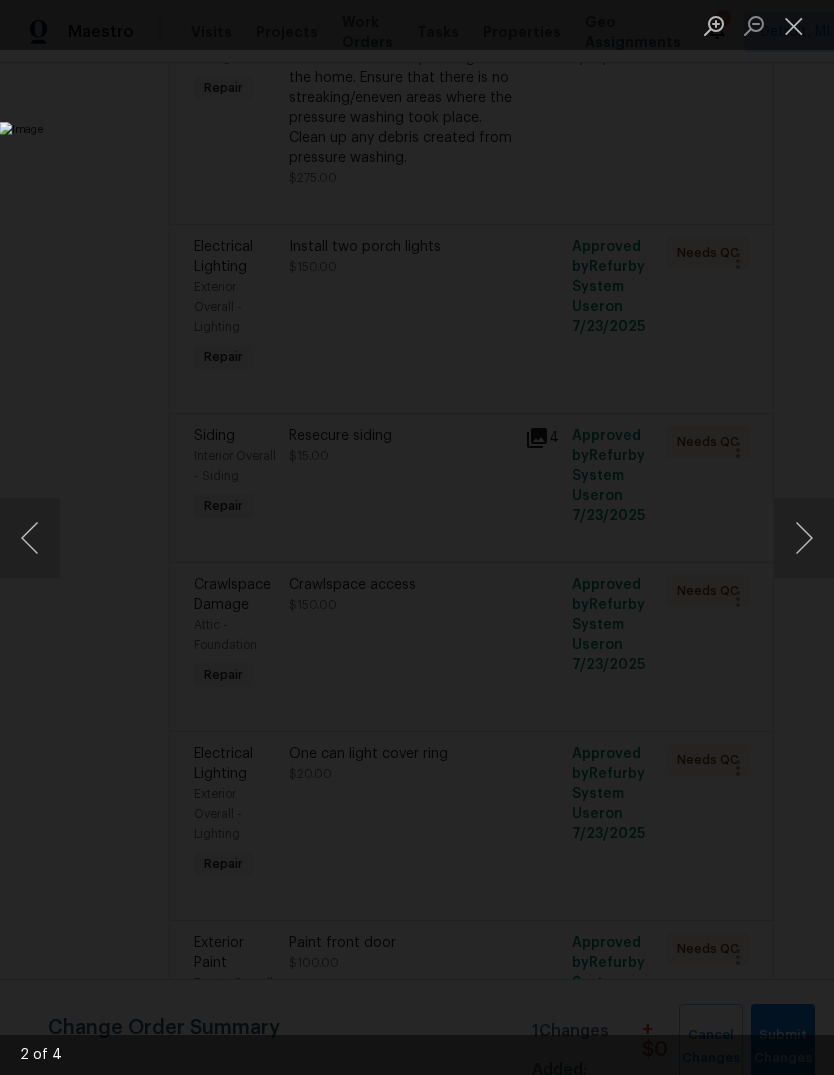 click at bounding box center (804, 538) 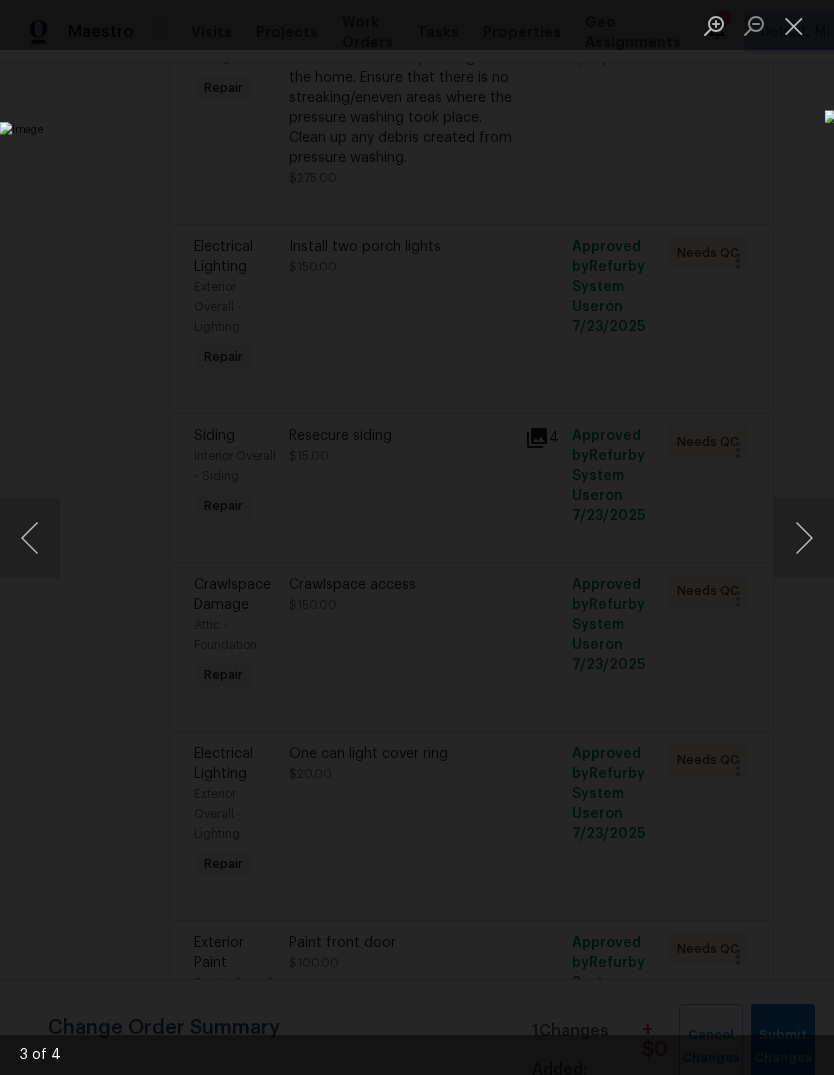 click at bounding box center [804, 538] 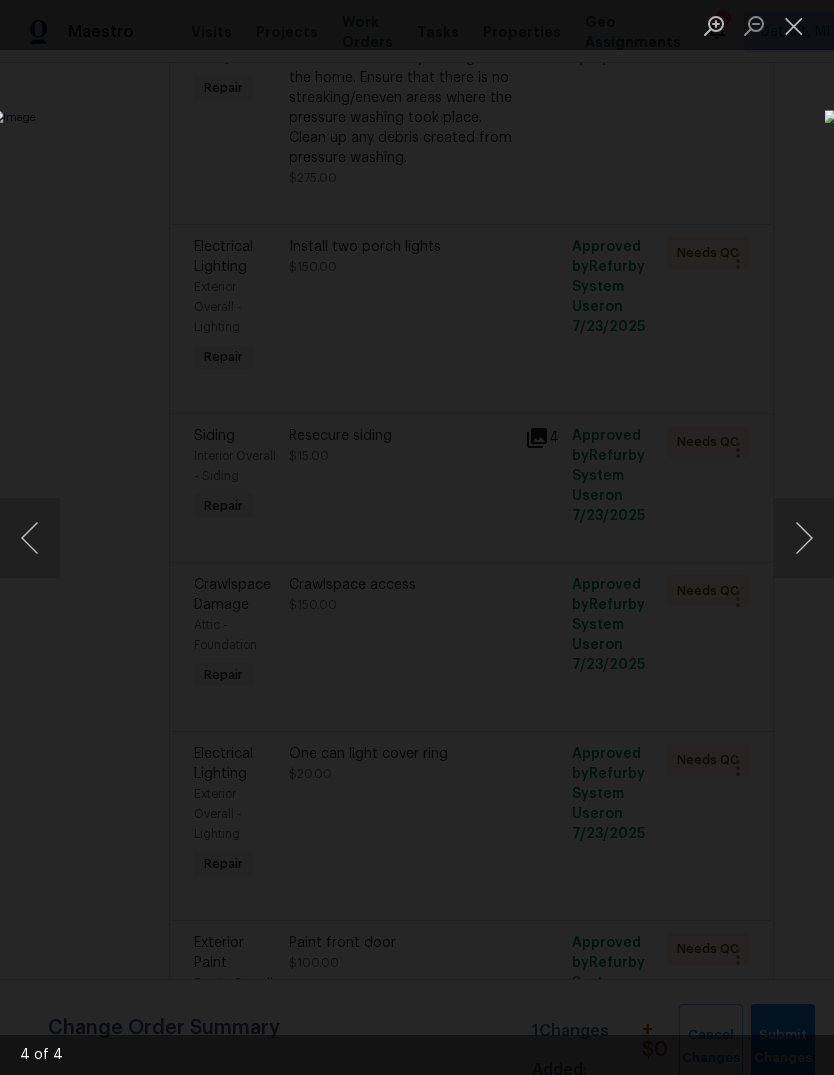 click at bounding box center (804, 538) 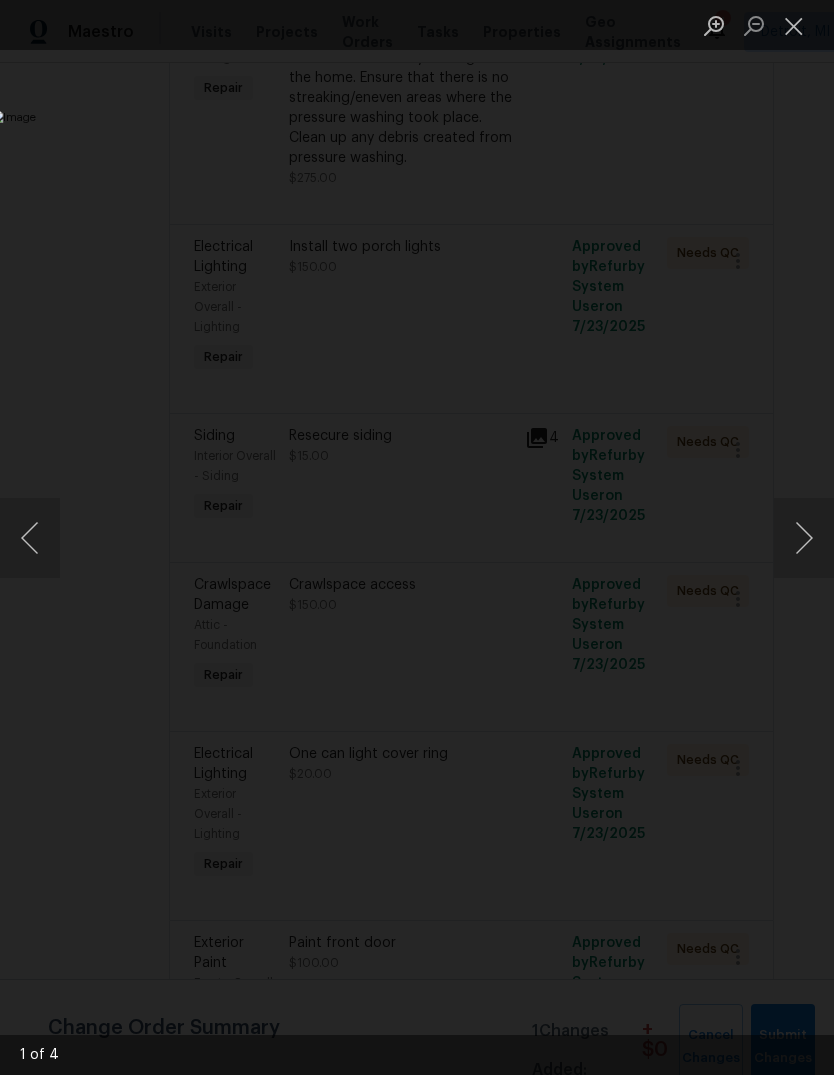 click at bounding box center (804, 538) 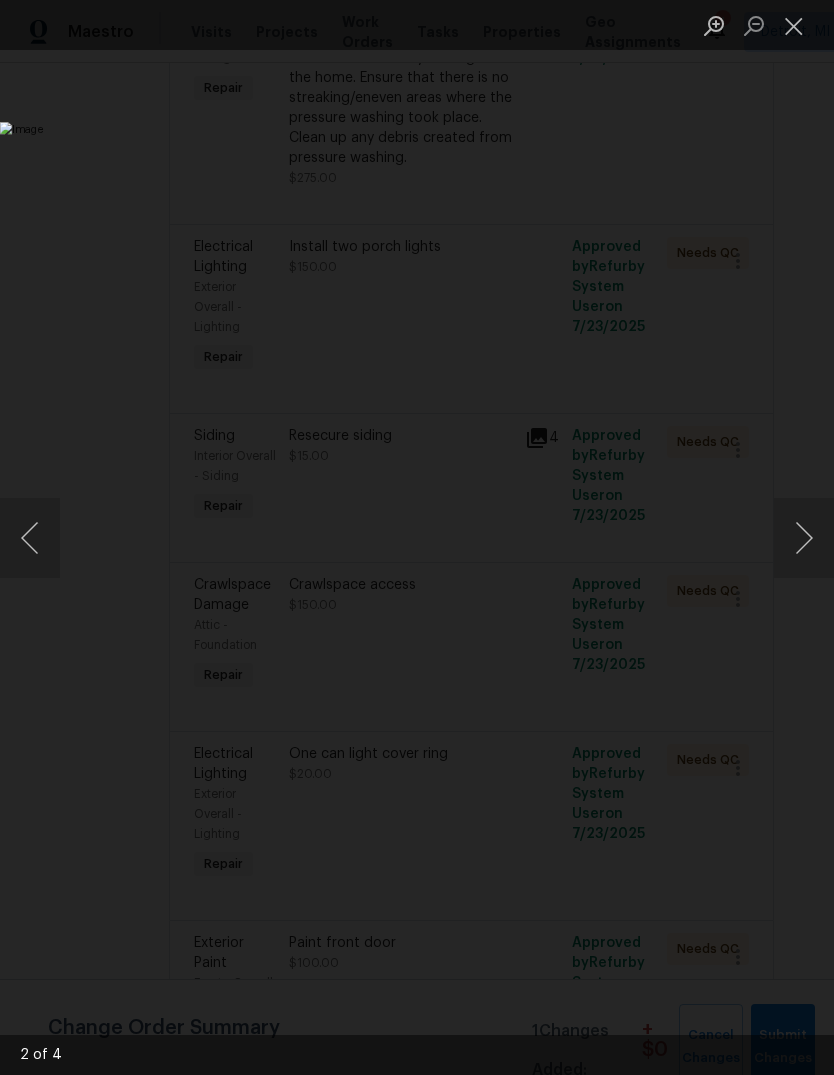 click at bounding box center (794, 25) 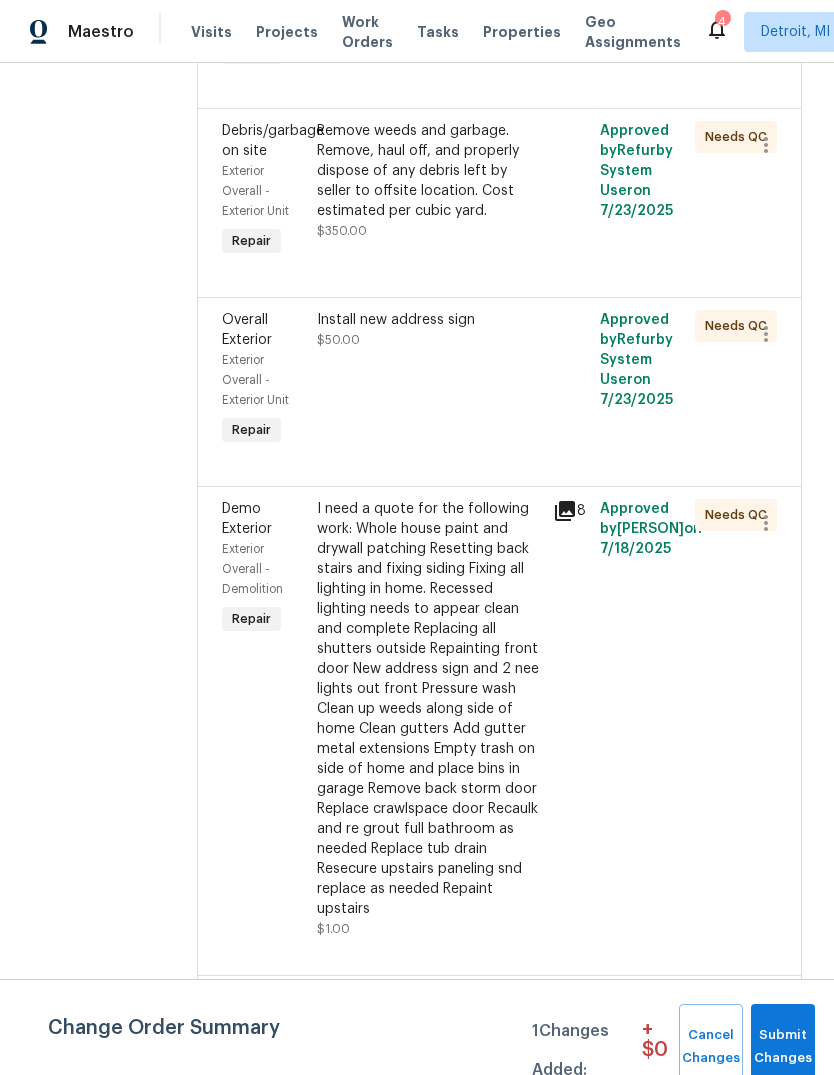 scroll, scrollTop: 1786, scrollLeft: 0, axis: vertical 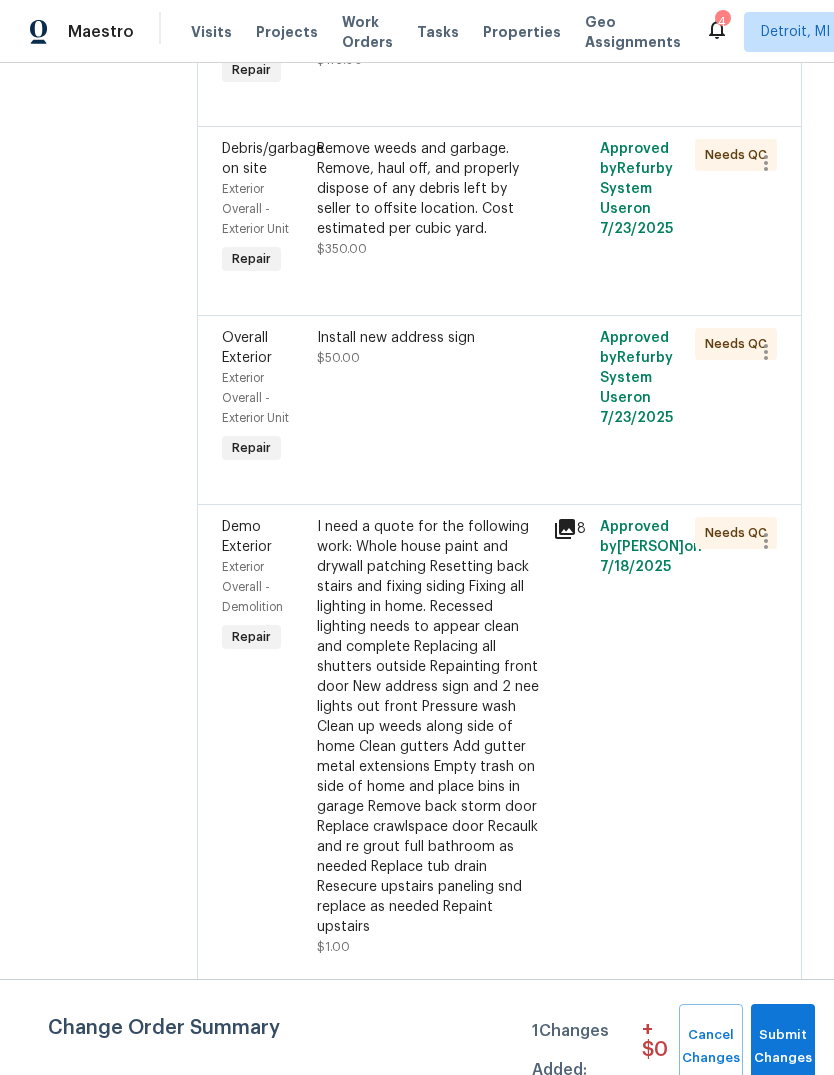 click 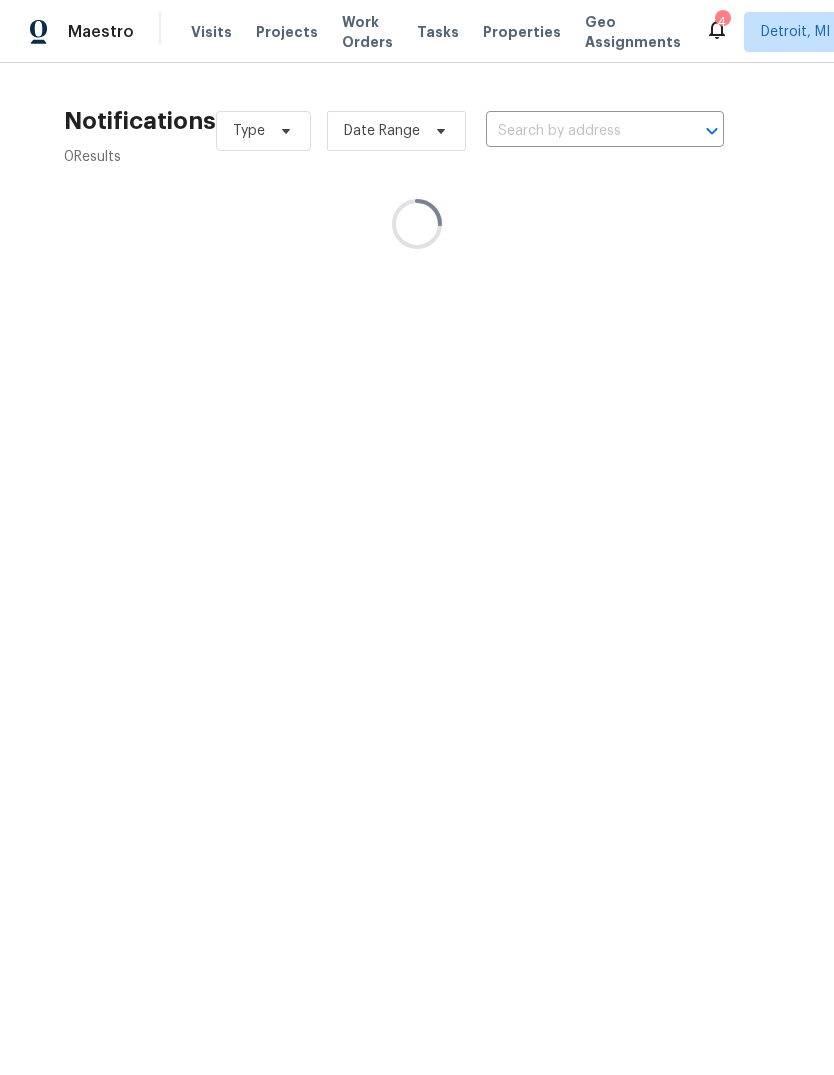 click 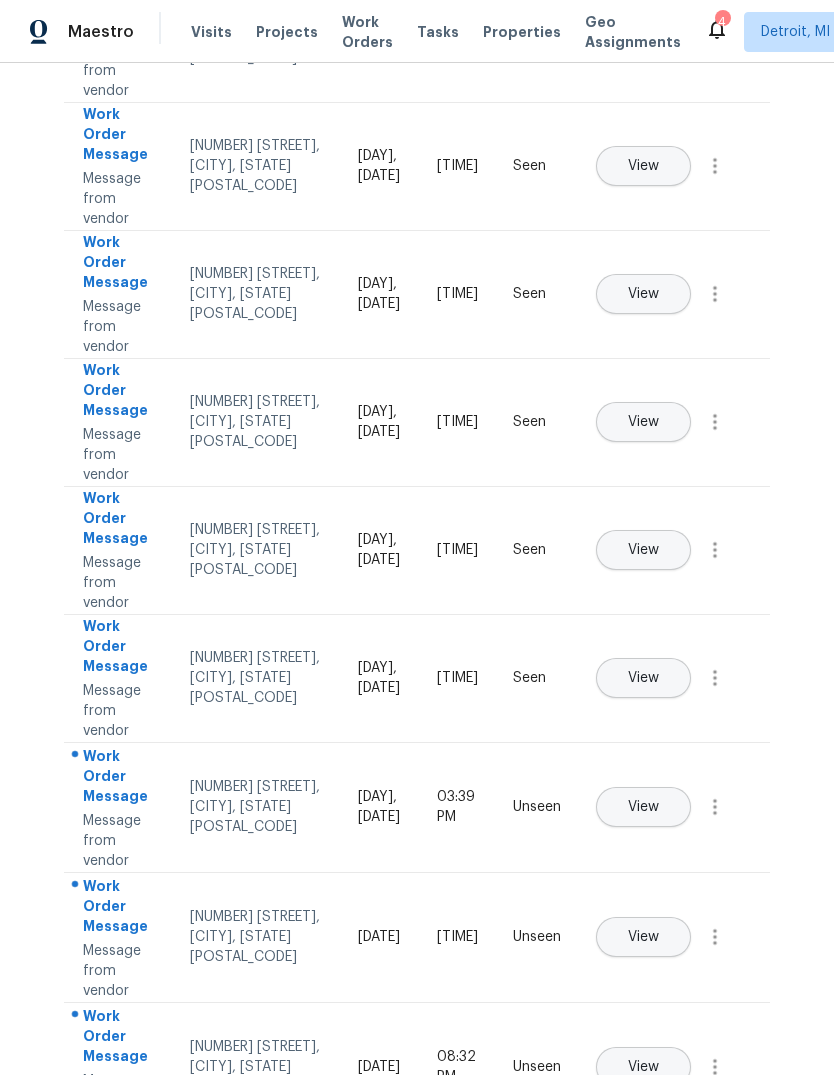 scroll, scrollTop: 411, scrollLeft: 0, axis: vertical 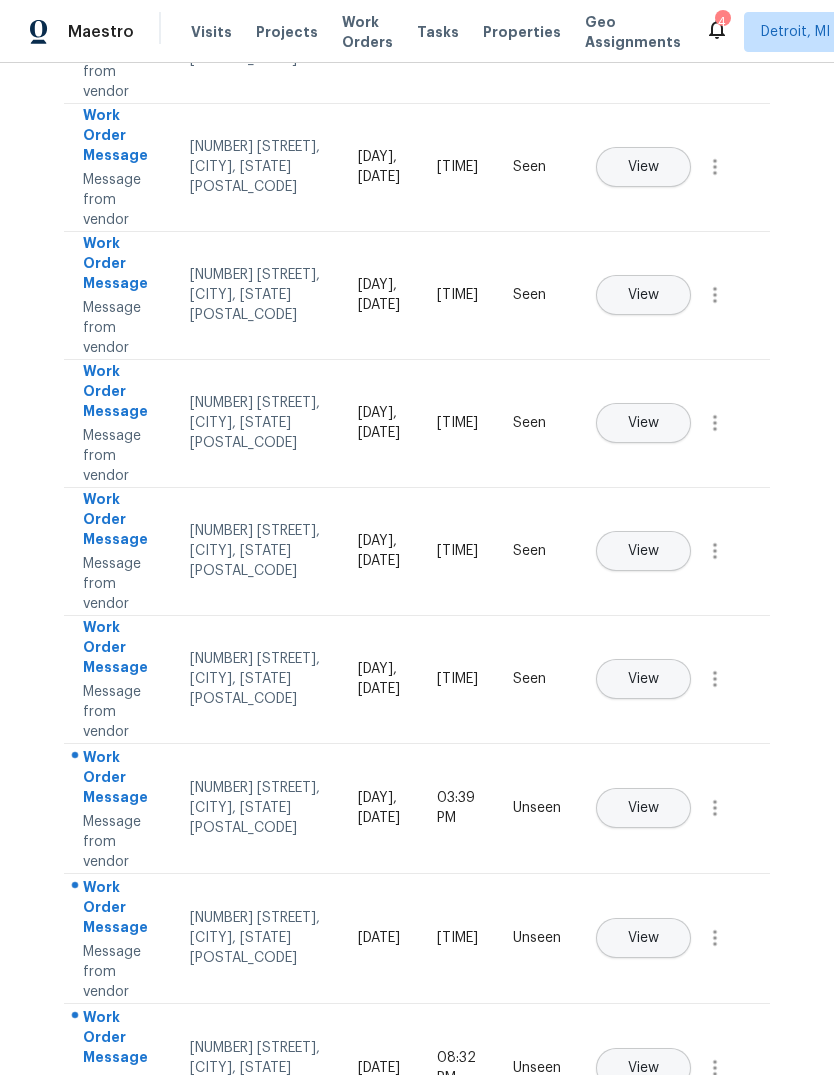 click on "View" at bounding box center [643, 808] 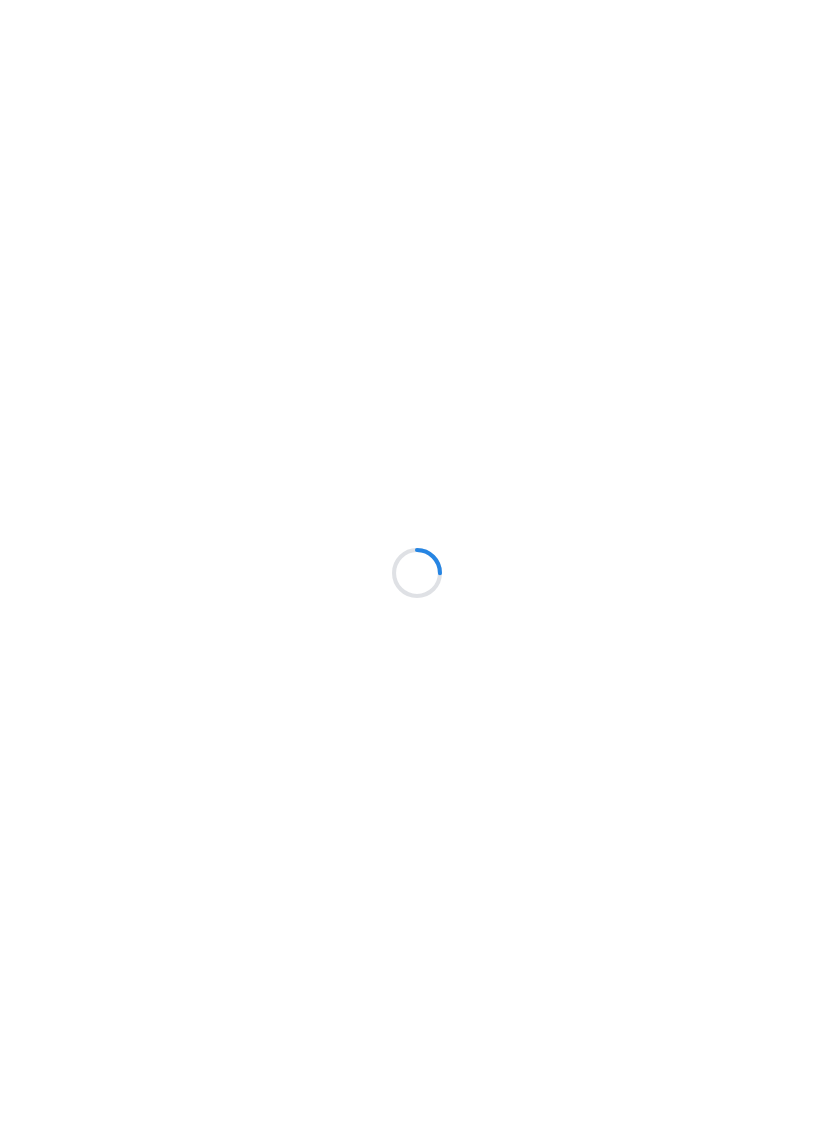 scroll, scrollTop: 0, scrollLeft: 0, axis: both 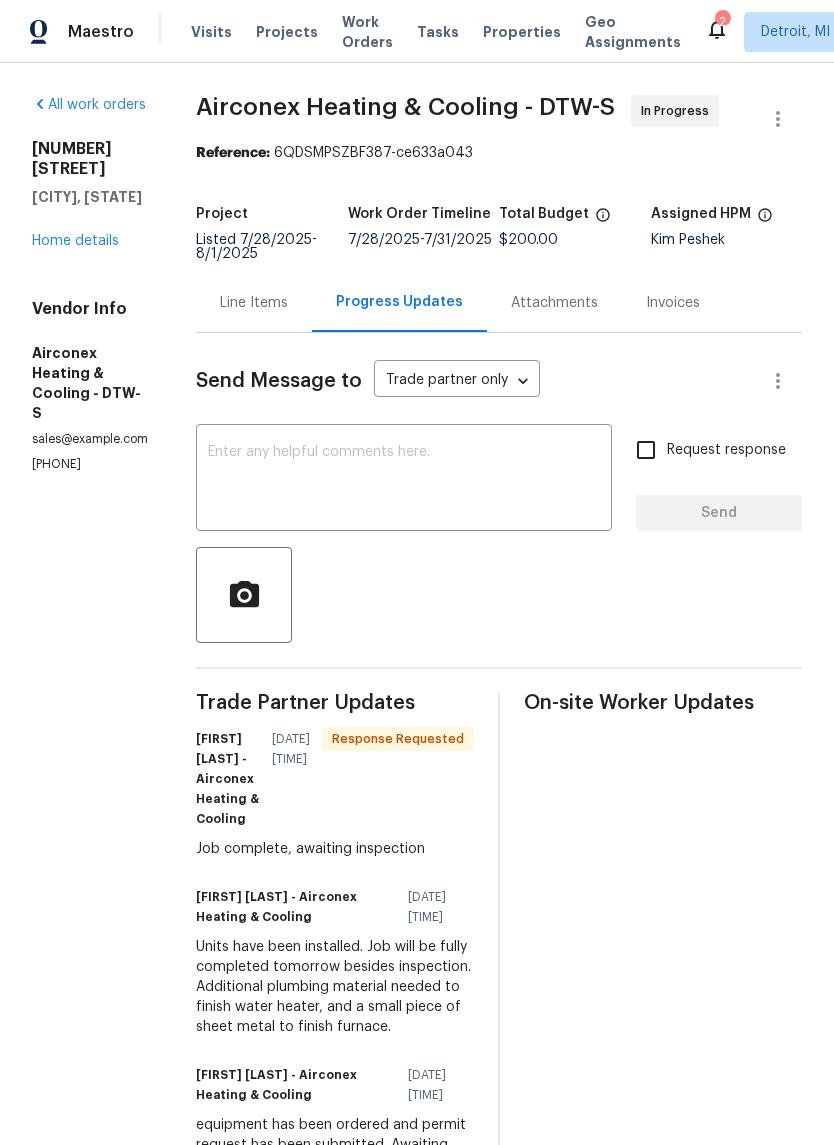 click on "Line Items" at bounding box center [254, 302] 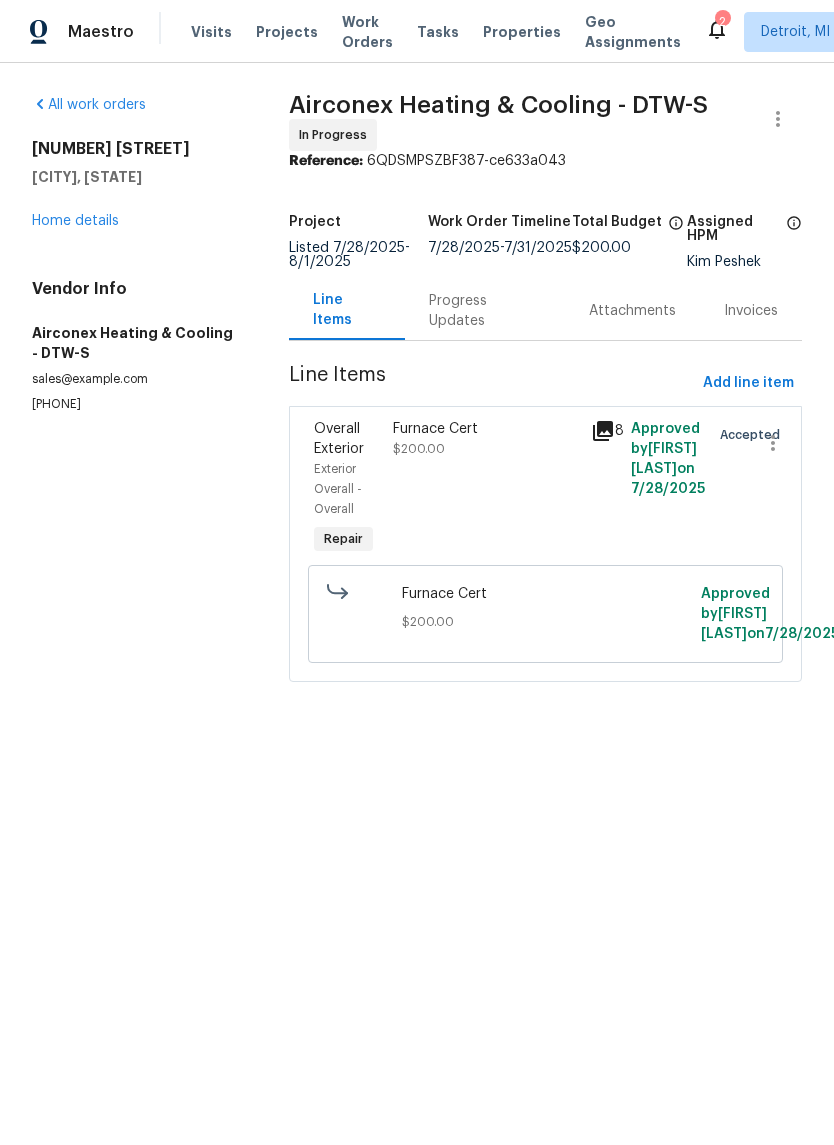 click 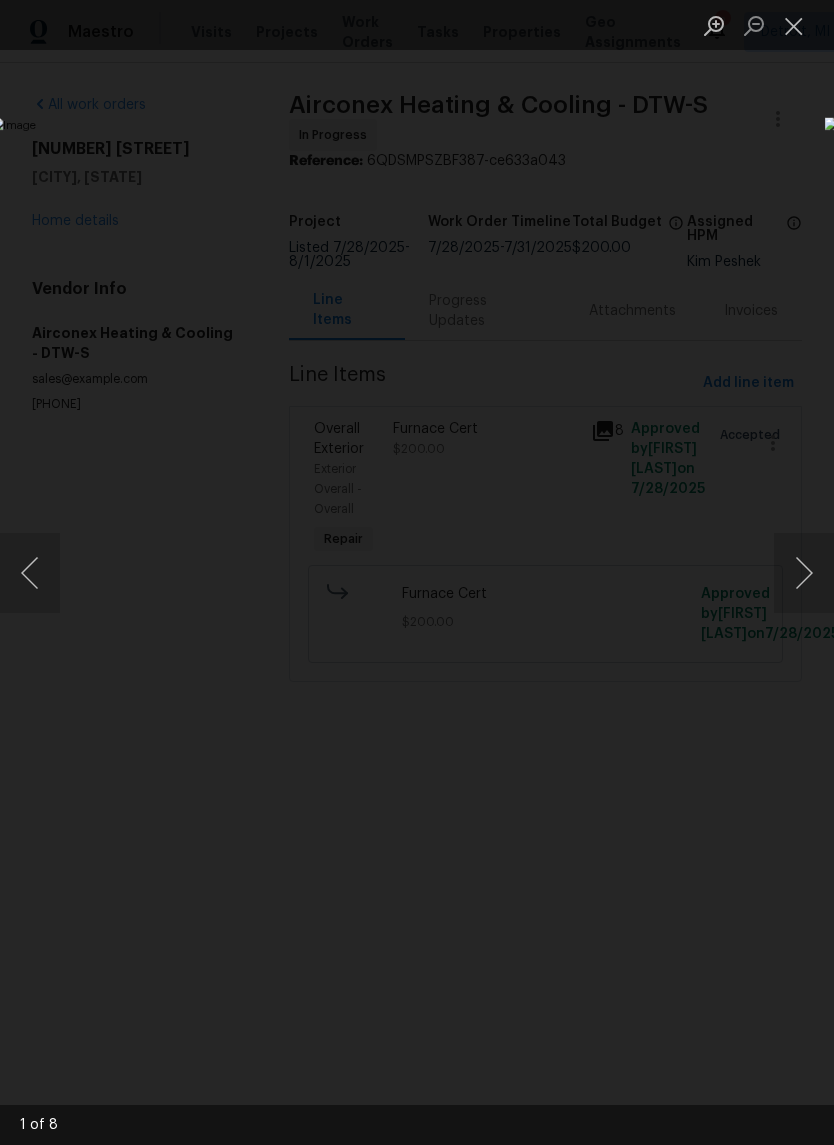 click at bounding box center [804, 573] 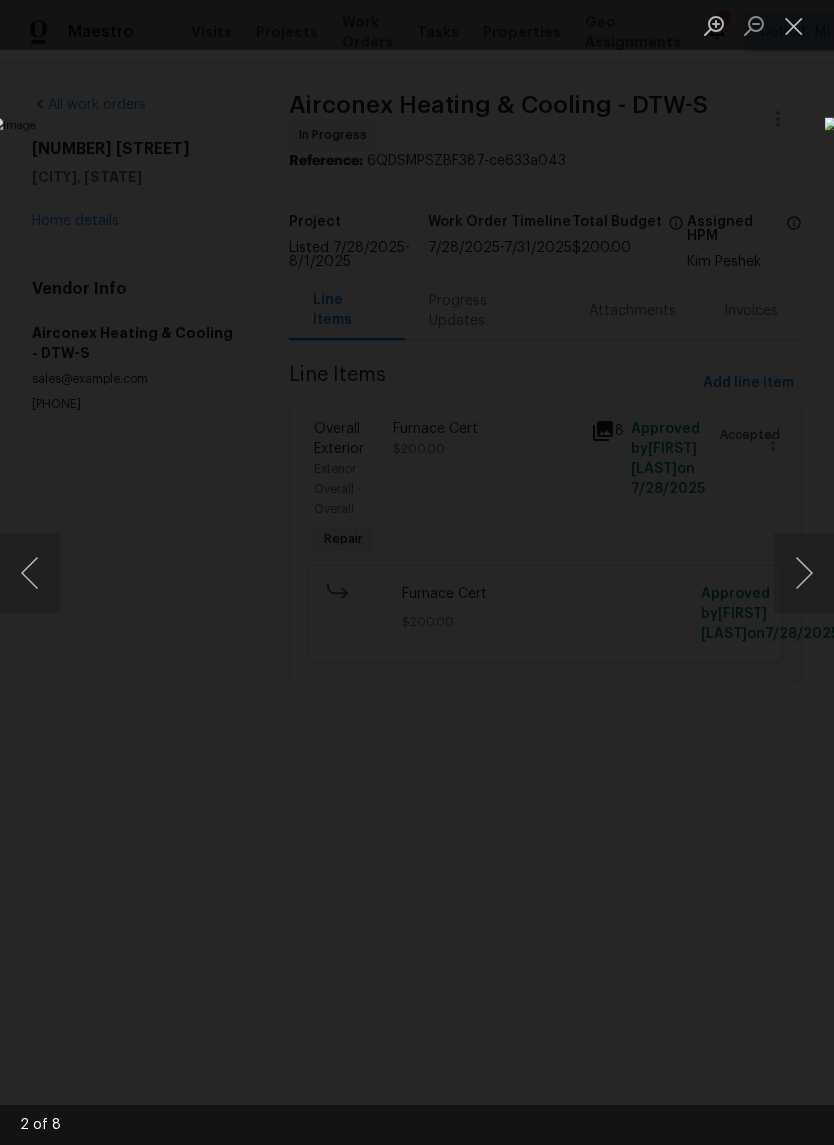 click at bounding box center [804, 573] 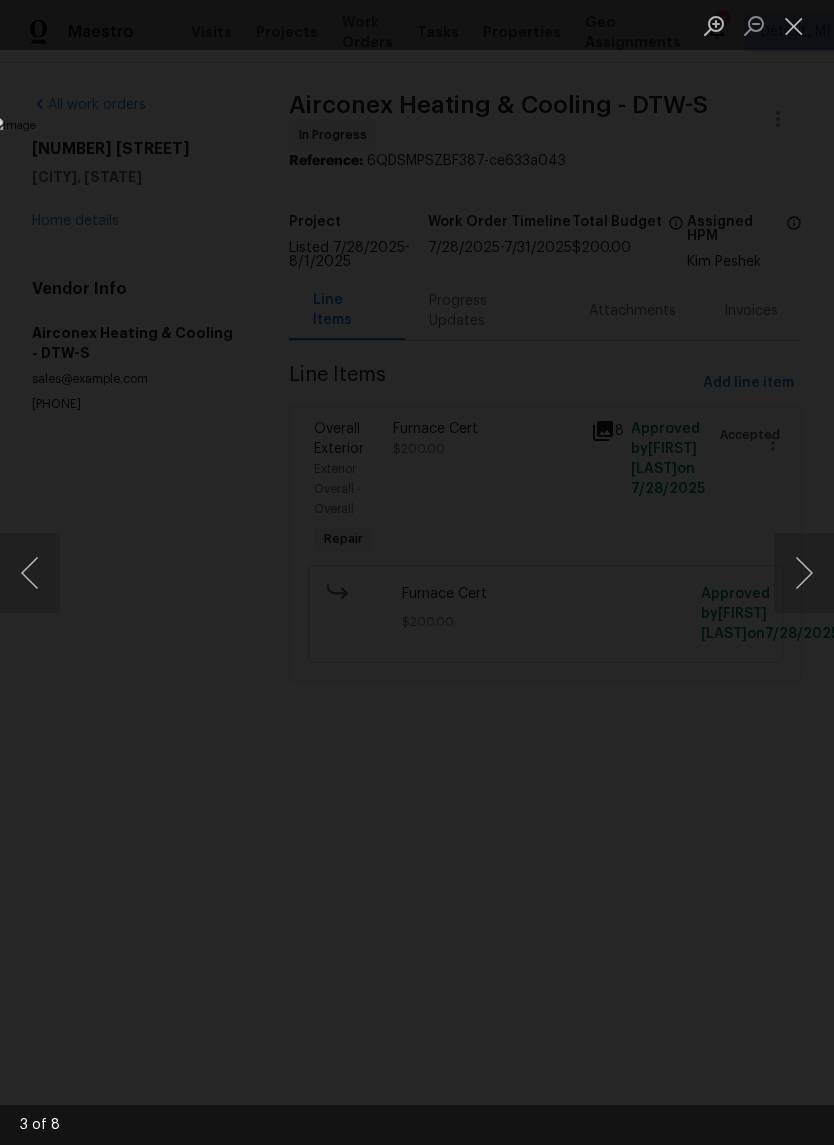 click at bounding box center [804, 573] 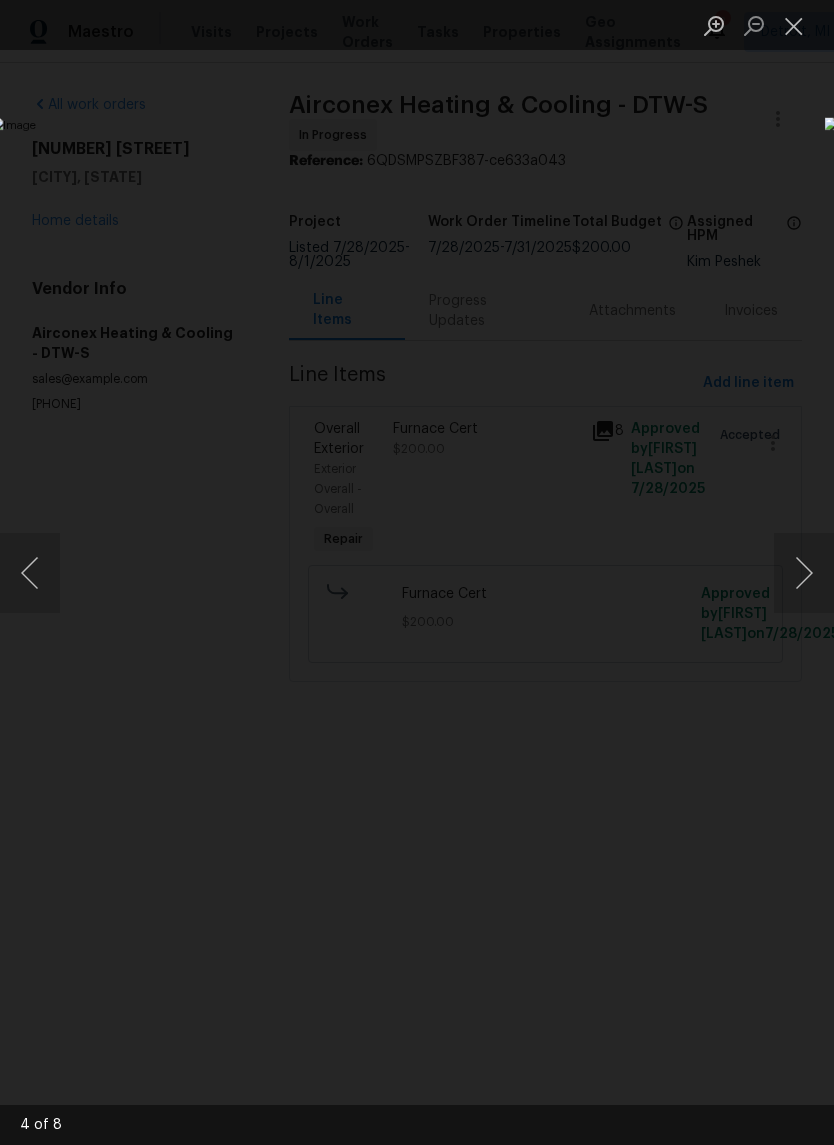 click at bounding box center [804, 573] 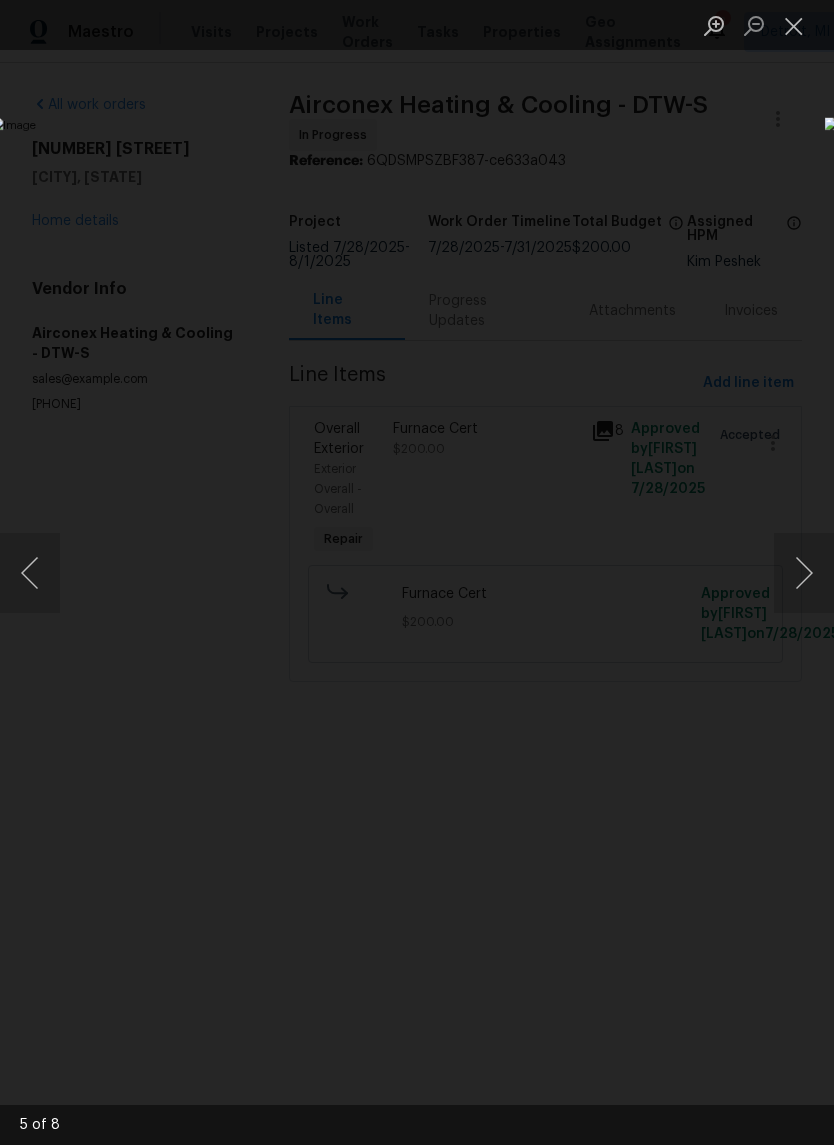 click at bounding box center [804, 573] 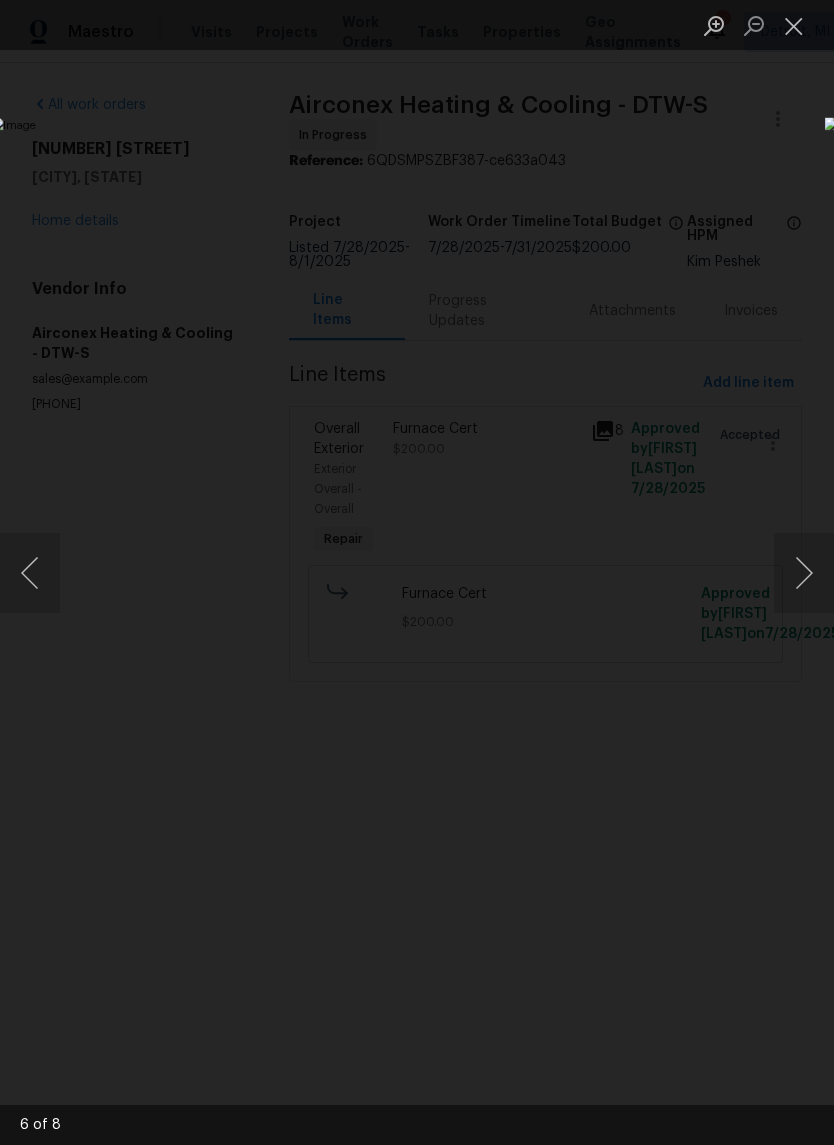 click at bounding box center (804, 573) 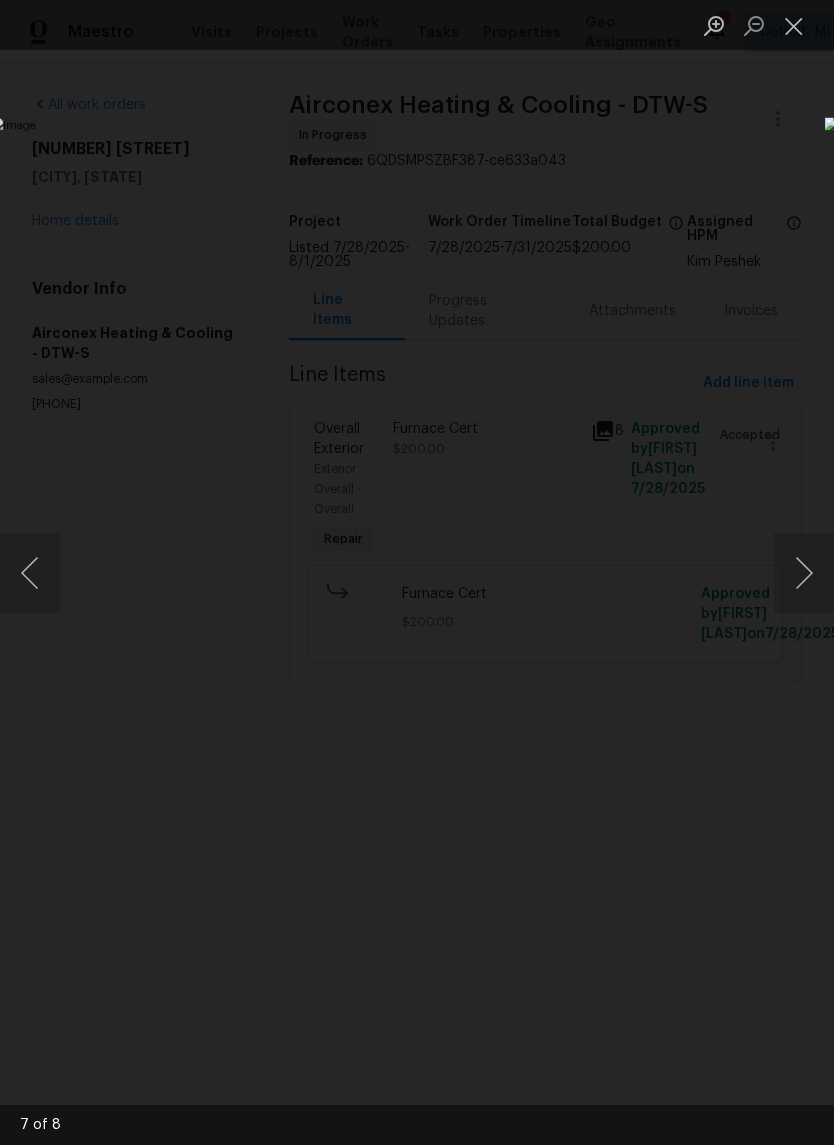 click at bounding box center [804, 573] 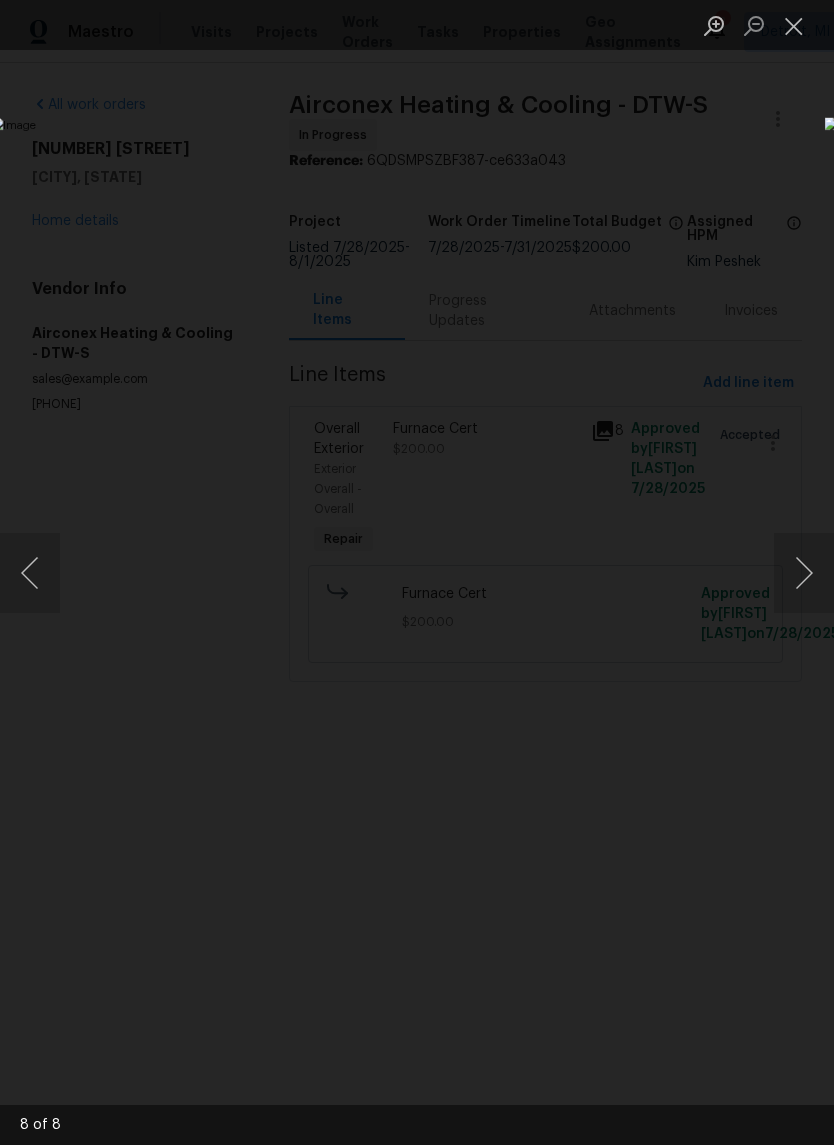 click at bounding box center [804, 573] 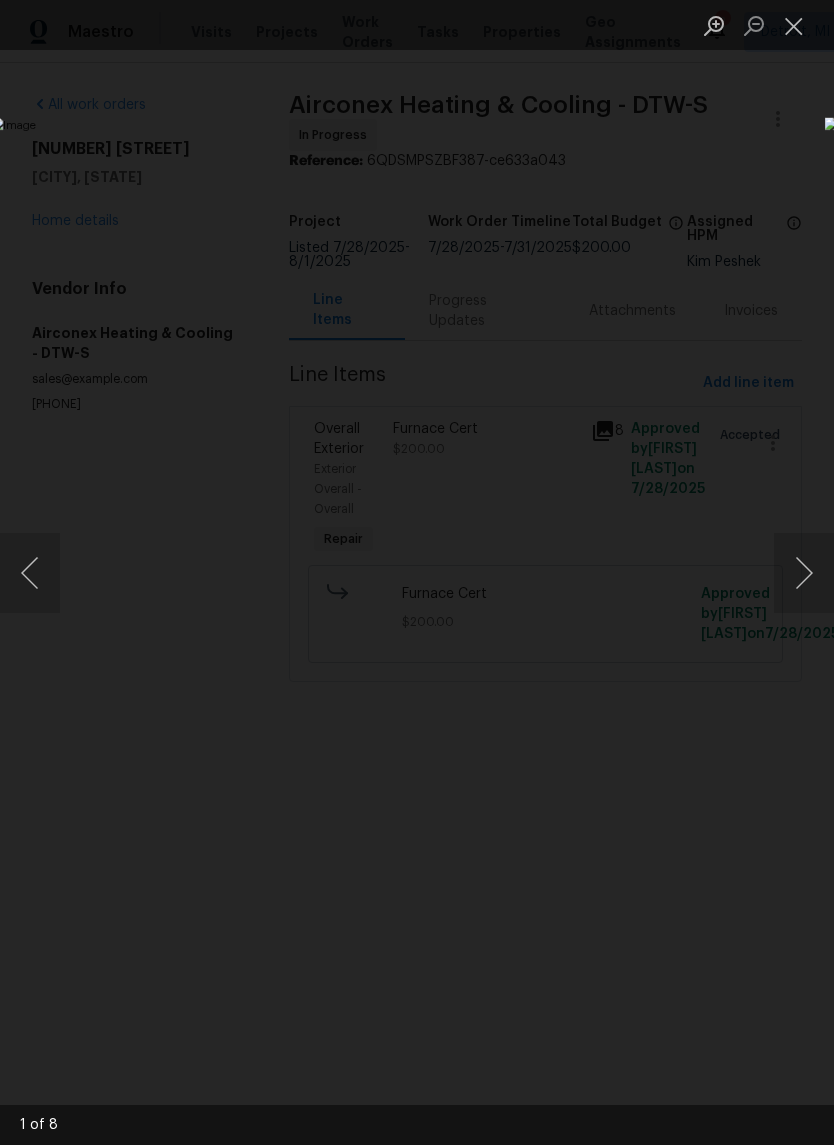 click at bounding box center (794, 25) 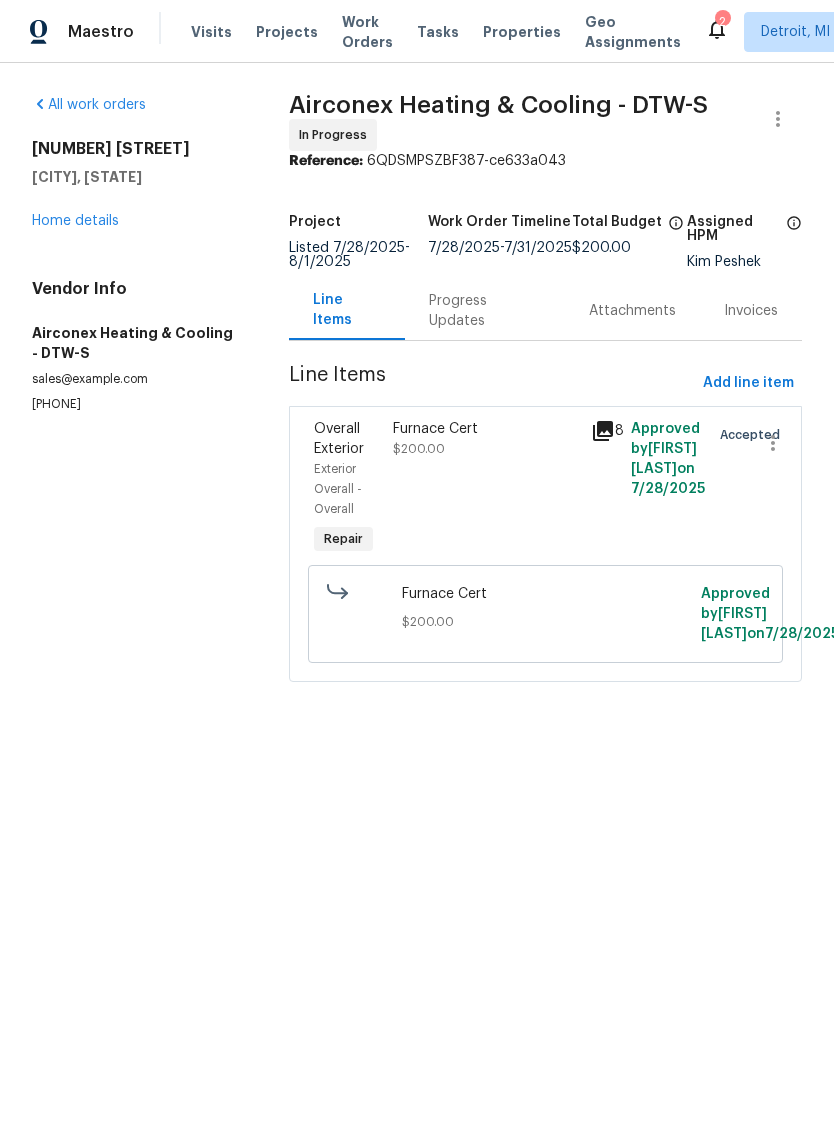 click on "Maestro Visits Projects Work Orders Tasks Properties Geo Assignments 2 Detroit, MI Dominic Herron All work orders 11421 Brady Redford, MI 48239 Home details Vendor Info Airconex Heating & Cooling - DTW-S sales@airconexhvac.com (586) 530-3259 Airconex Heating & Cooling - DTW-S In Progress Reference:   6QDSMPSZBF387-ce633a043 Project Listed   7/28/2025  -  8/1/2025 Work Order Timeline 7/28/2025  -  7/31/2025 Total Budget $200.00 Assigned HPM Kim Peshek Line Items Progress Updates Attachments Invoices Line Items Add line item Overall Exterior Exterior Overall - Overall Repair Furnace Cert $200.00   8 Approved by  Julienne Manansala  on   7/28/2025 Accepted Furnace Cert $200.00 Approved by  Julienne Manansala  on  7/28/2025" at bounding box center [417, 369] 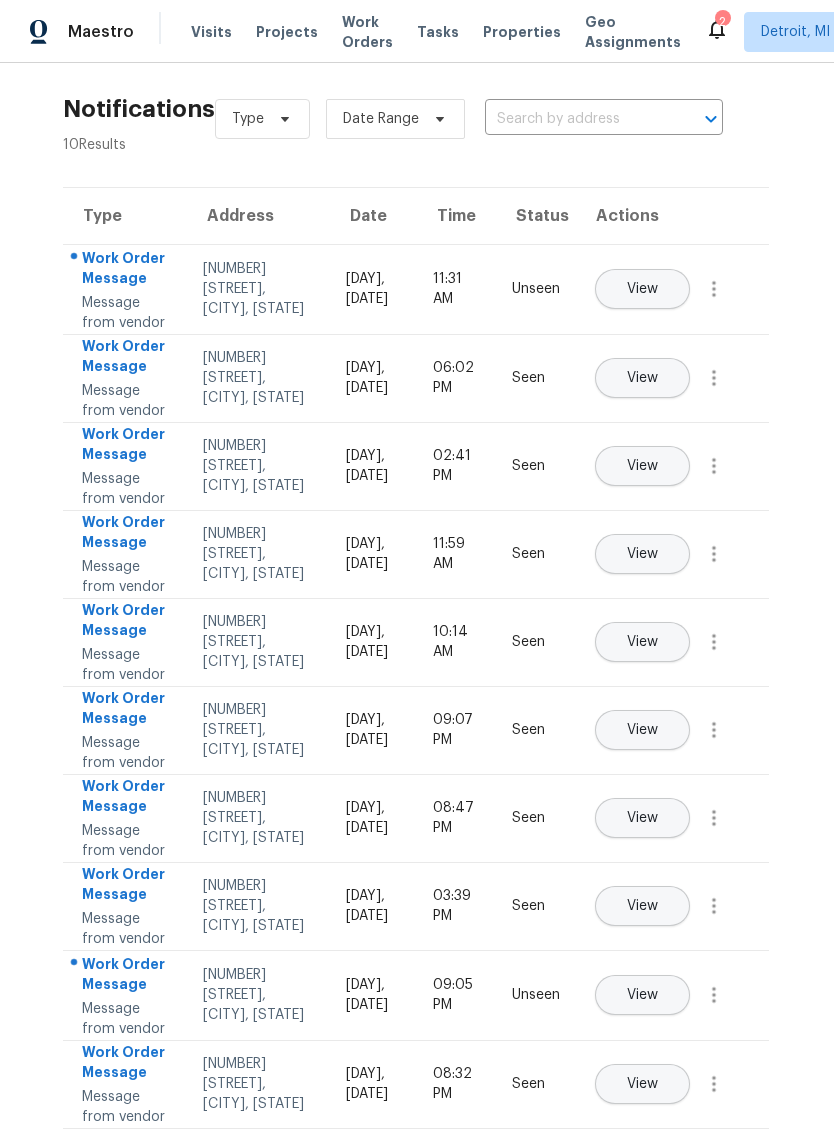 scroll, scrollTop: 363, scrollLeft: 1, axis: both 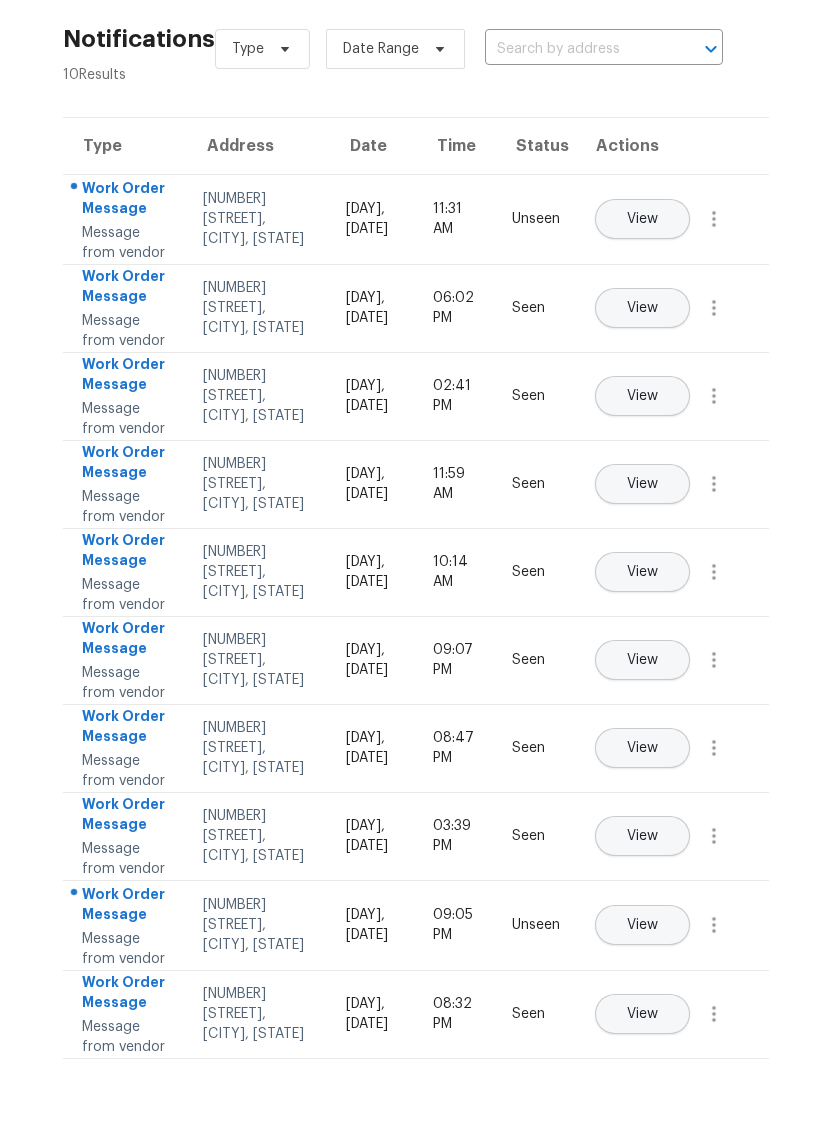 click on "View" at bounding box center [642, 995] 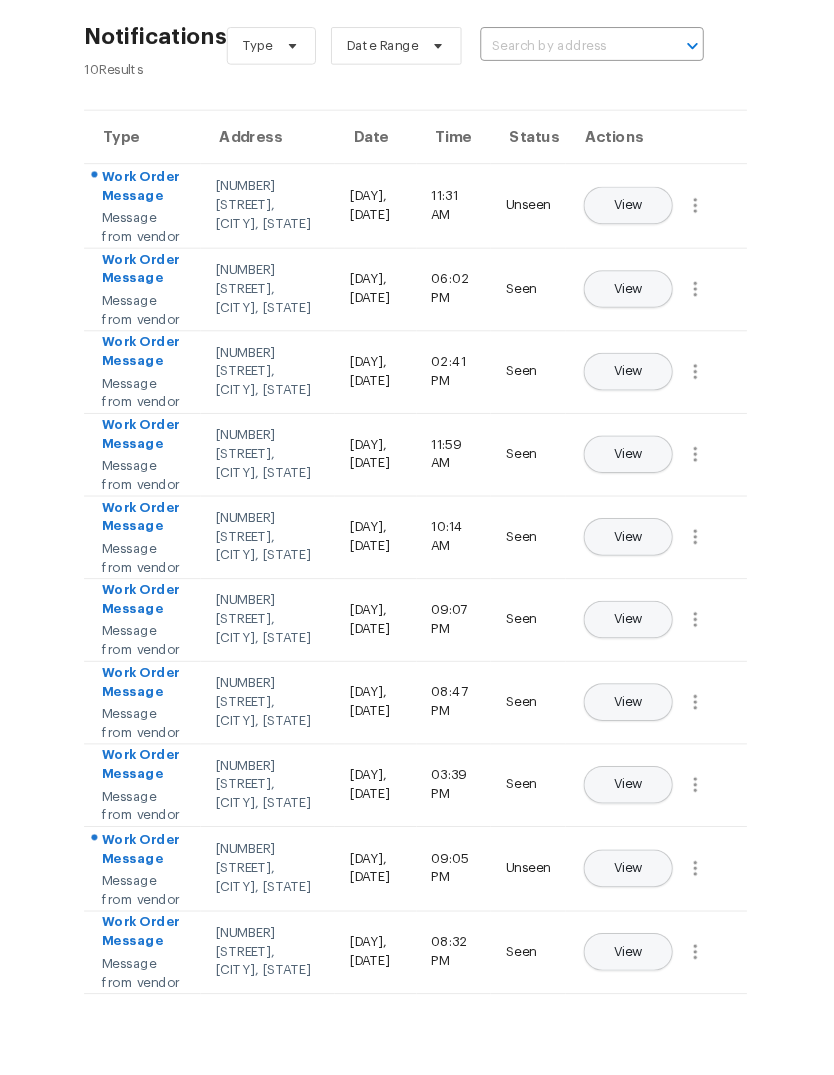 scroll, scrollTop: 75, scrollLeft: 0, axis: vertical 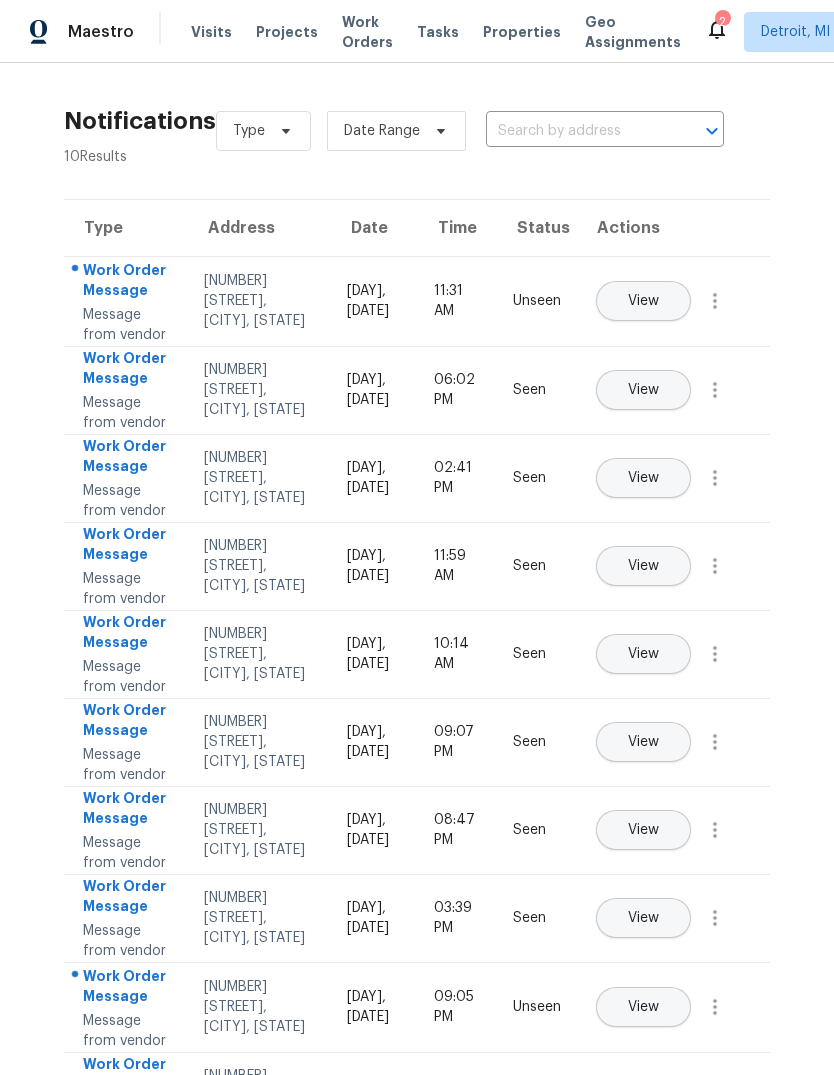 click on "View" at bounding box center [643, 301] 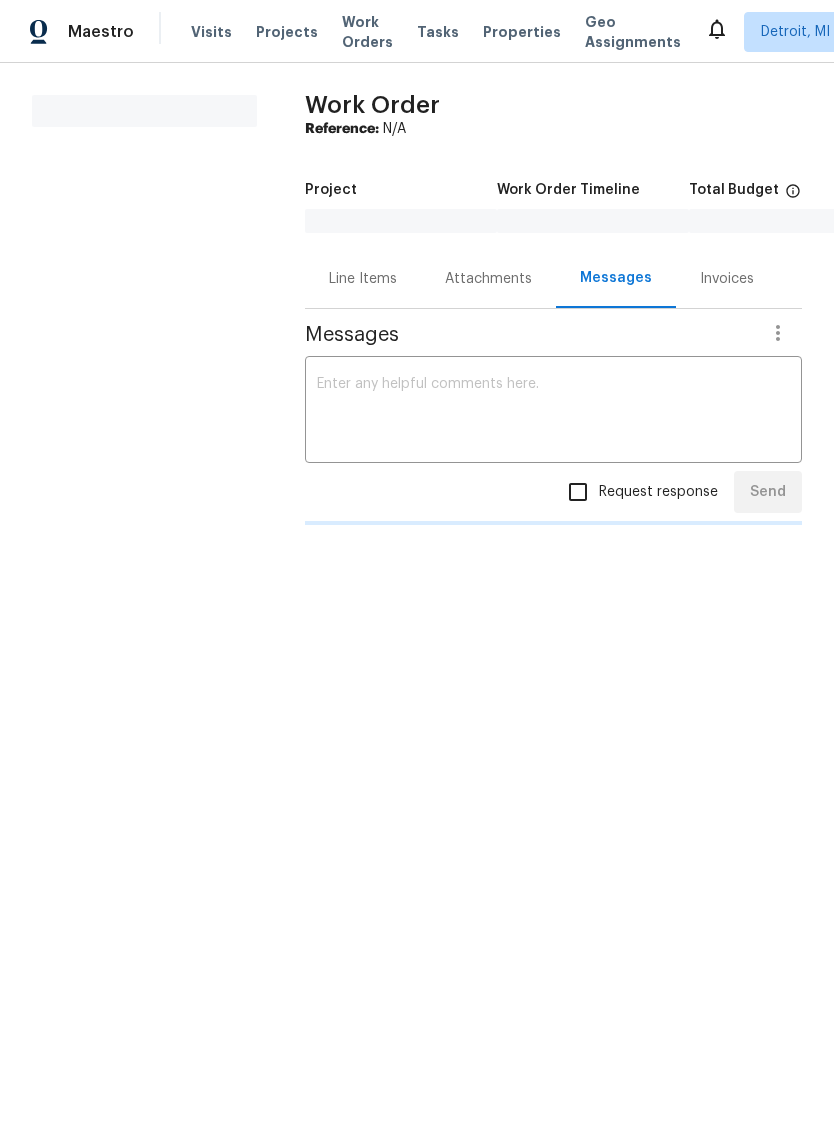 scroll, scrollTop: 0, scrollLeft: 0, axis: both 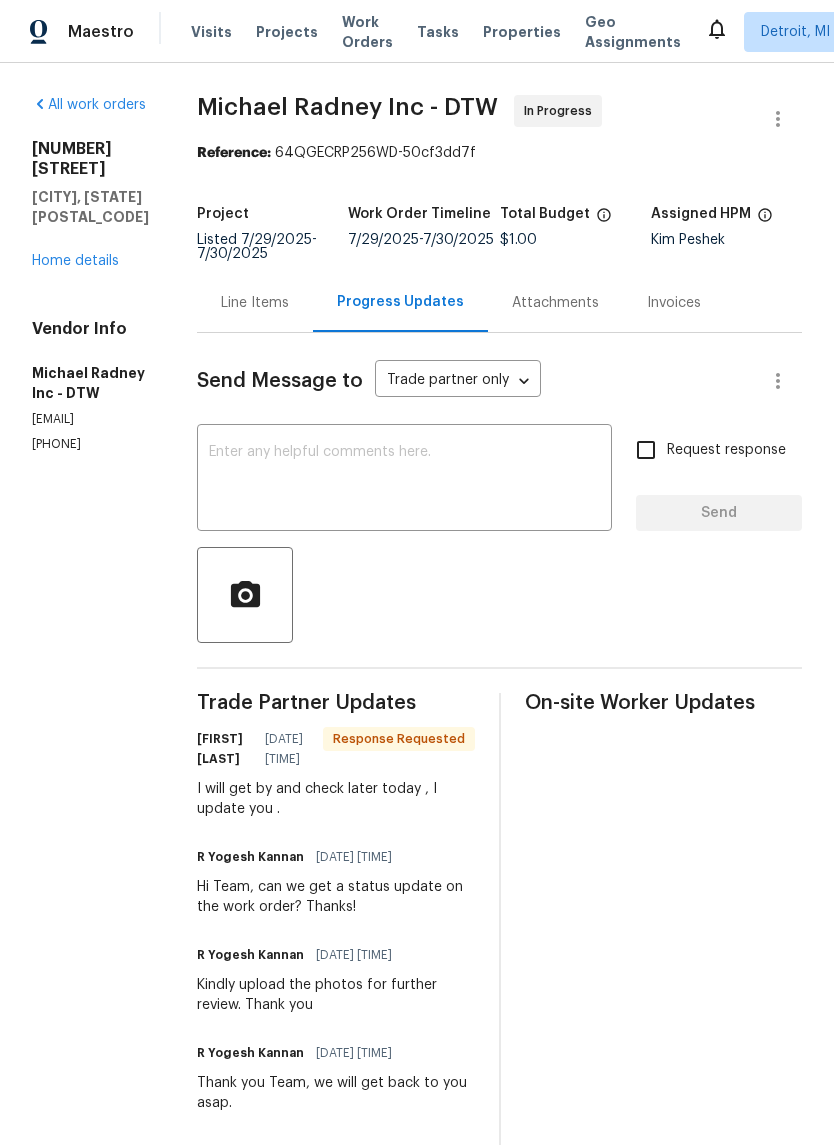 click on "Line Items" at bounding box center [255, 303] 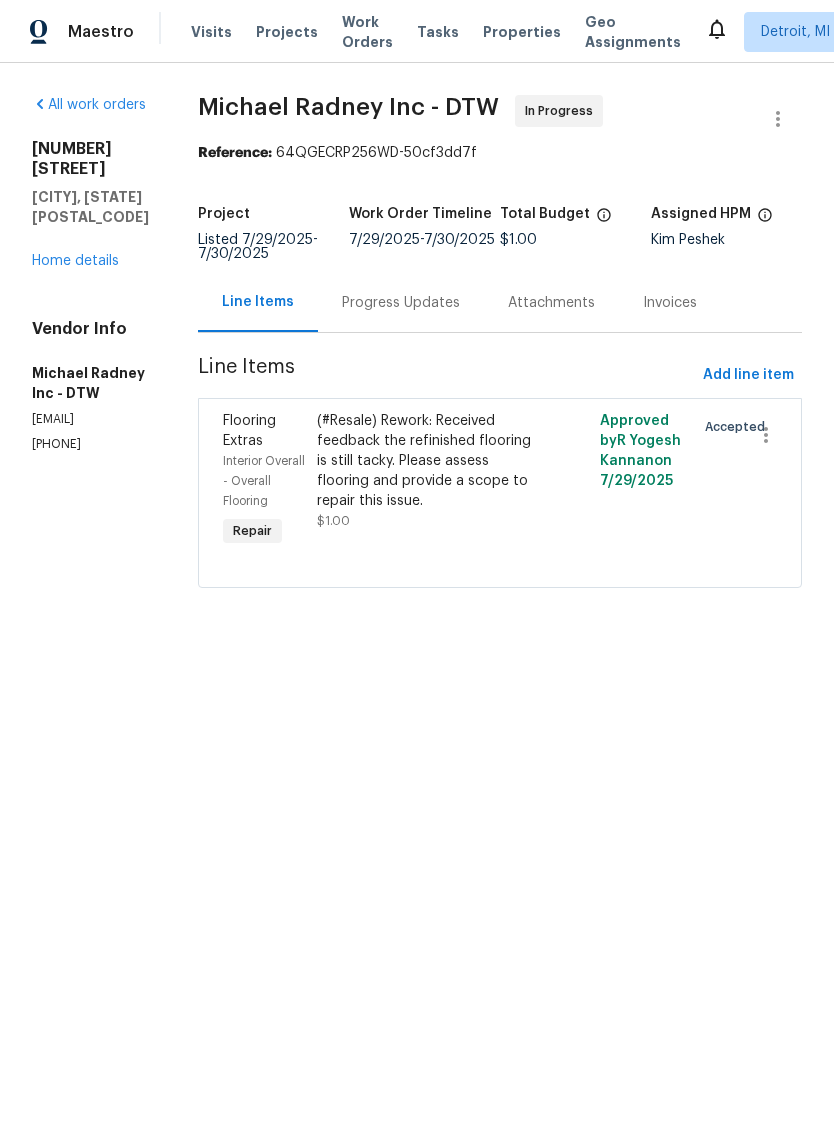 click on "Progress Updates" at bounding box center [401, 303] 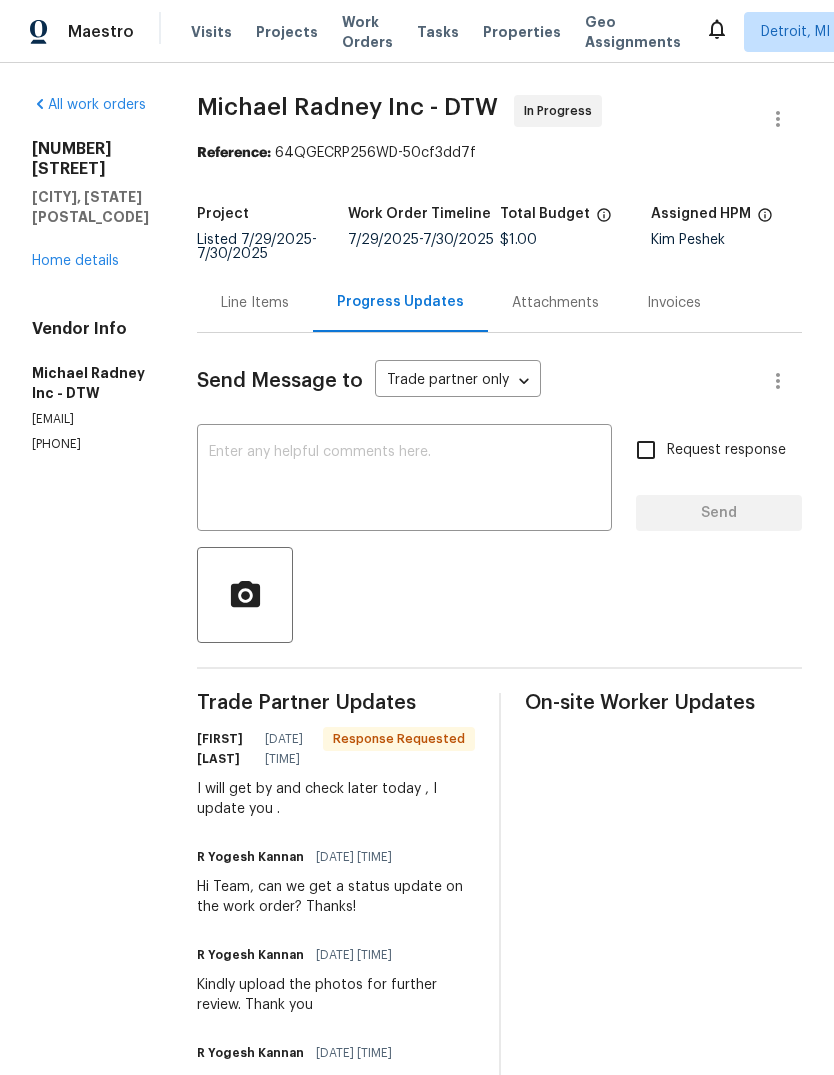 click on "Properties" at bounding box center [522, 32] 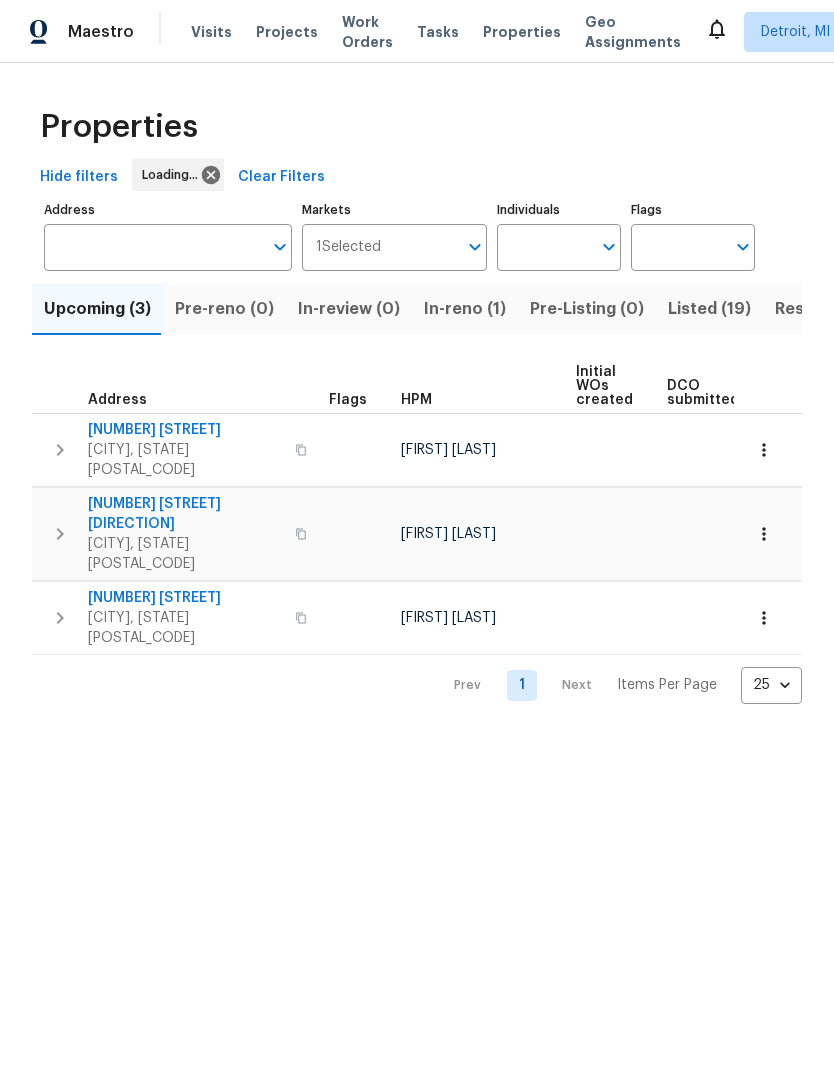 click on "Listed (19)" at bounding box center (709, 309) 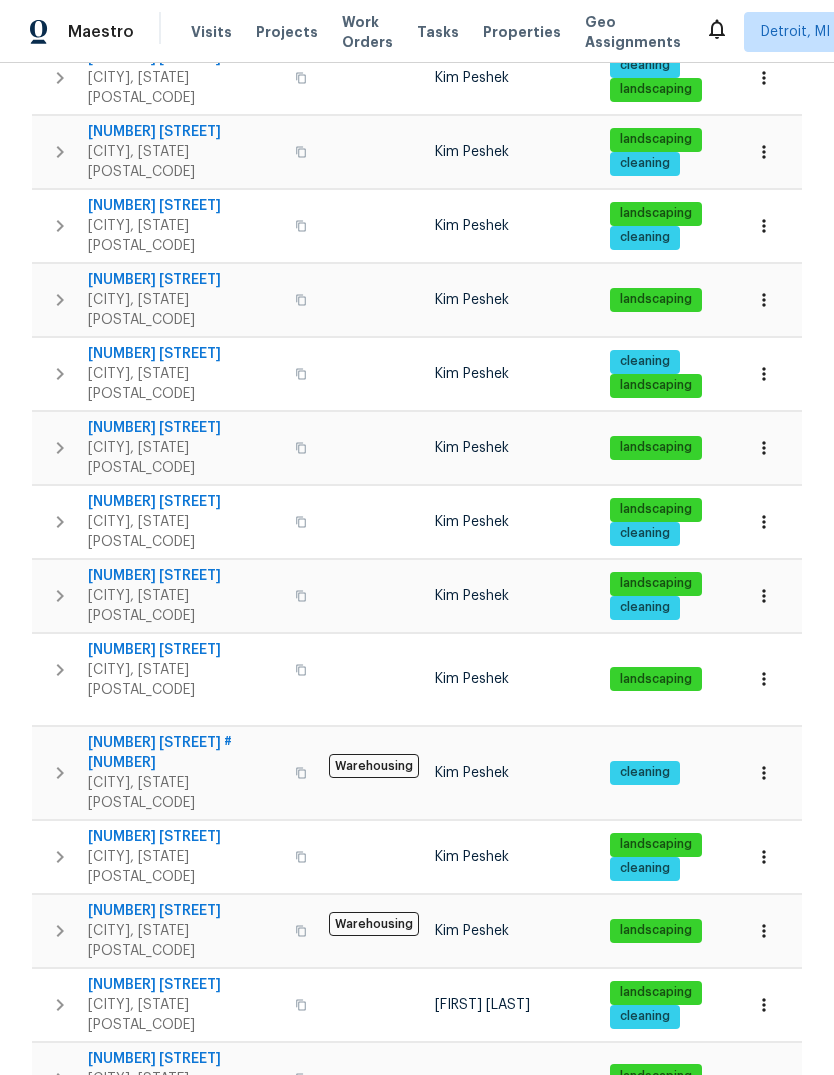 scroll, scrollTop: 519, scrollLeft: 0, axis: vertical 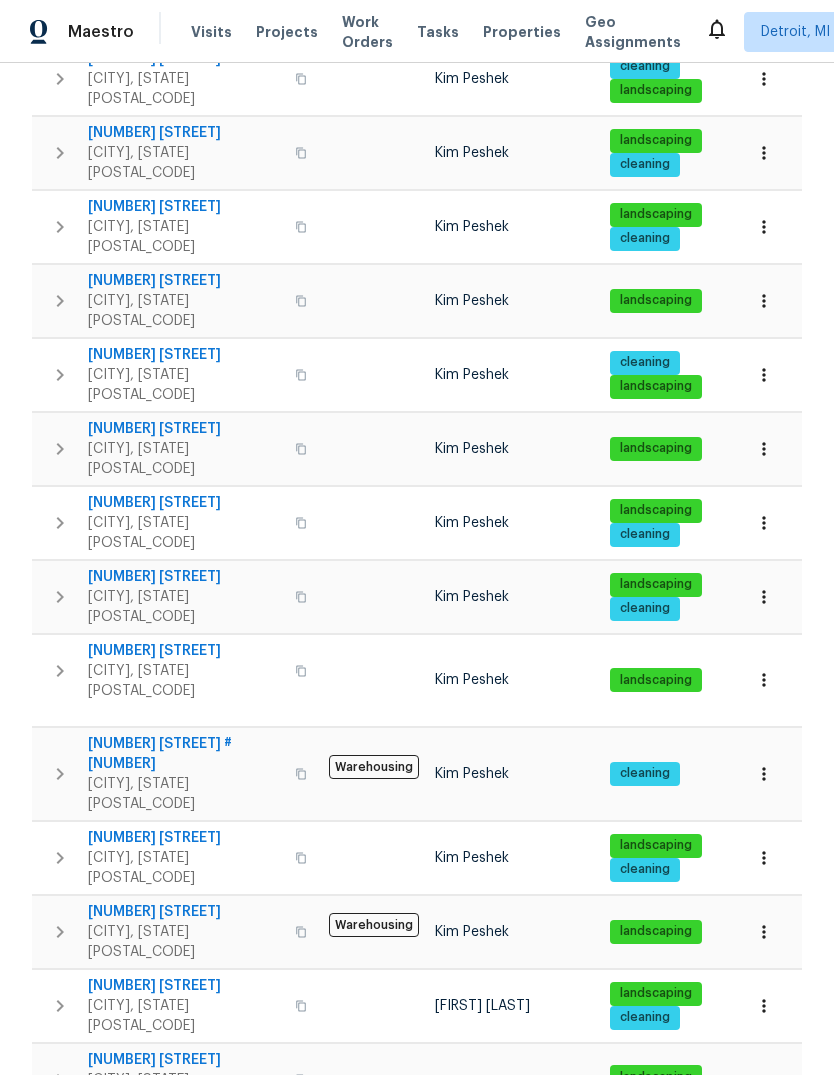 click on "[NUMBER] [STREET]" at bounding box center (185, 1301) 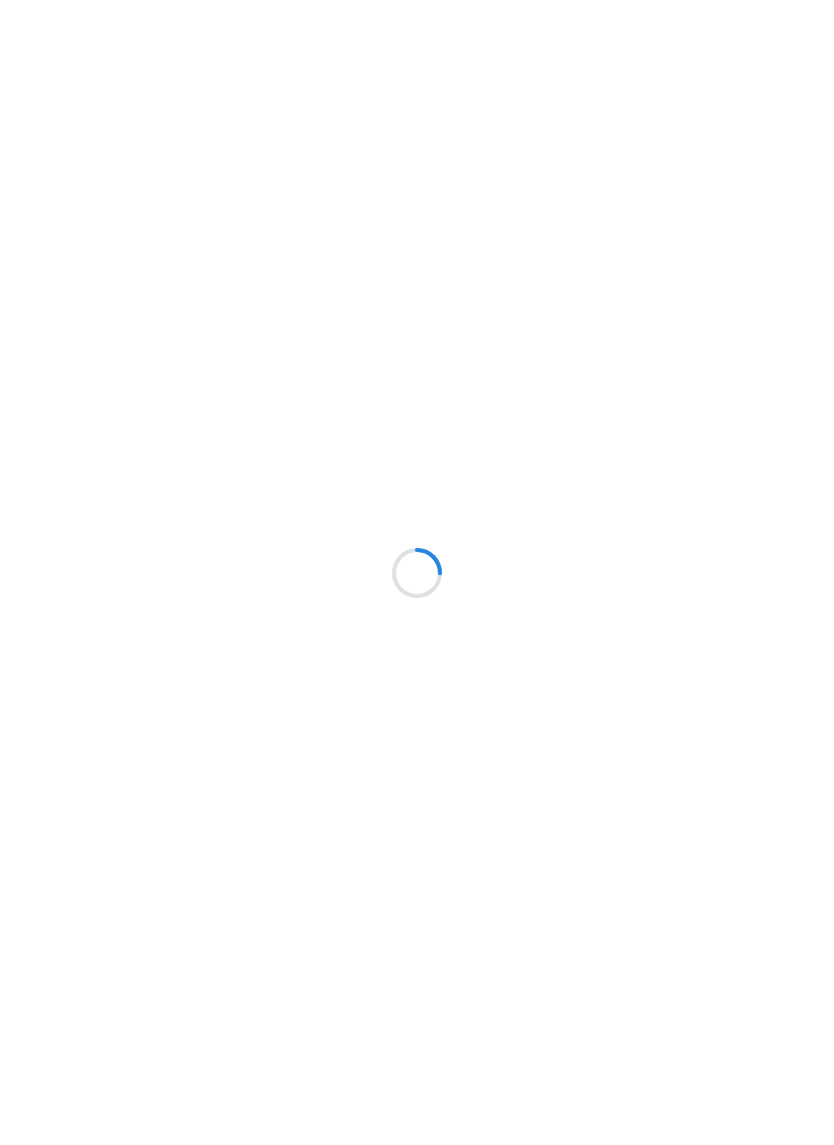 scroll, scrollTop: 0, scrollLeft: 0, axis: both 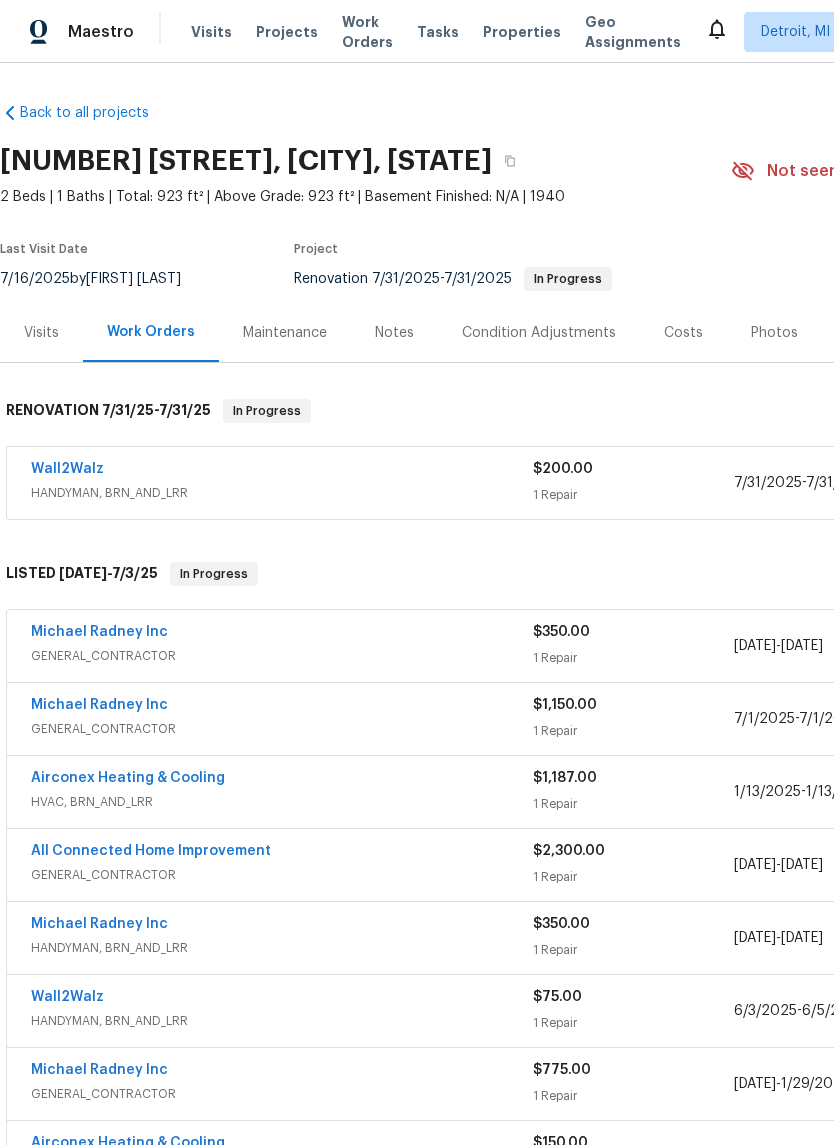 click on "HANDYMAN, BRN_AND_LRR" at bounding box center [282, 493] 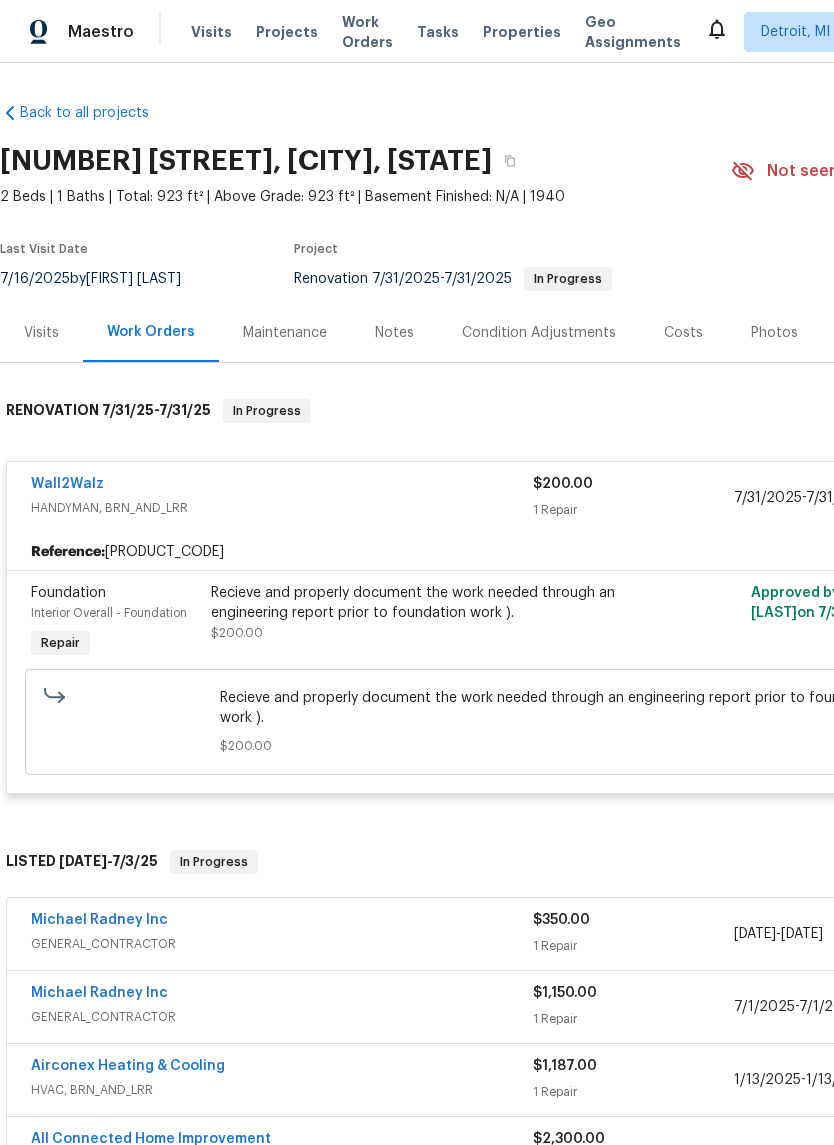 click on "Wall2Walz" at bounding box center (67, 484) 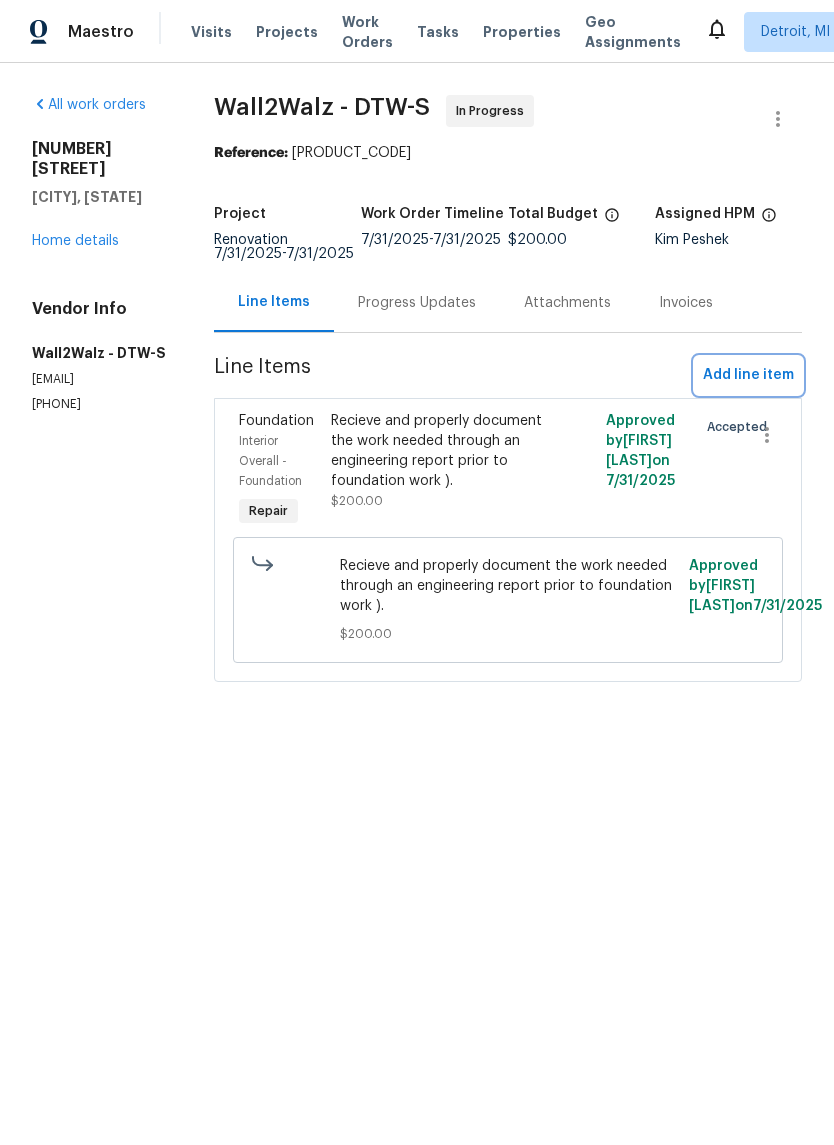 click on "Add line item" at bounding box center (748, 375) 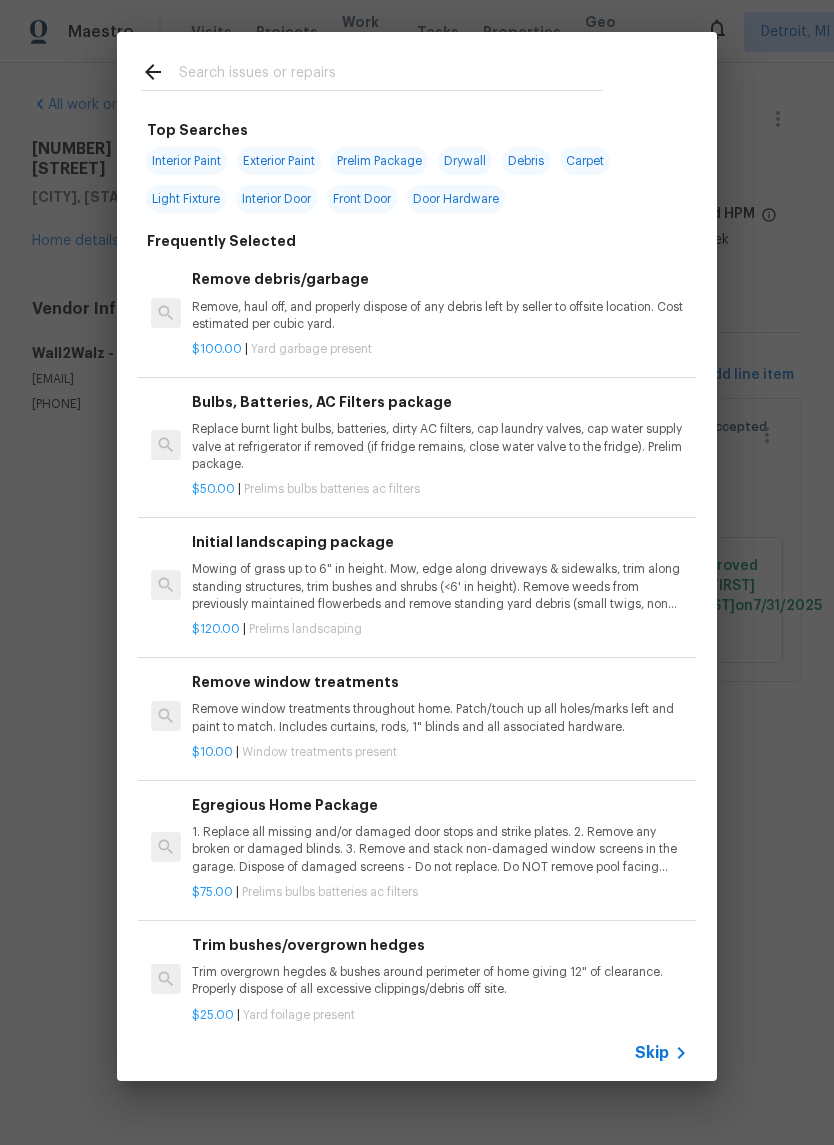 click at bounding box center (391, 75) 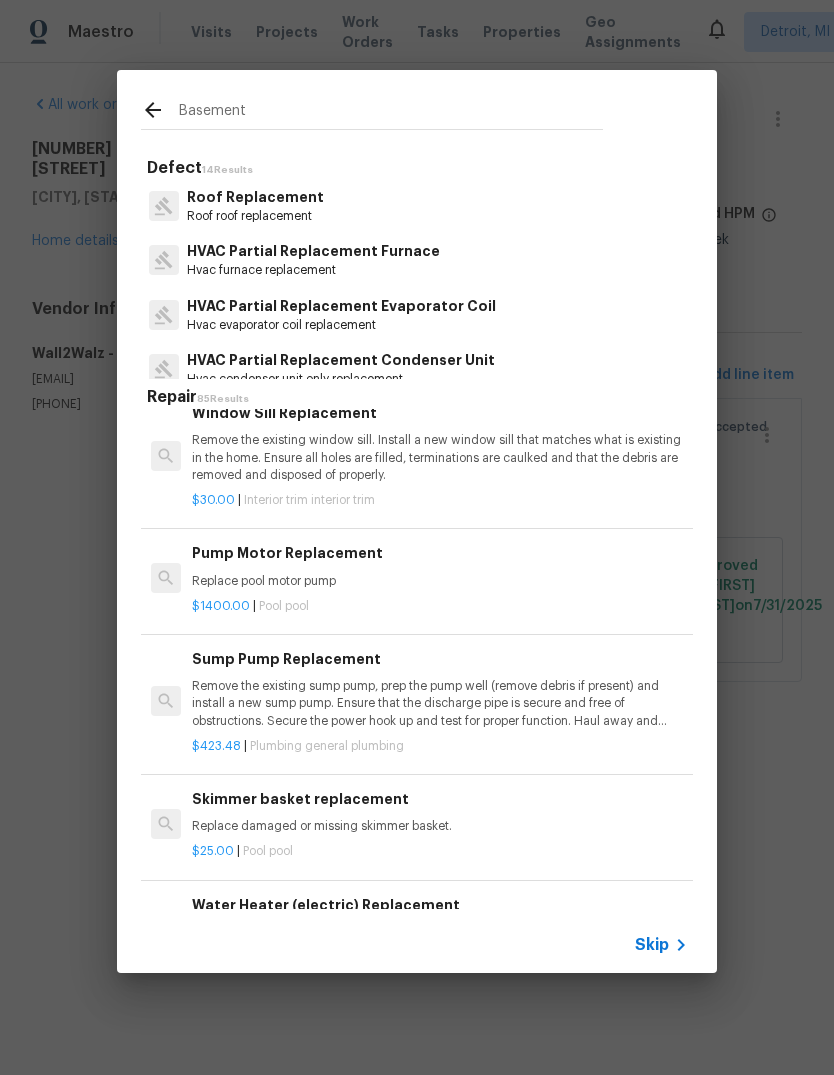 scroll, scrollTop: 9240, scrollLeft: -1, axis: both 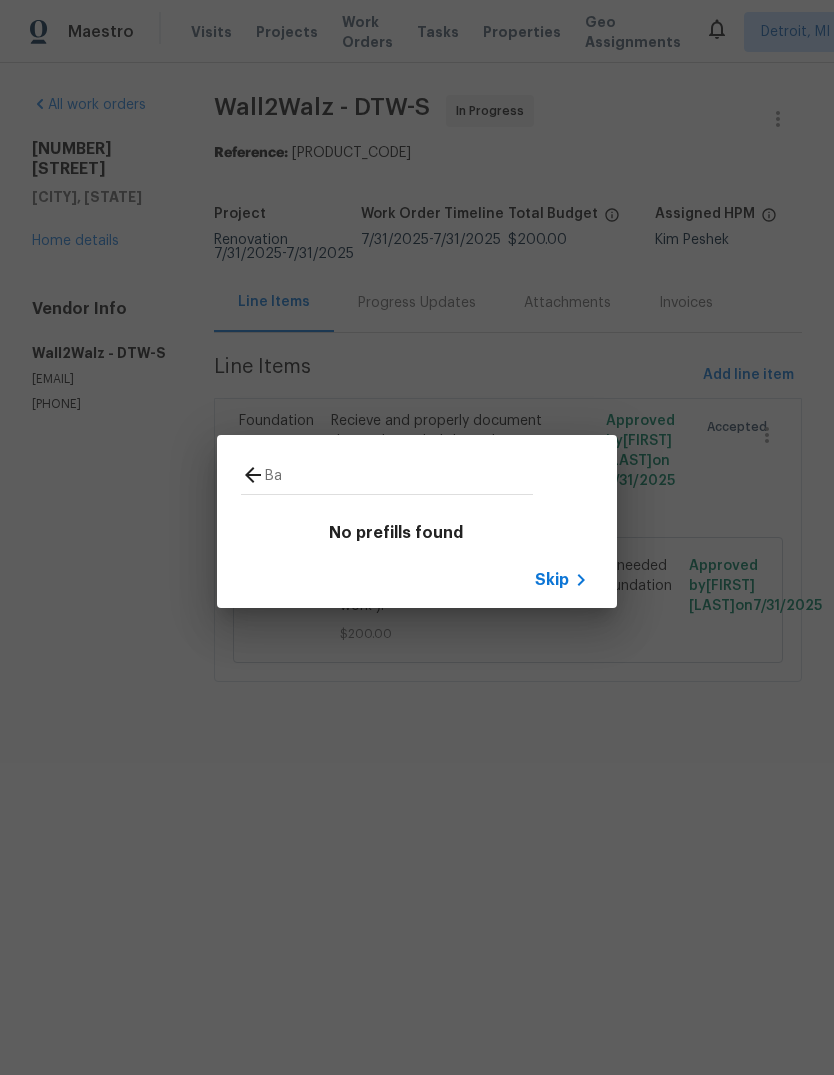 type on "B" 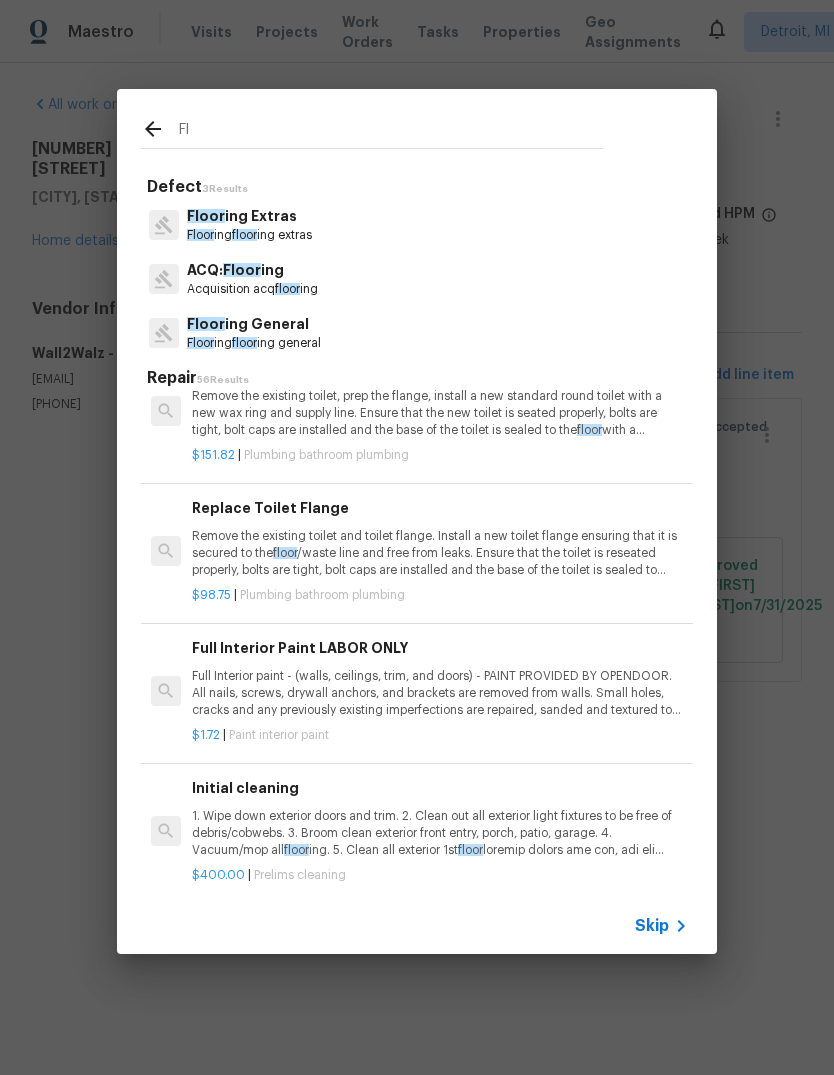 type on "F" 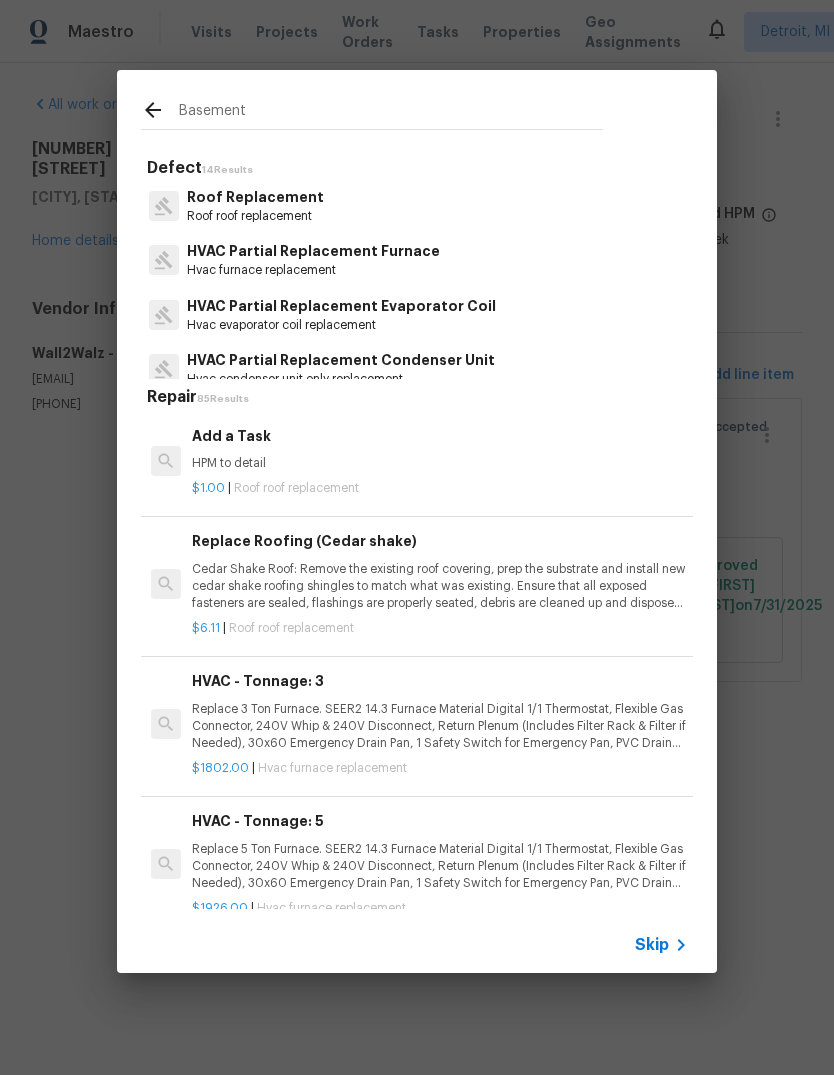 type on "Basement" 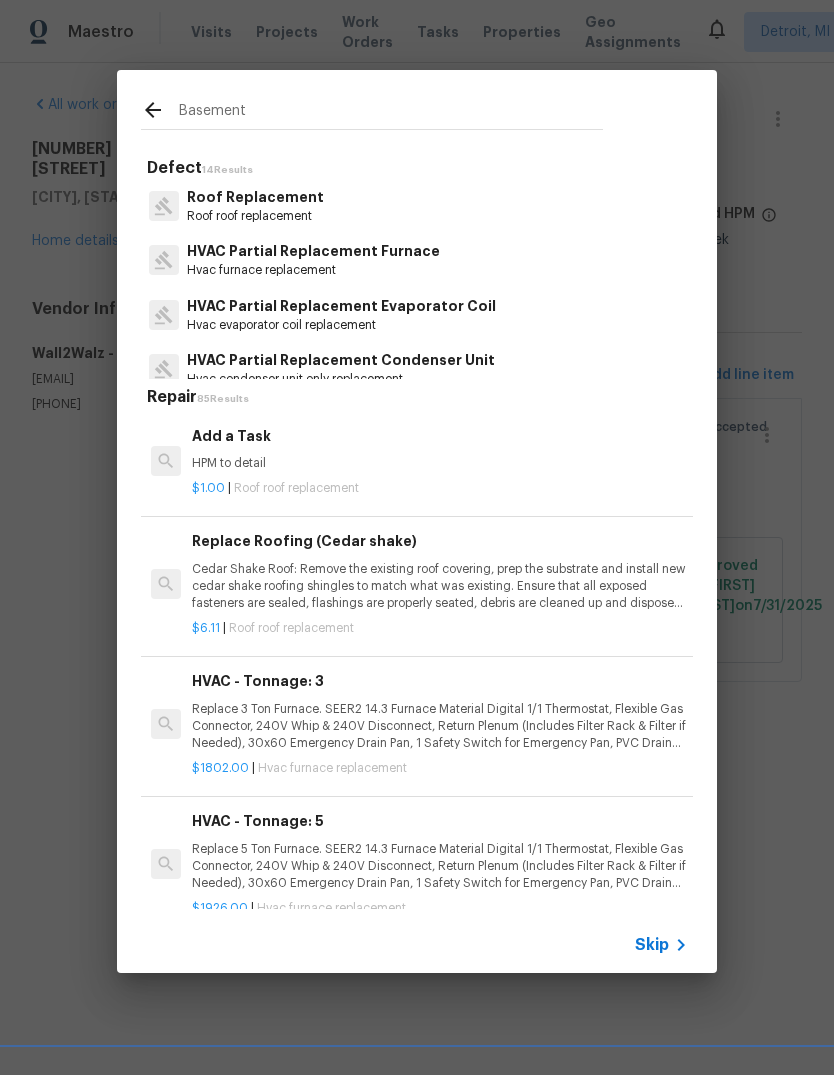 click 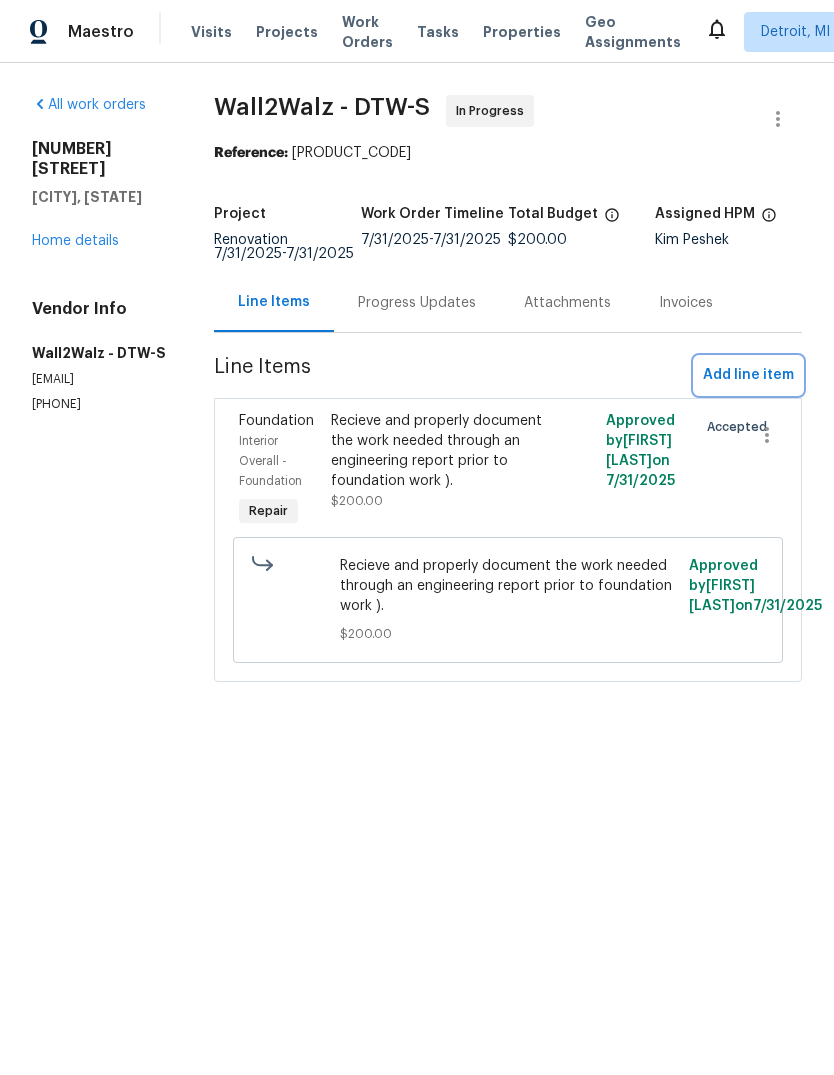 type 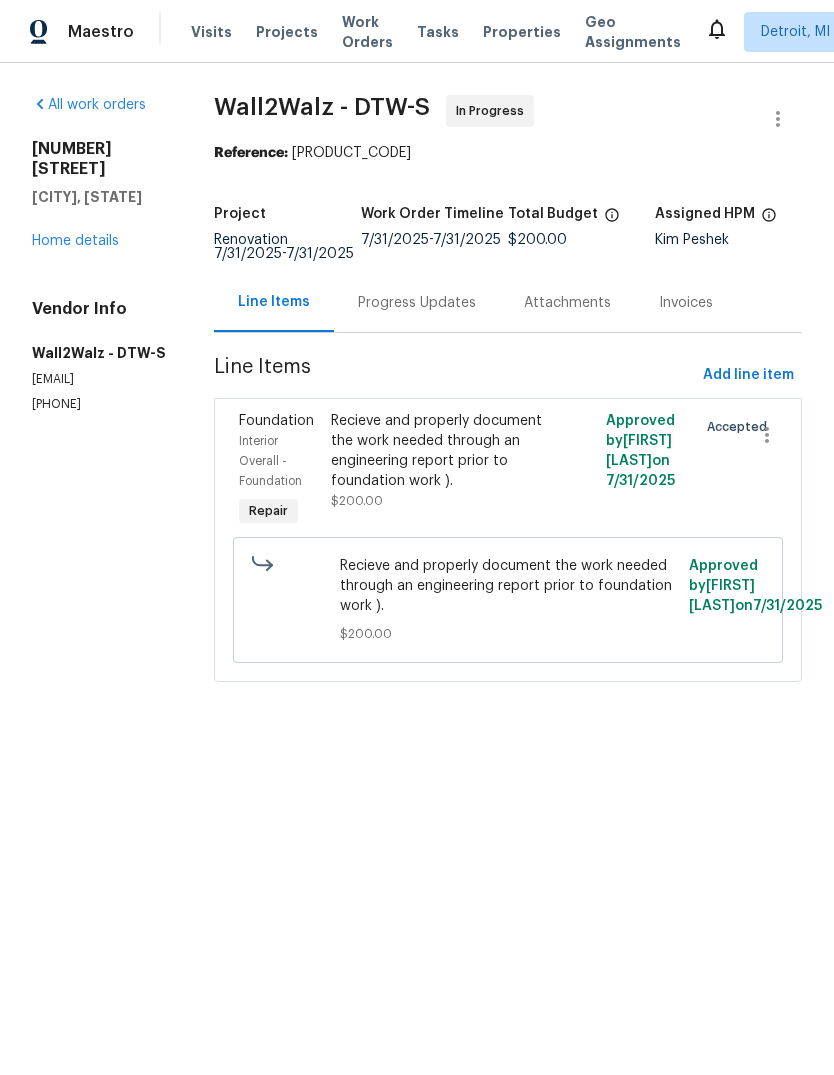 click on "Wall2Walz - DTW-S In Progress Reference:   2Z20154MDPA3-516a3f7d4 Project Renovation   [DATE]  -  [DATE] Work Order Timeline [DATE]  -  [DATE] Total Budget $200.00 Assigned HPM [NAME] Line Items Progress Updates Attachments Invoices Line Items Add line item Foundation Interior Overall - Foundation Repair Recieve and properly document the work needed through an engineering report prior to foundation work ). $200.00 Approved by  [NAME]  on   [DATE] Accepted Recieve and properly document the work needed through an engineering report prior to foundation work ). $200.00 Approved by  [NAME]  on  [DATE]" at bounding box center (508, 400) 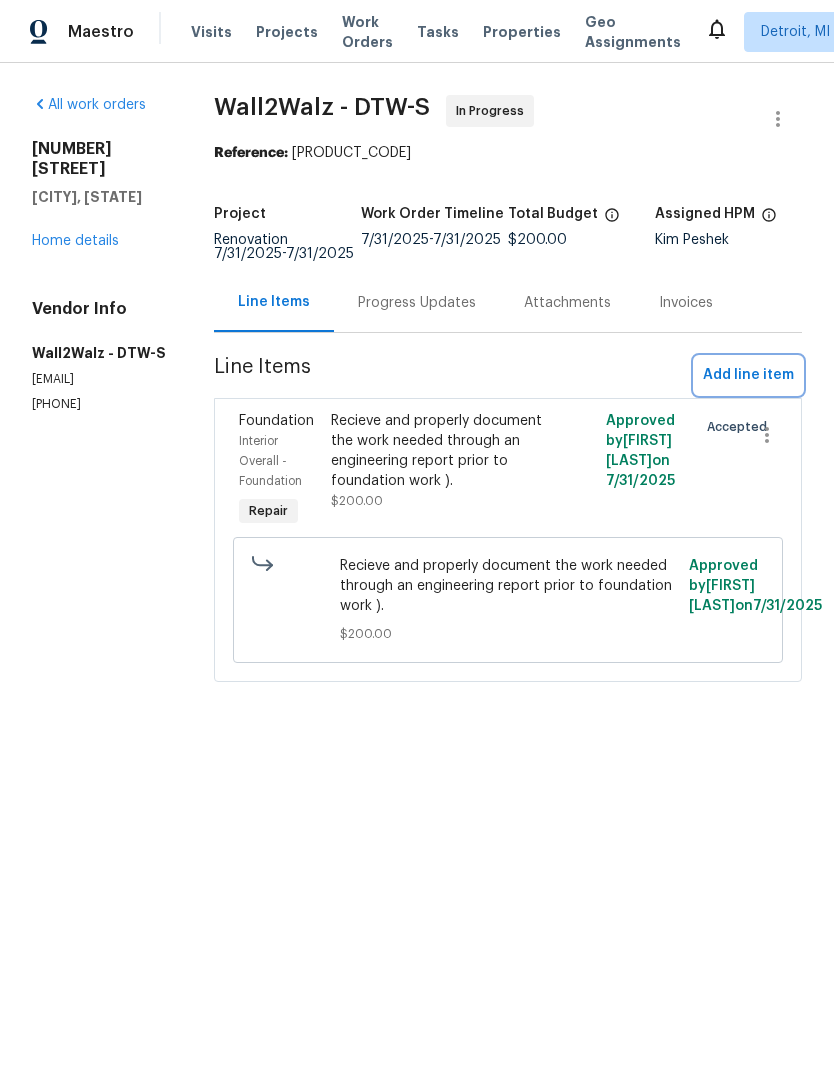 click on "Add line item" at bounding box center [748, 375] 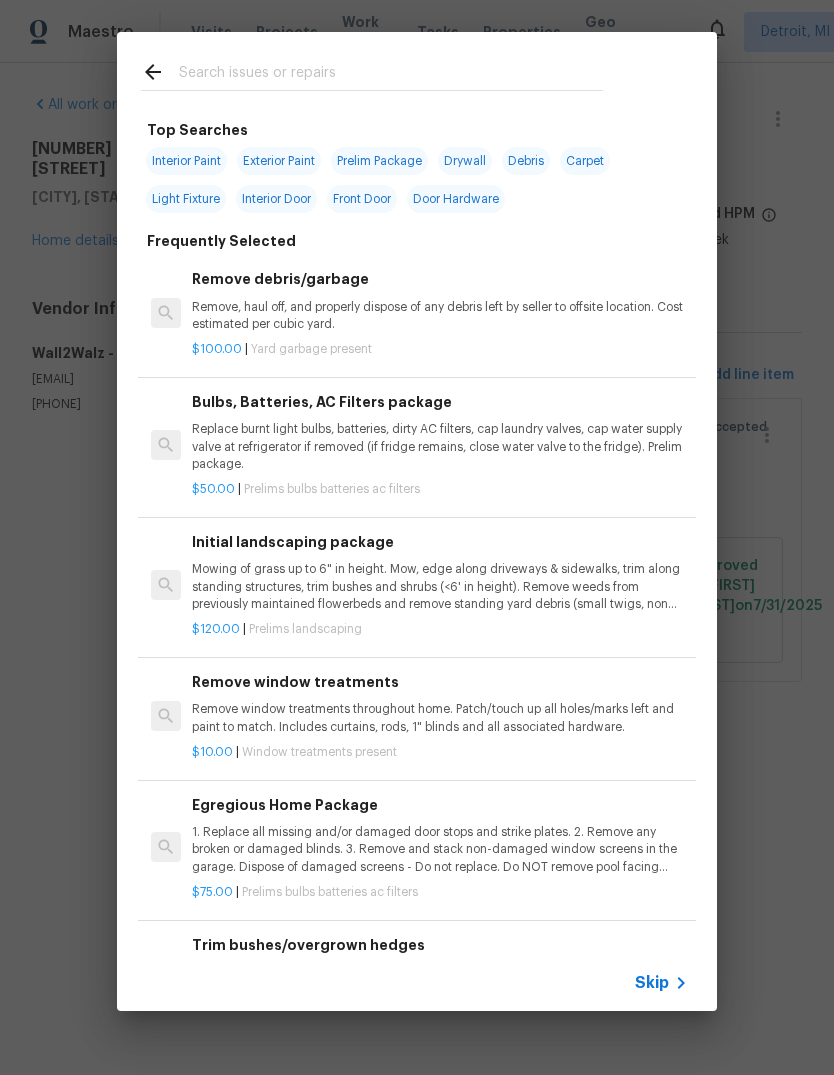 click at bounding box center [372, 71] 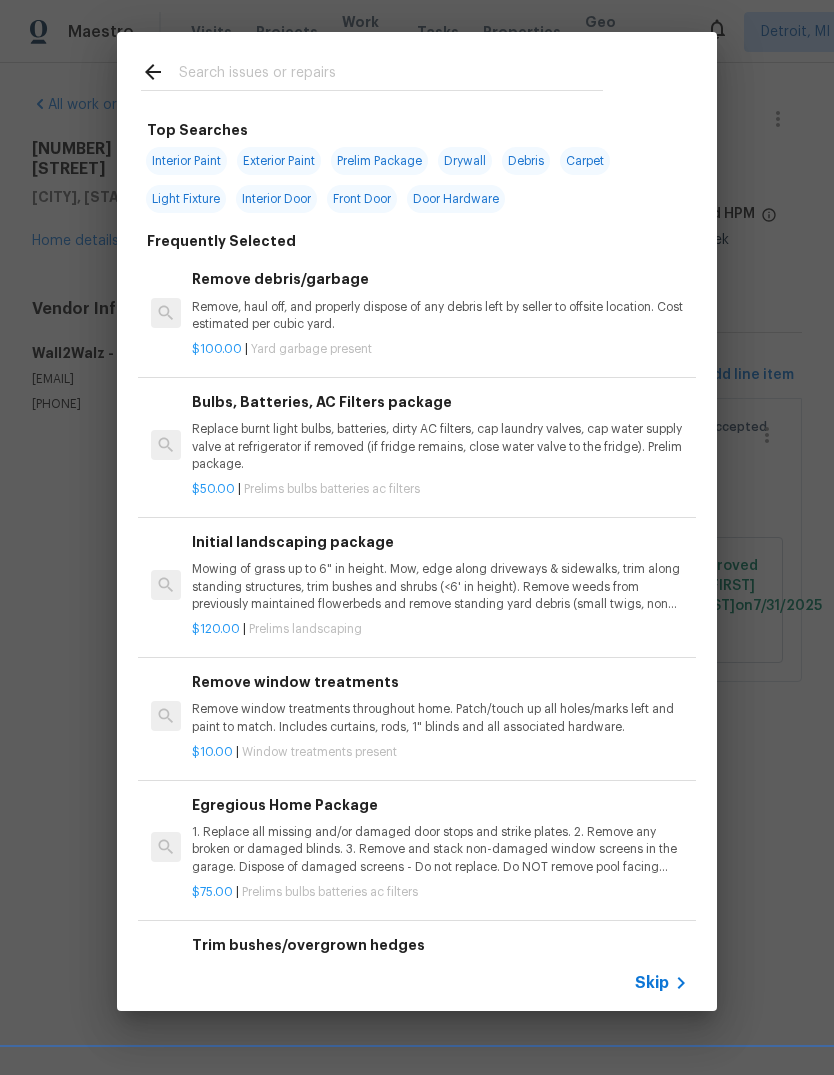 click on "Interior Paint" at bounding box center [186, 161] 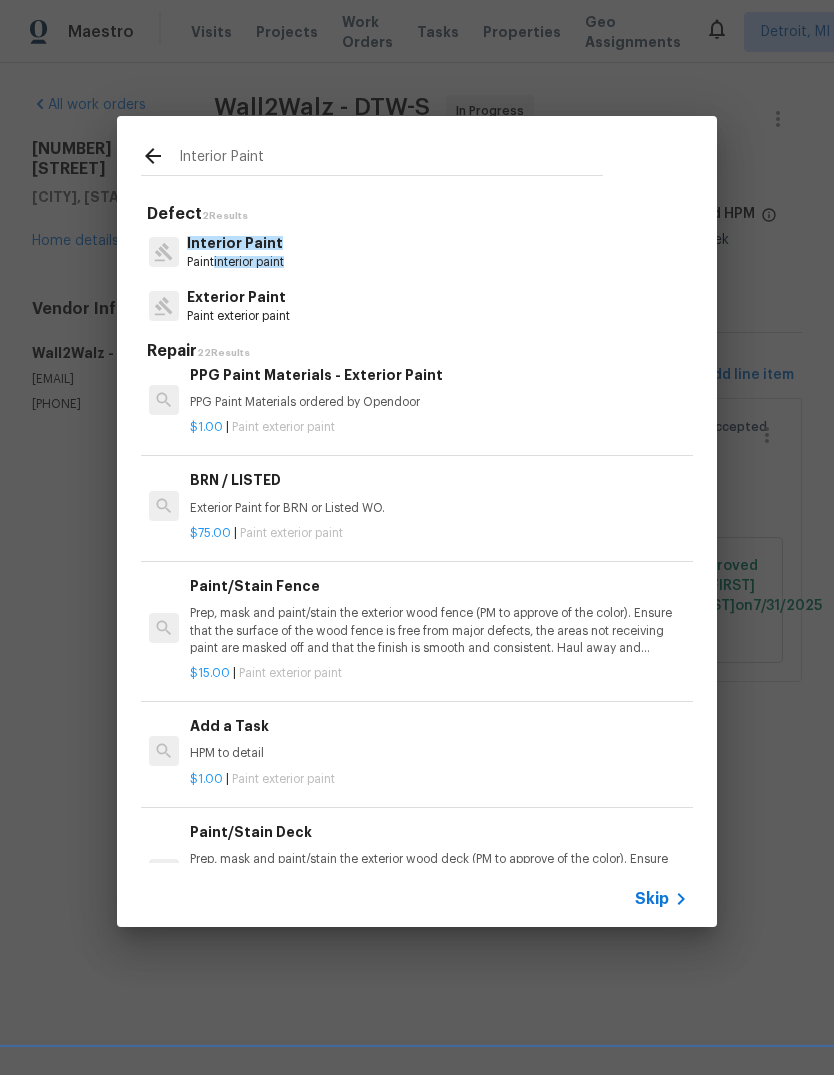 click on "$1.00   |   Paint exterior paint" at bounding box center [438, 779] 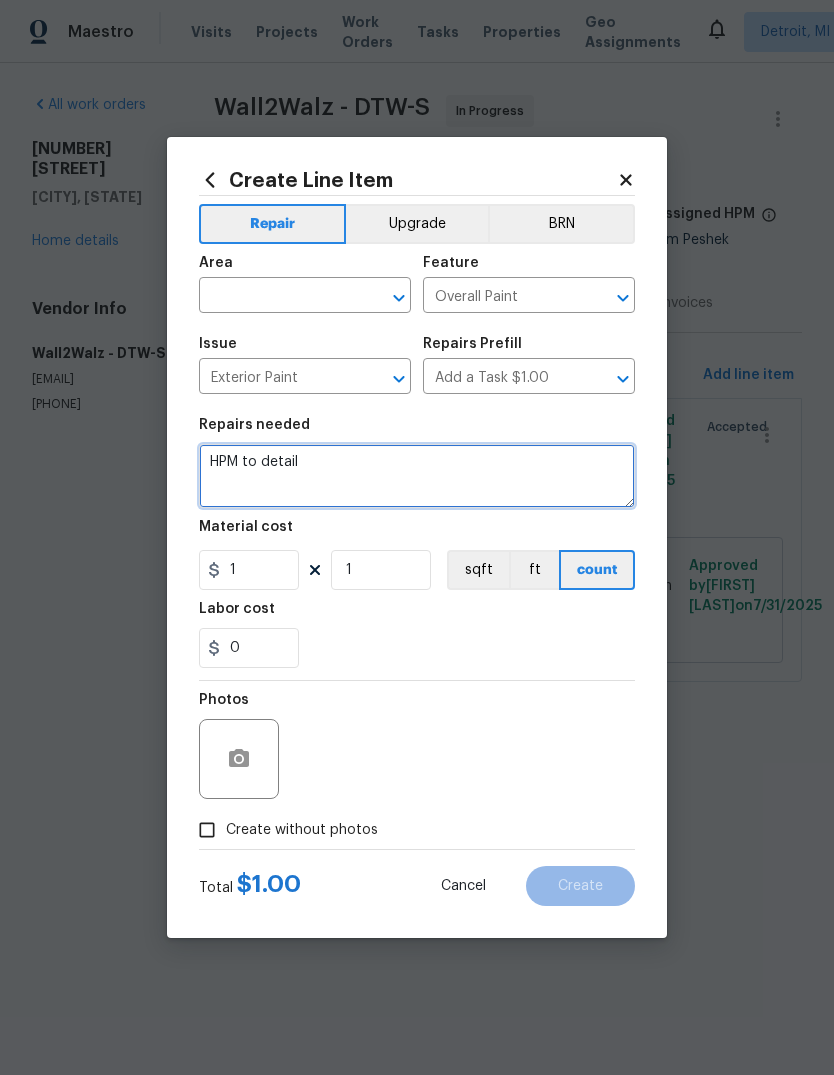 click on "HPM to detail" at bounding box center (417, 476) 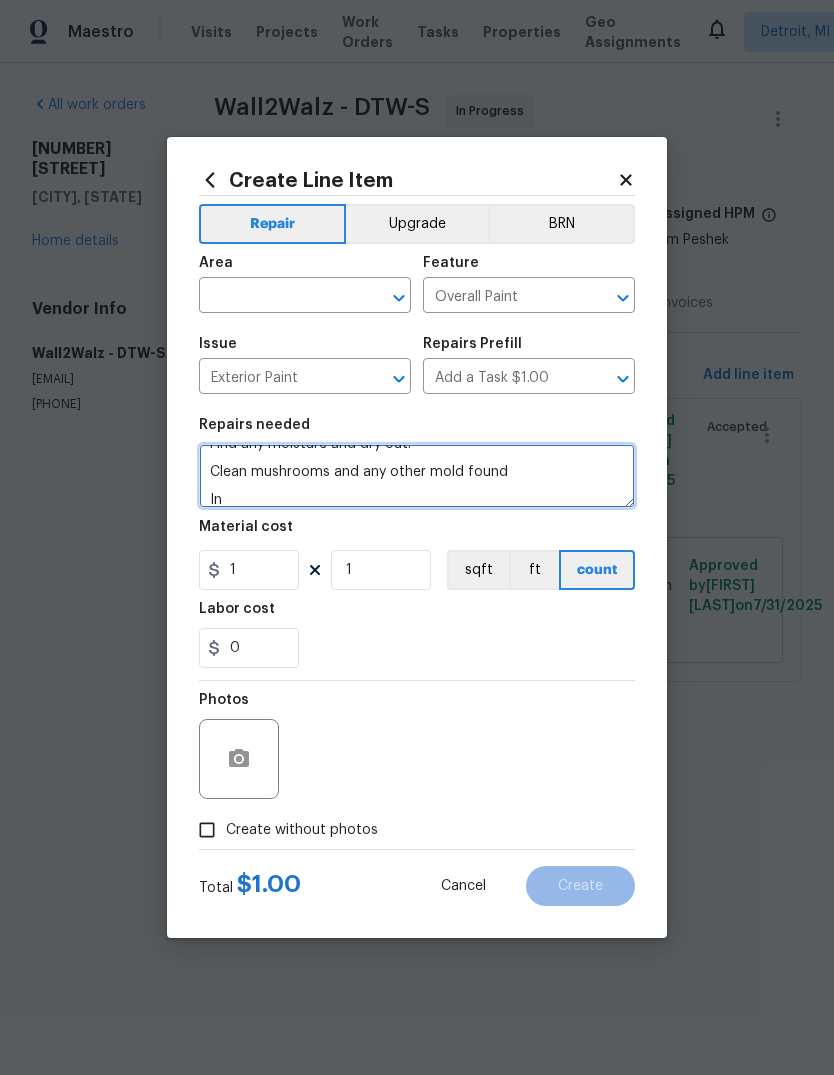 scroll, scrollTop: 18, scrollLeft: 0, axis: vertical 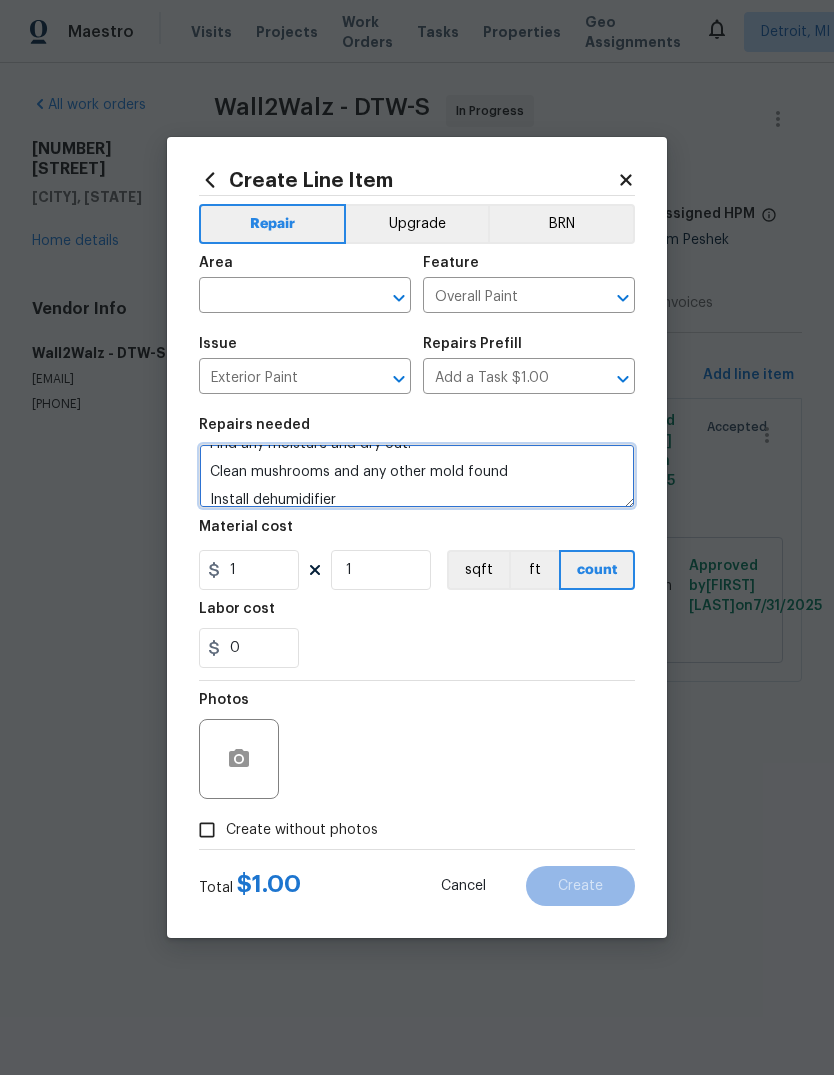 type on "Find any moisture and dry out.
Clean mushrooms and any other mold found
Install dehumidifier" 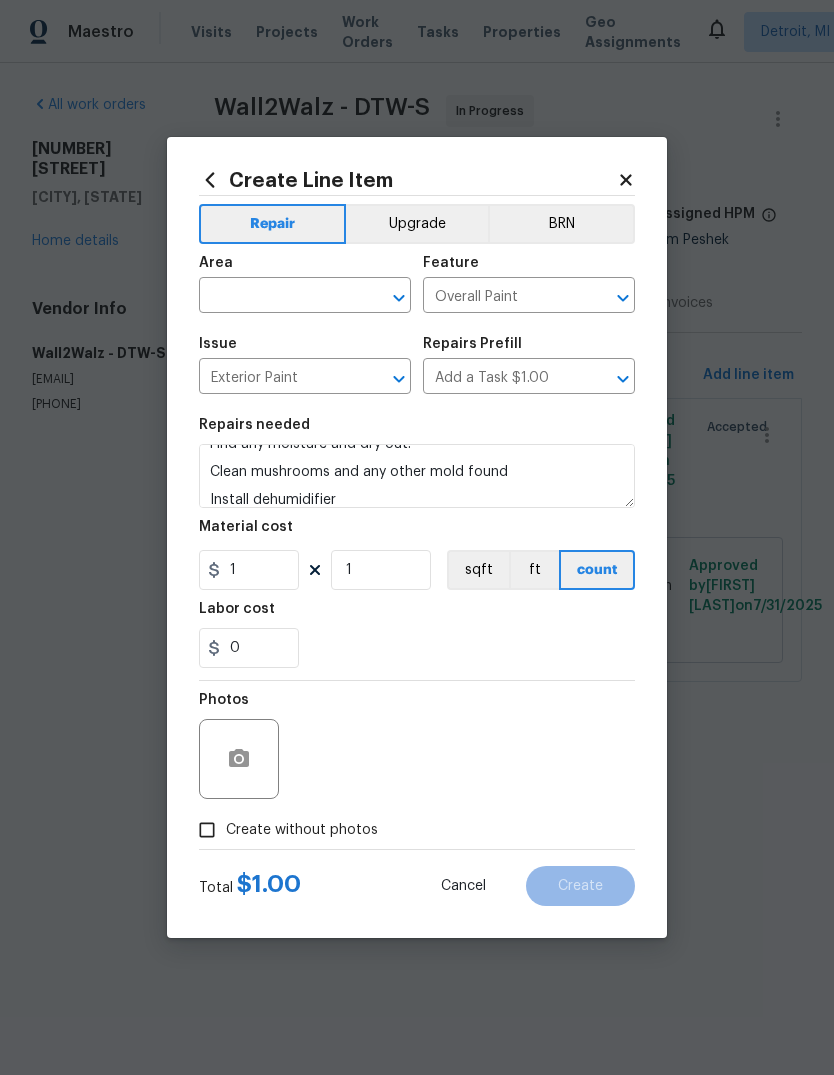 click on "0" at bounding box center (417, 648) 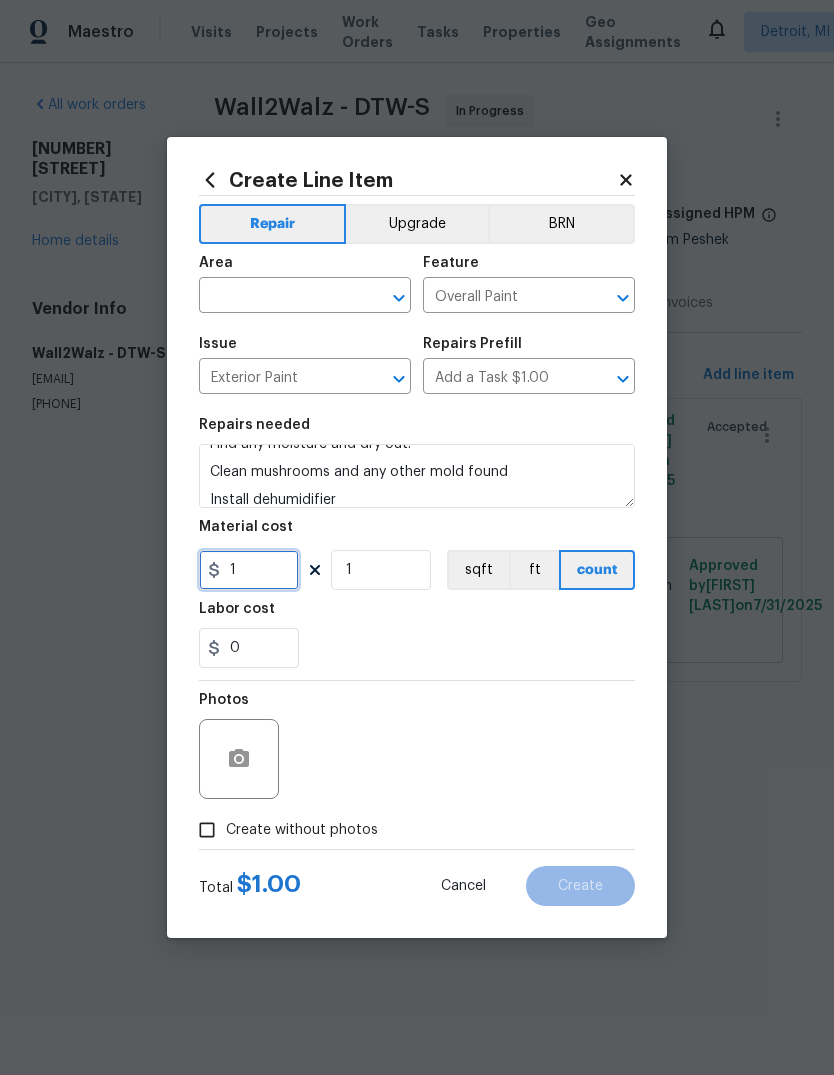 click on "1" at bounding box center (249, 570) 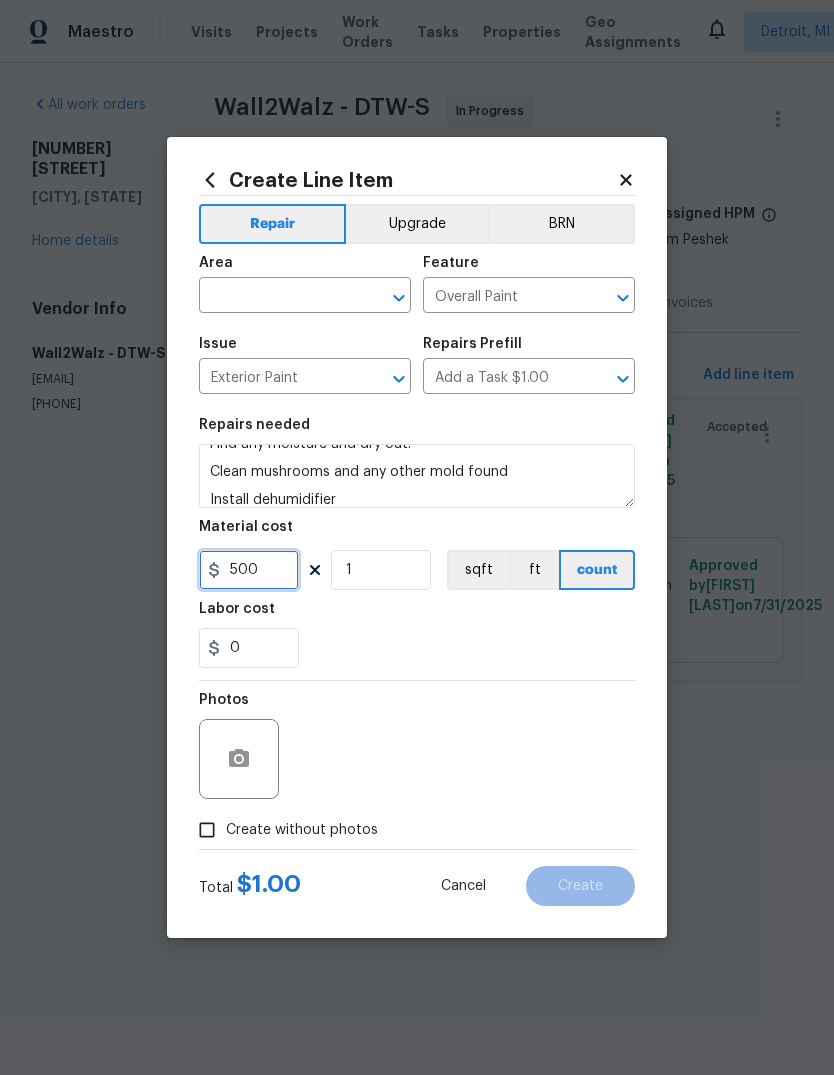 type on "500" 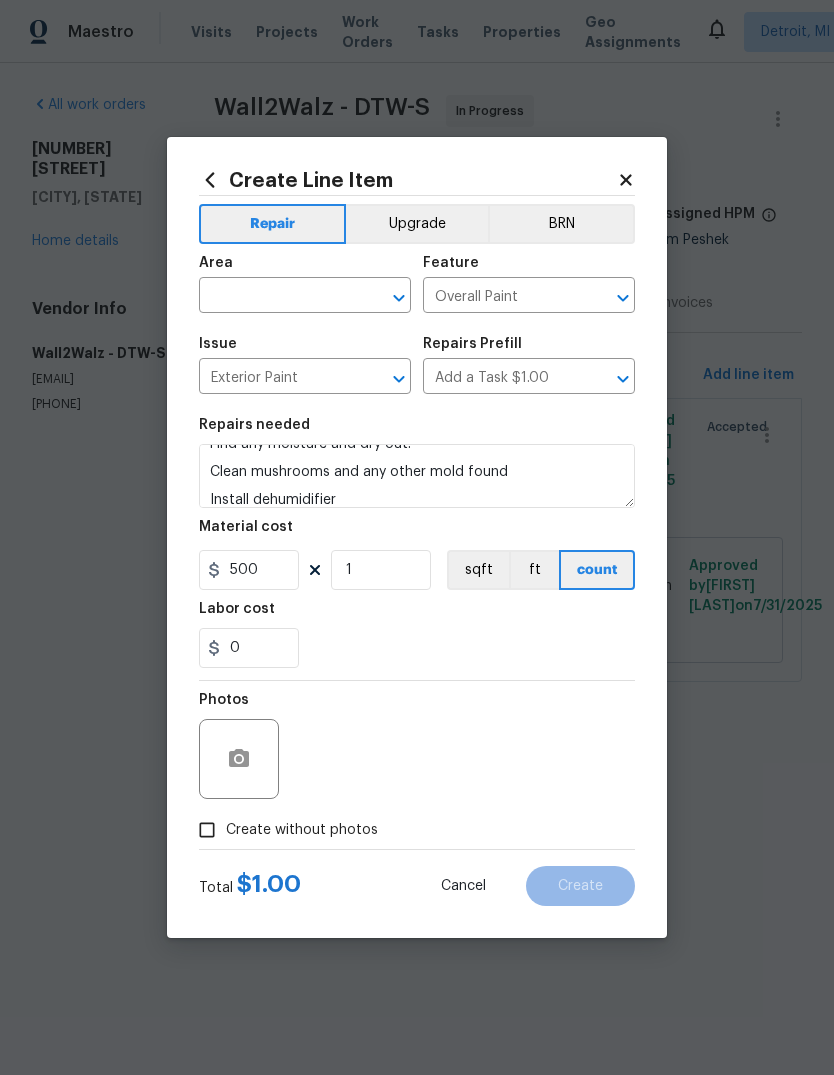 click on "0" at bounding box center (417, 648) 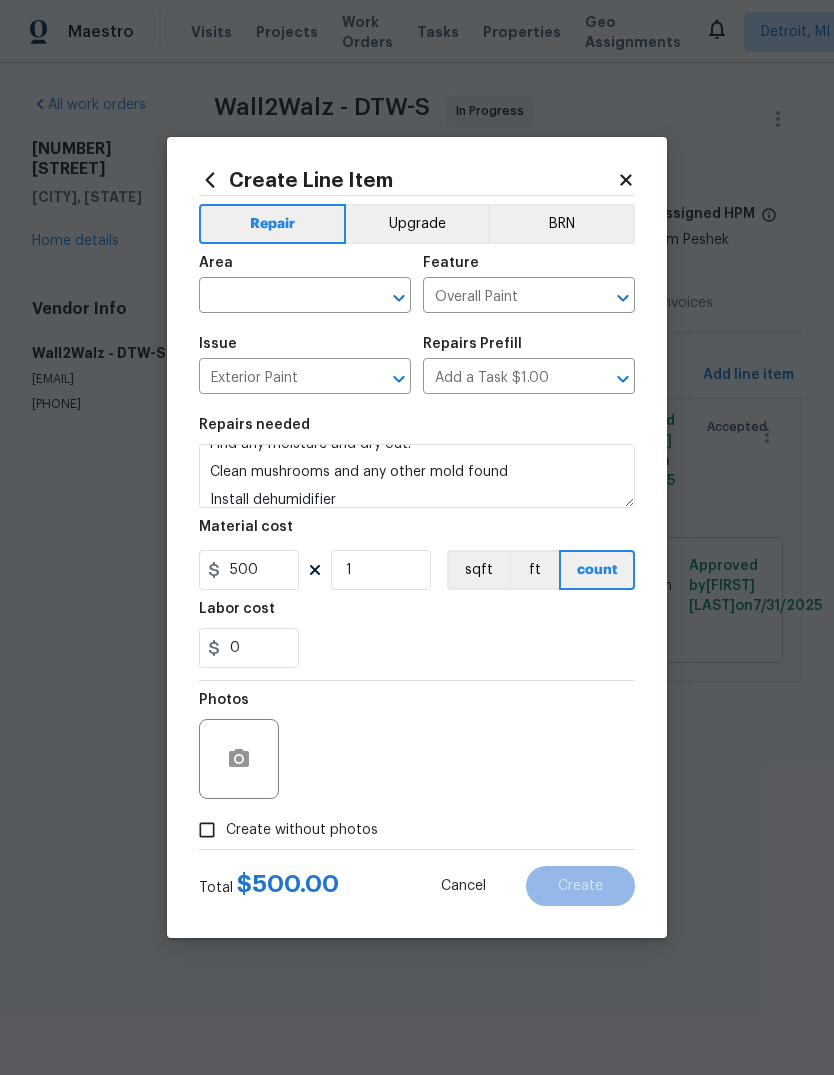 click on "Create without photos" at bounding box center [302, 830] 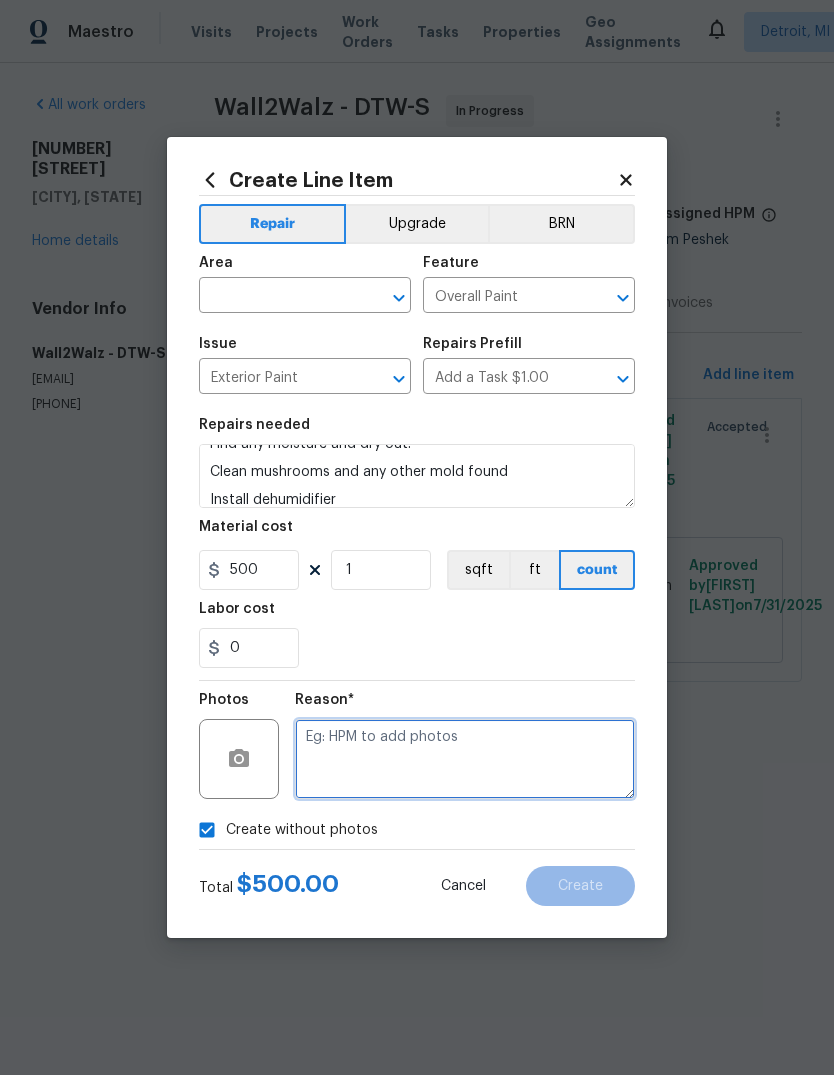 click at bounding box center [465, 759] 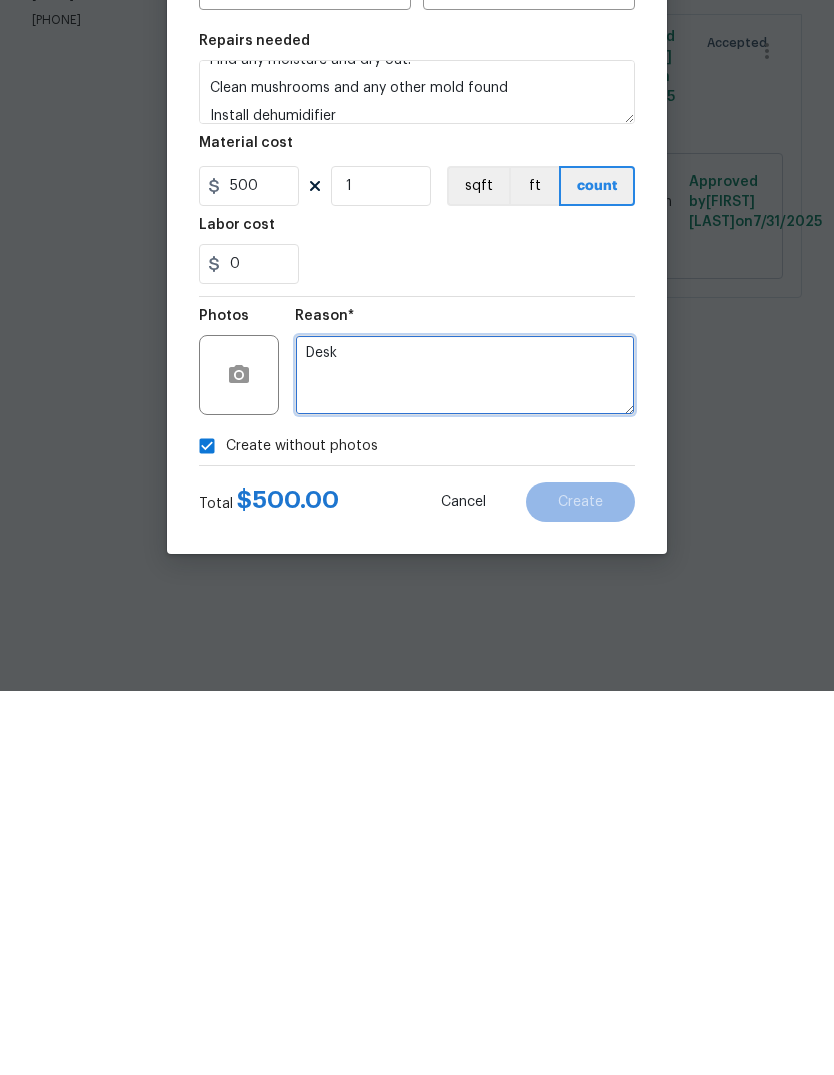 type on "Desk" 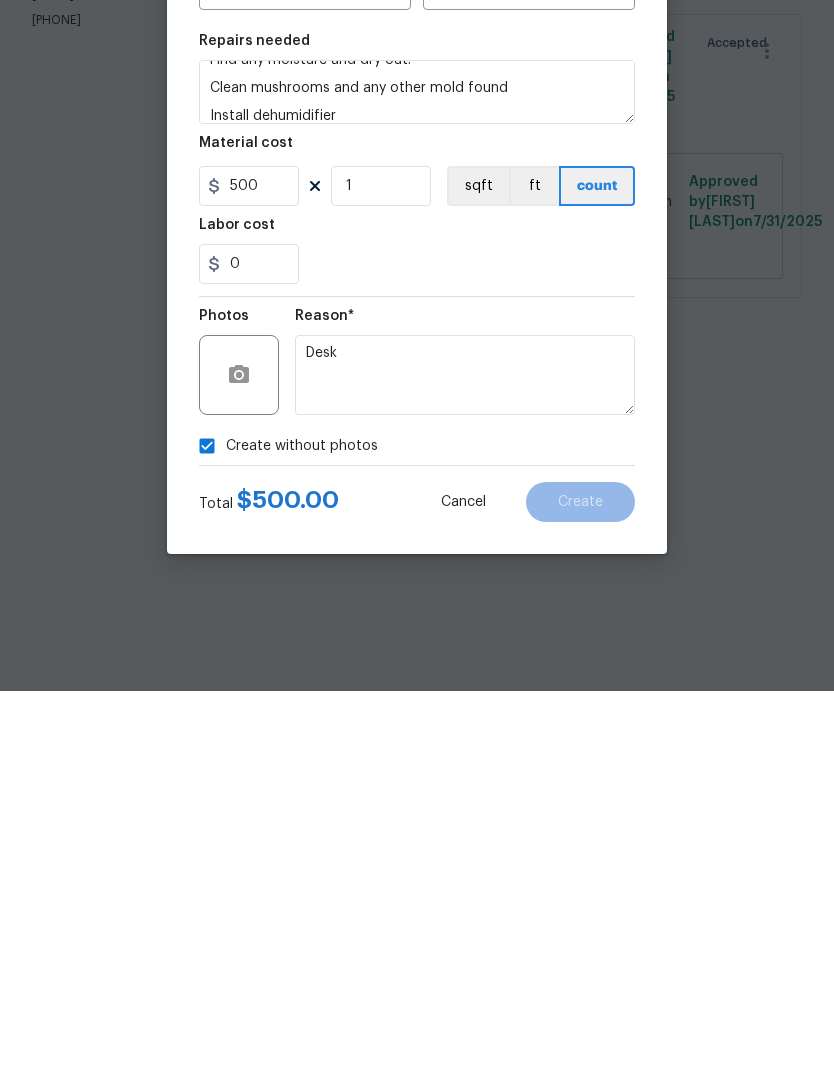 click on "Create Line Item Repair Upgrade BRN Area ​ Feature Overall Paint ​ Issue Exterior Paint ​ Repairs Prefill Add a Task $1.00 ​ Repairs needed Find any moisture and dry out.
Clean mushrooms and any other mold found
Install dehumidifier Material cost 500 1 sqft ft count Labor cost 0 Photos Reason* Desk Create without photos Total $ 500.00 Cancel Create" at bounding box center (417, 537) 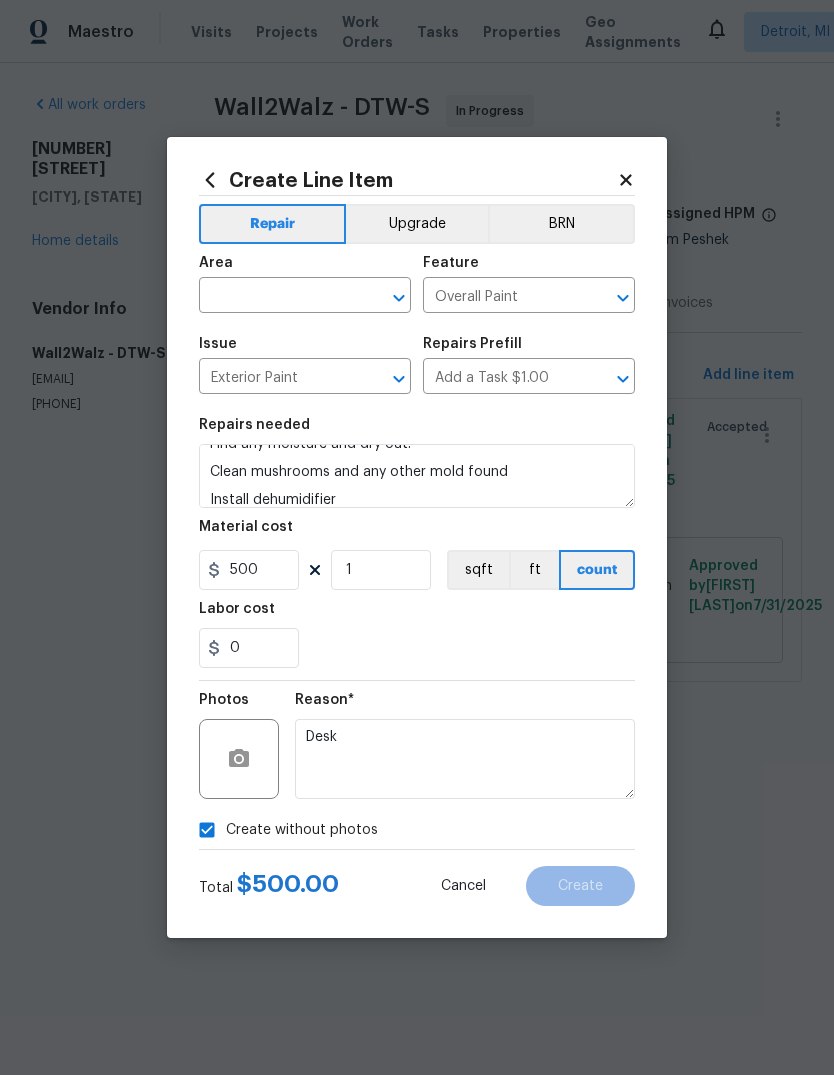 click at bounding box center [277, 297] 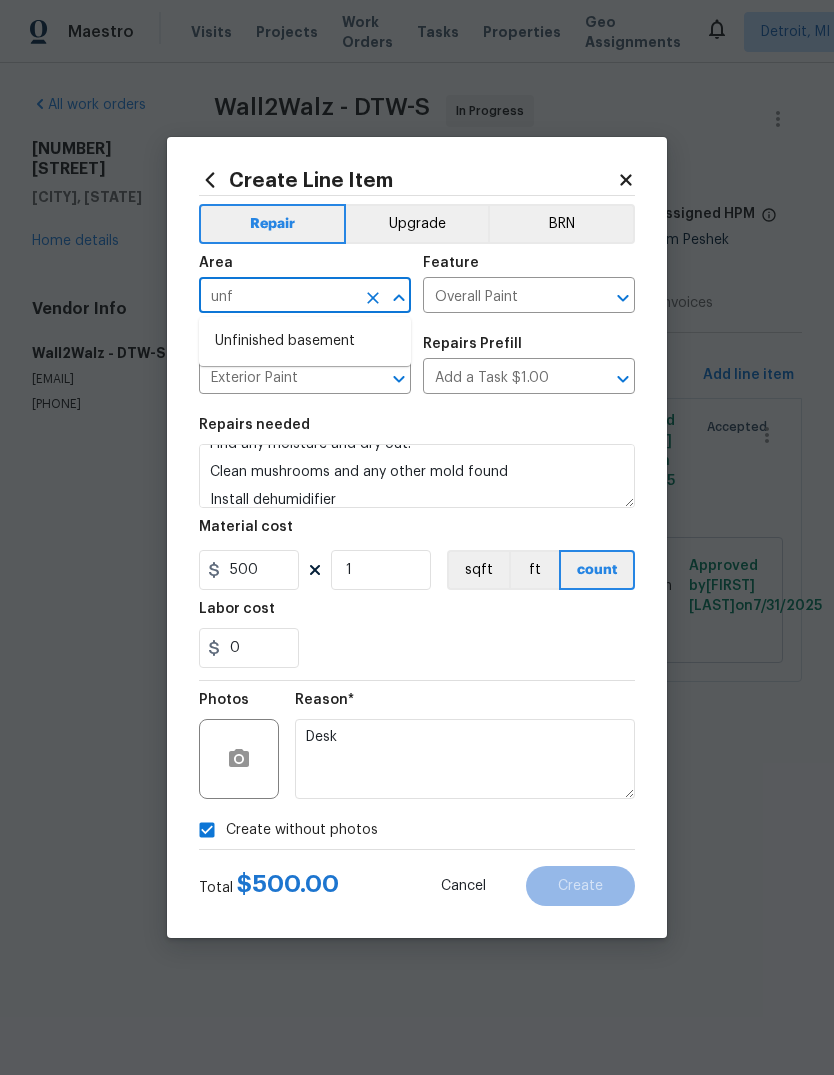 click on "Unfinished basement" at bounding box center (305, 341) 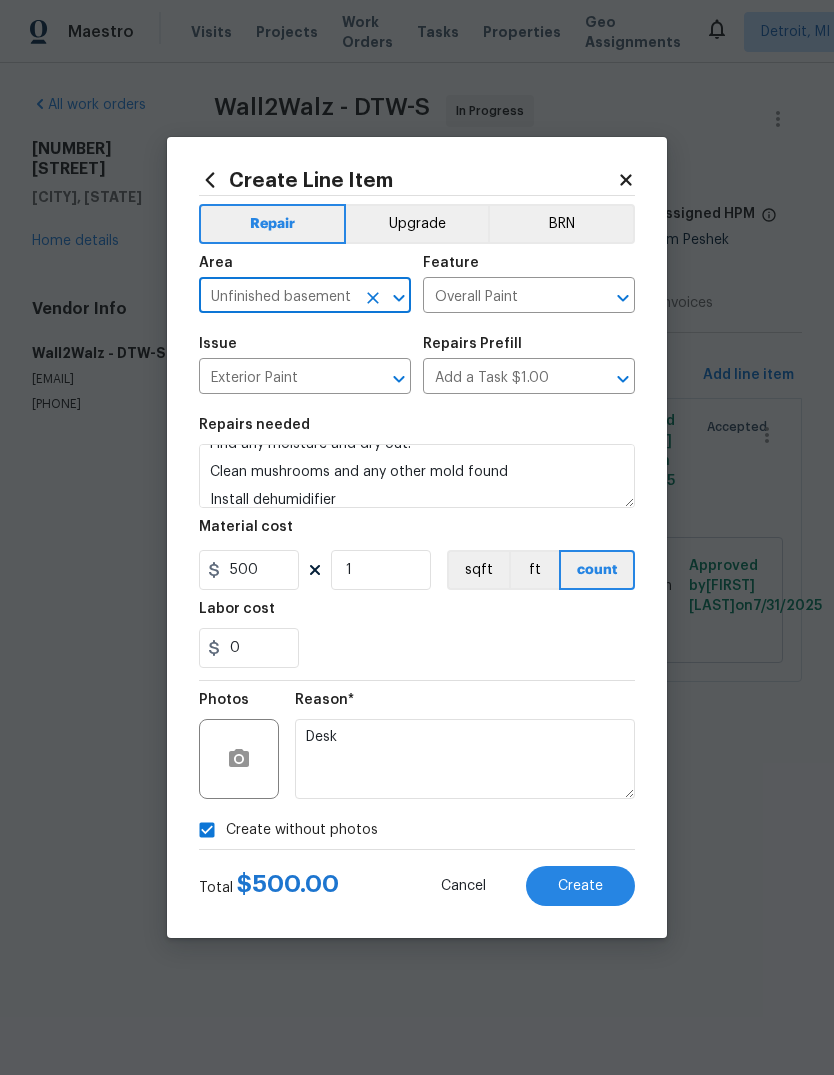 click on "Reason* Desk" at bounding box center (465, 746) 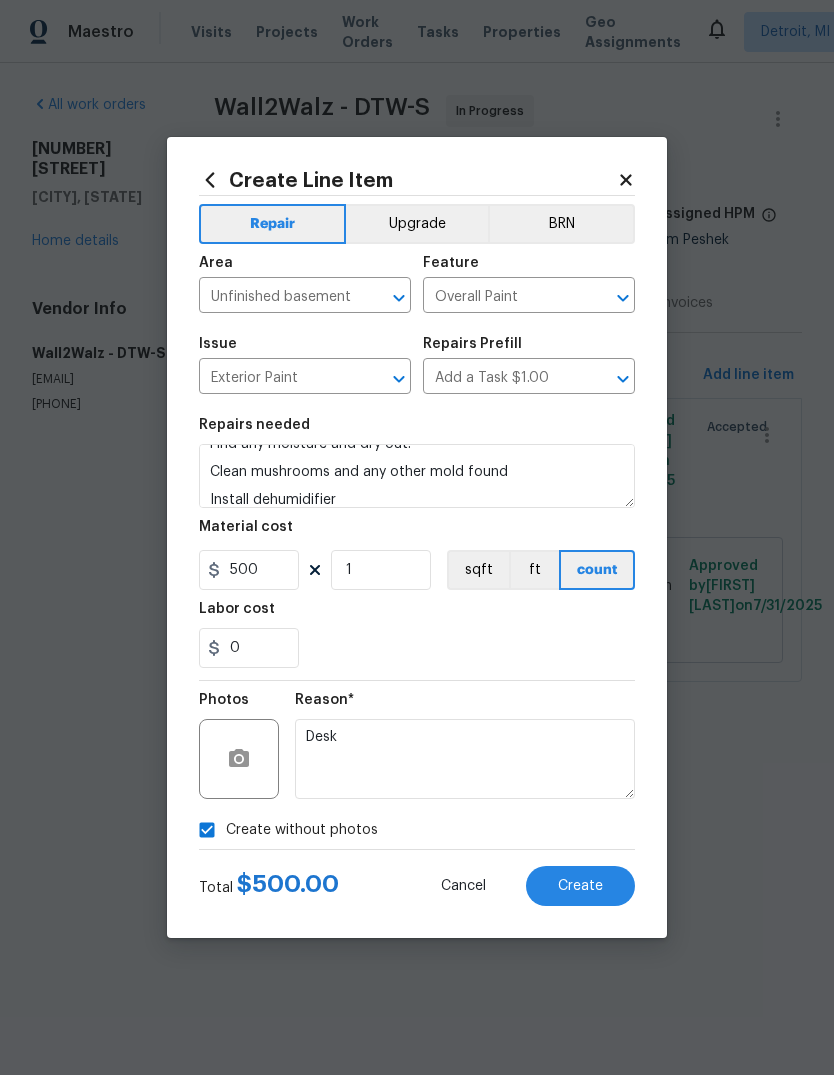 click on "0" at bounding box center (417, 648) 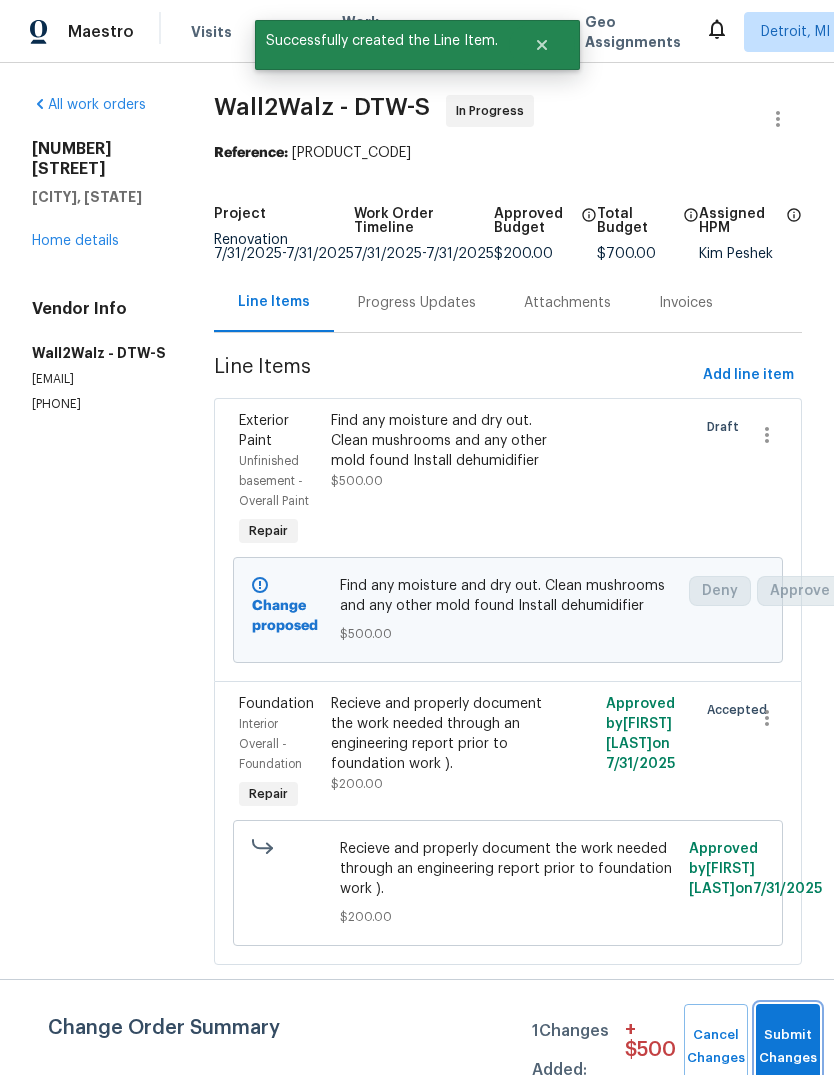 click on "Submit Changes" at bounding box center [788, 1047] 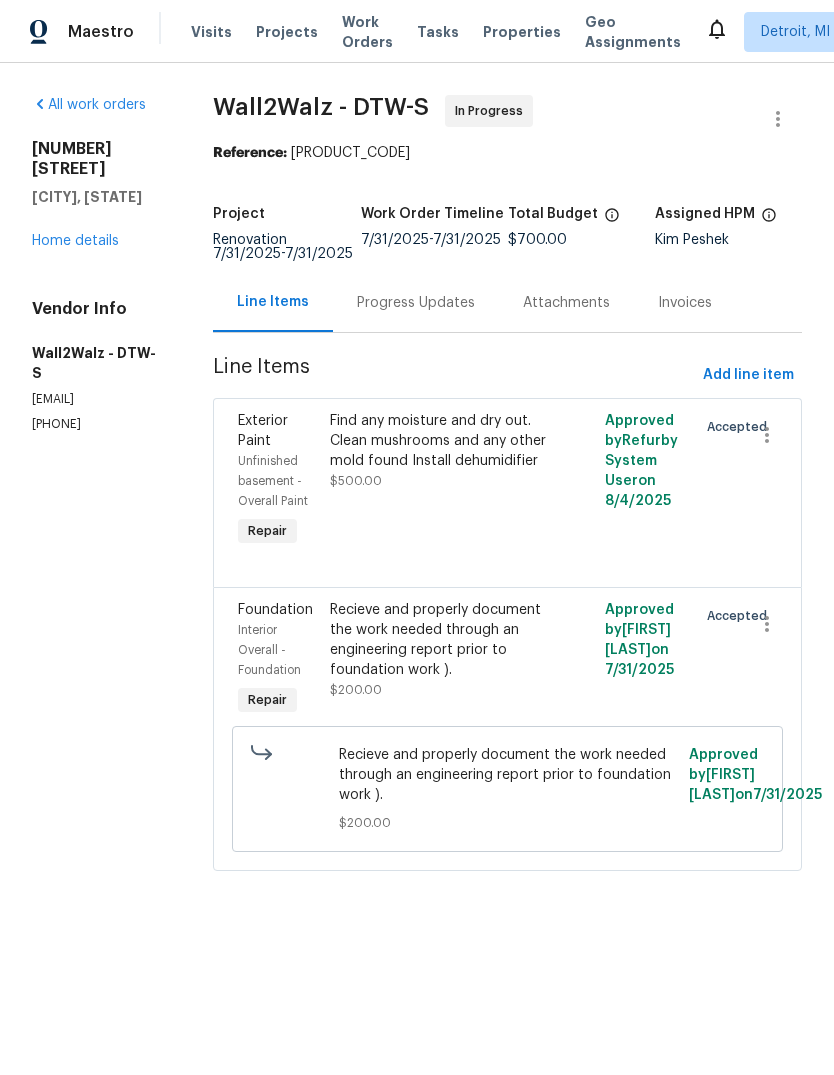 click on "Progress Updates" at bounding box center (416, 303) 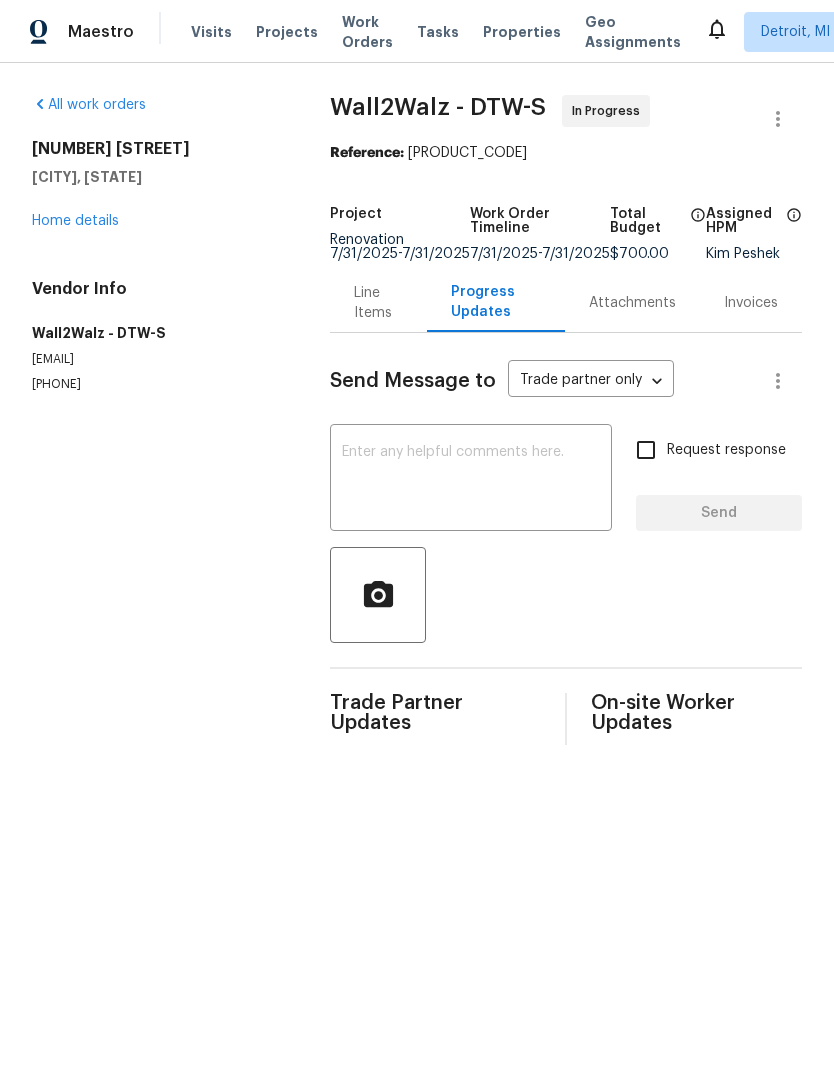 click at bounding box center (471, 480) 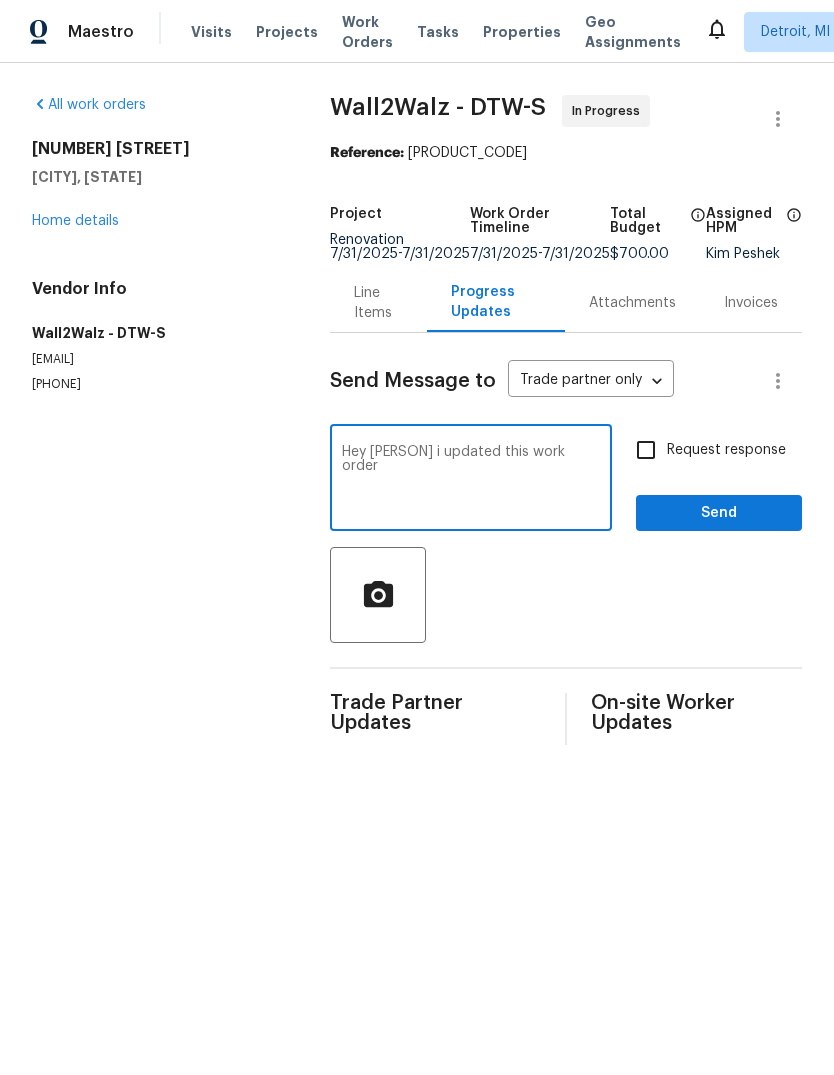 click on "Hey [PERSON] i updated this work order  x ​" at bounding box center (471, 480) 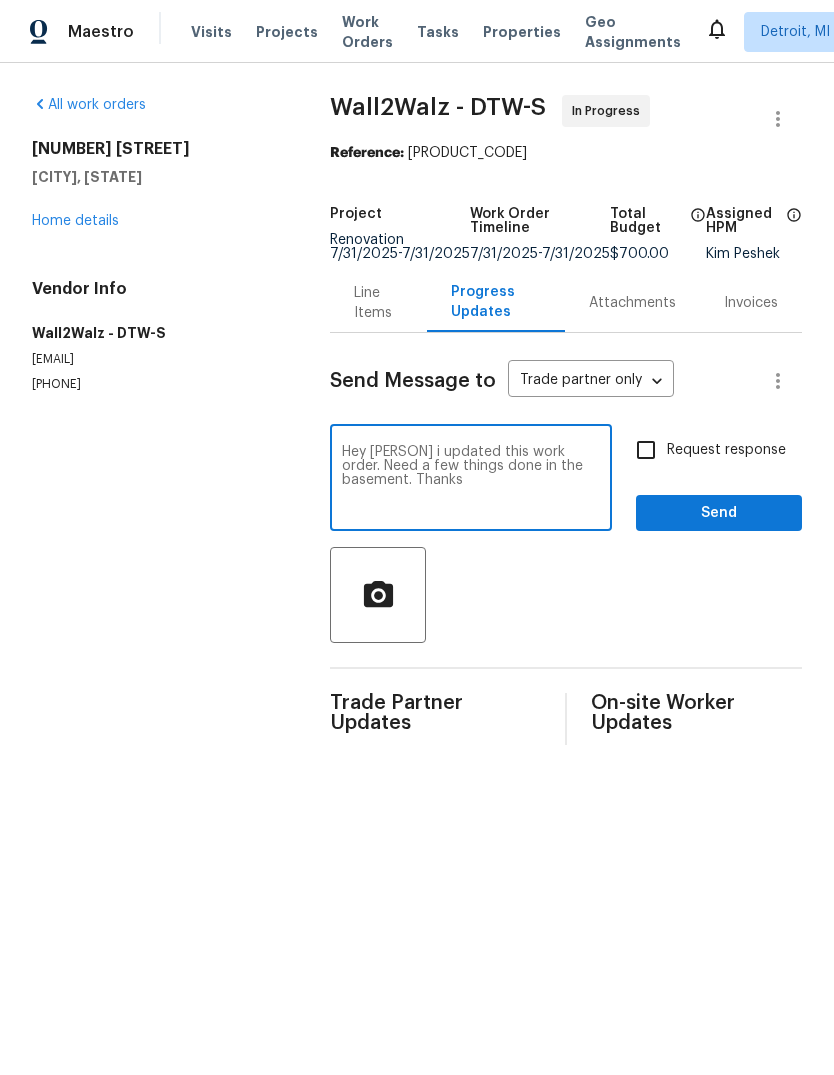 type on "Hey [PERSON] i updated this work order. Need a few things done in the basement. Thanks" 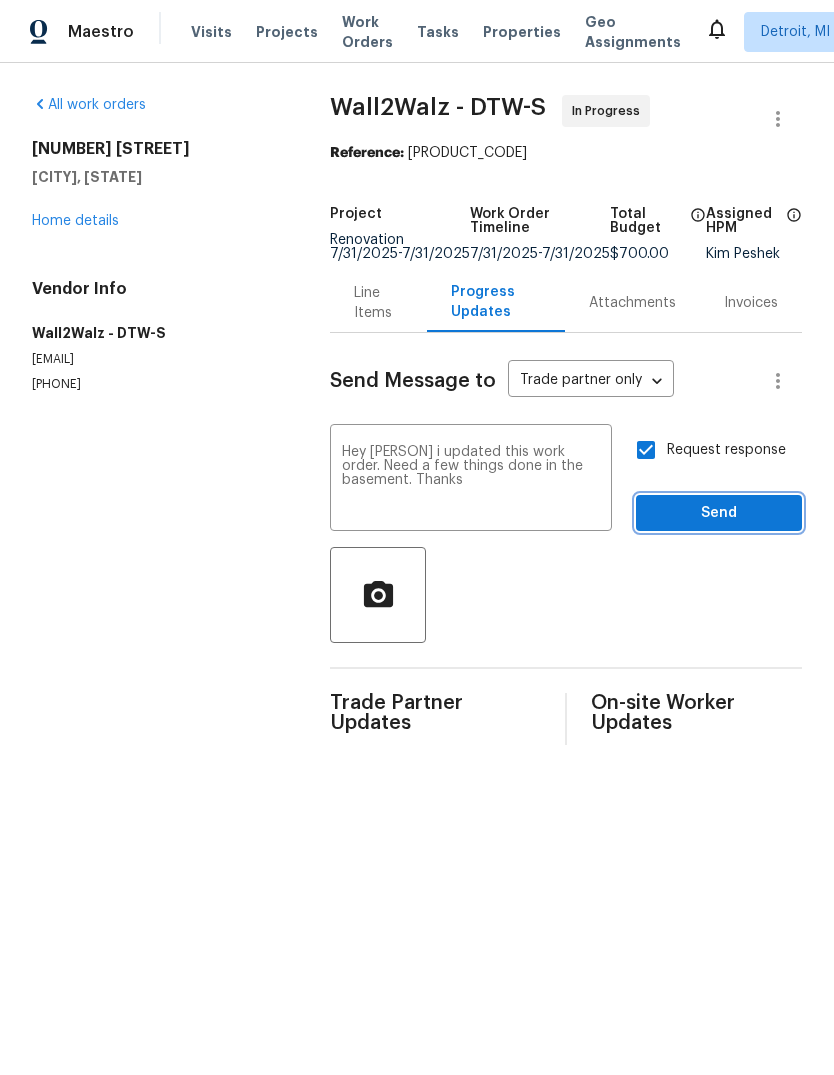 click on "Send" at bounding box center [719, 513] 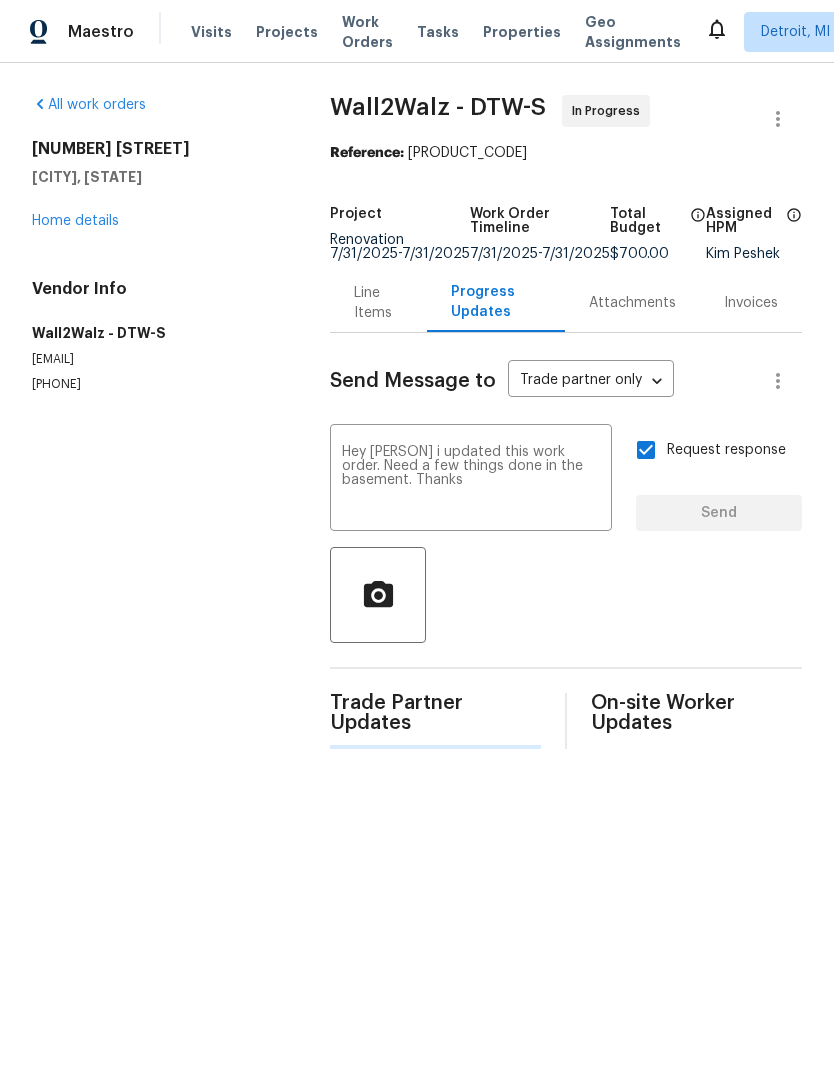 type 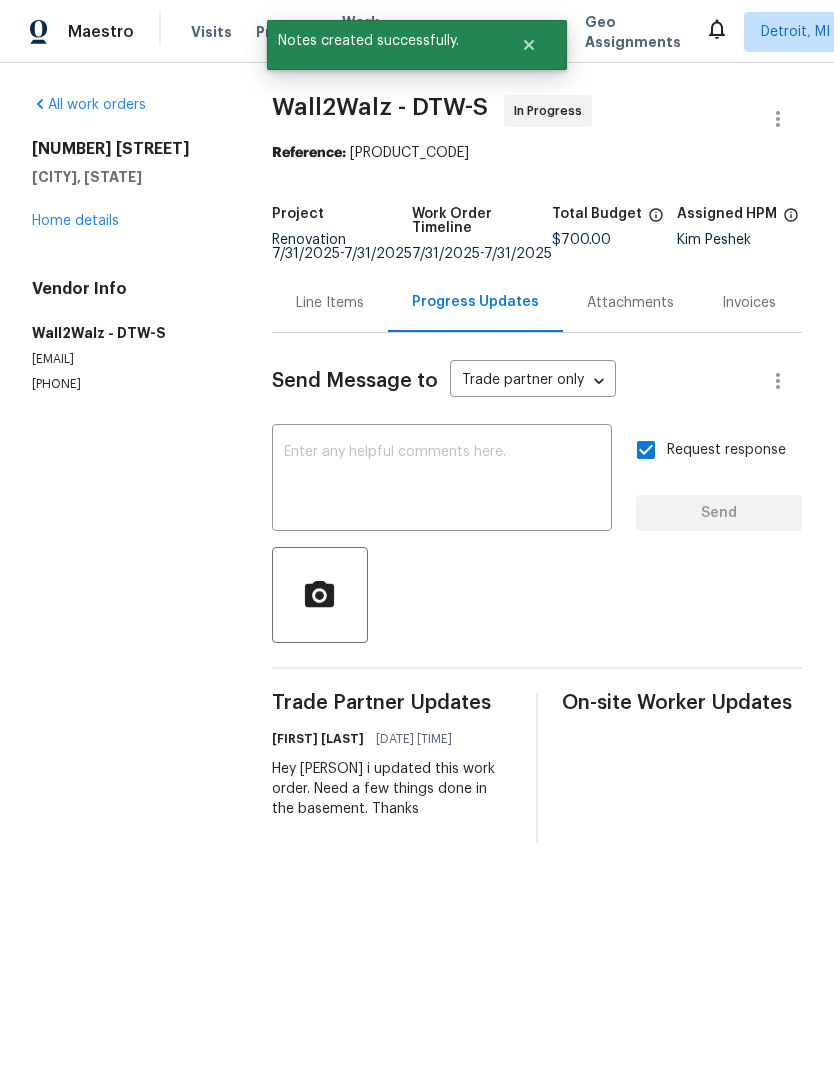 click on "Home details" at bounding box center [75, 221] 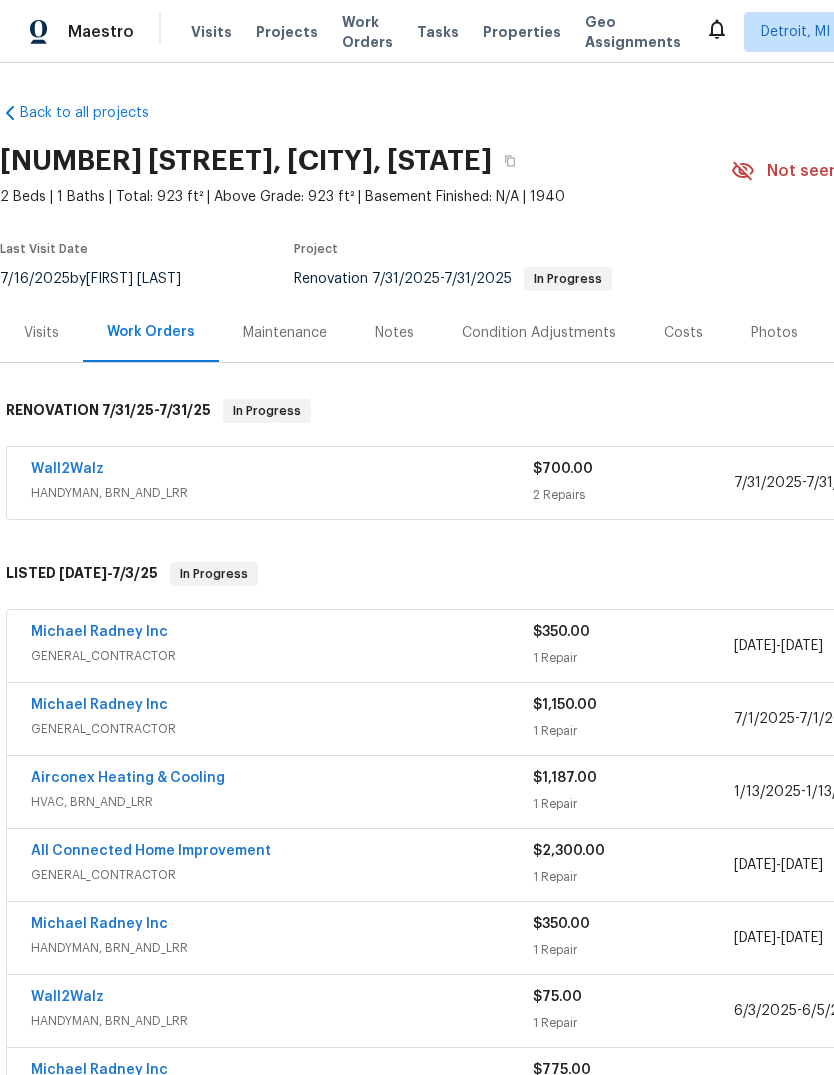 click on "Visits" at bounding box center (211, 32) 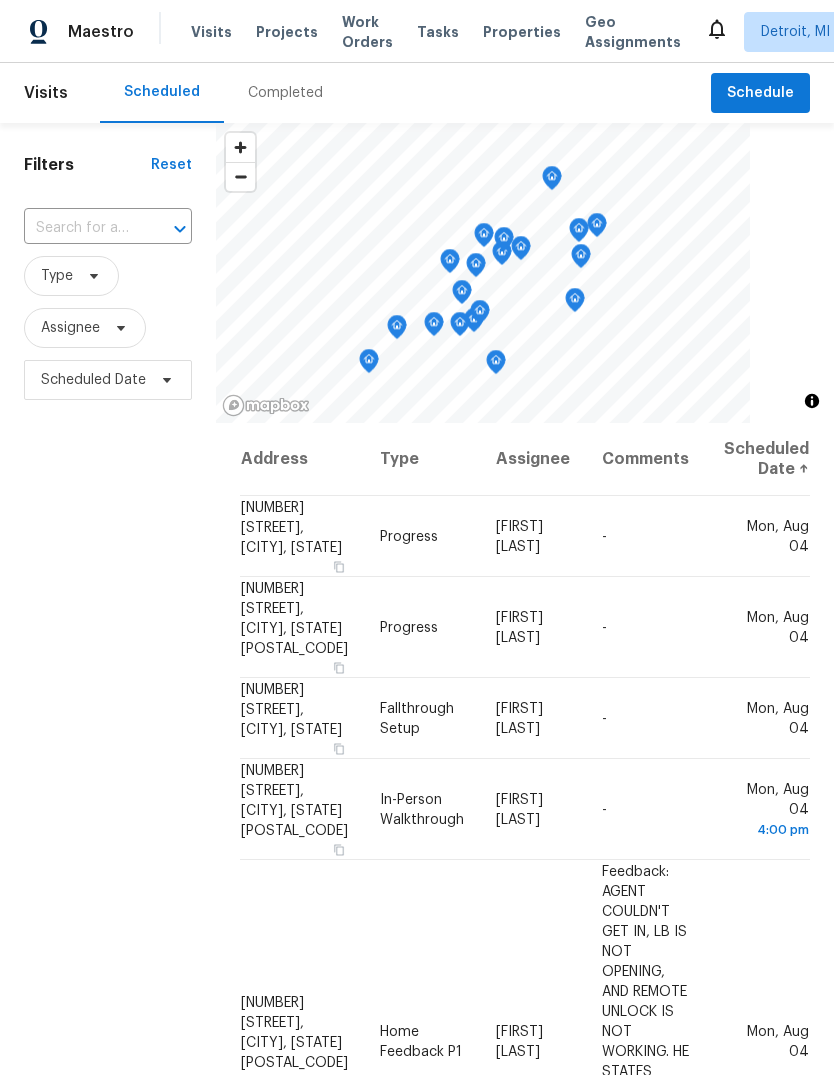 click on "Properties" at bounding box center (522, 32) 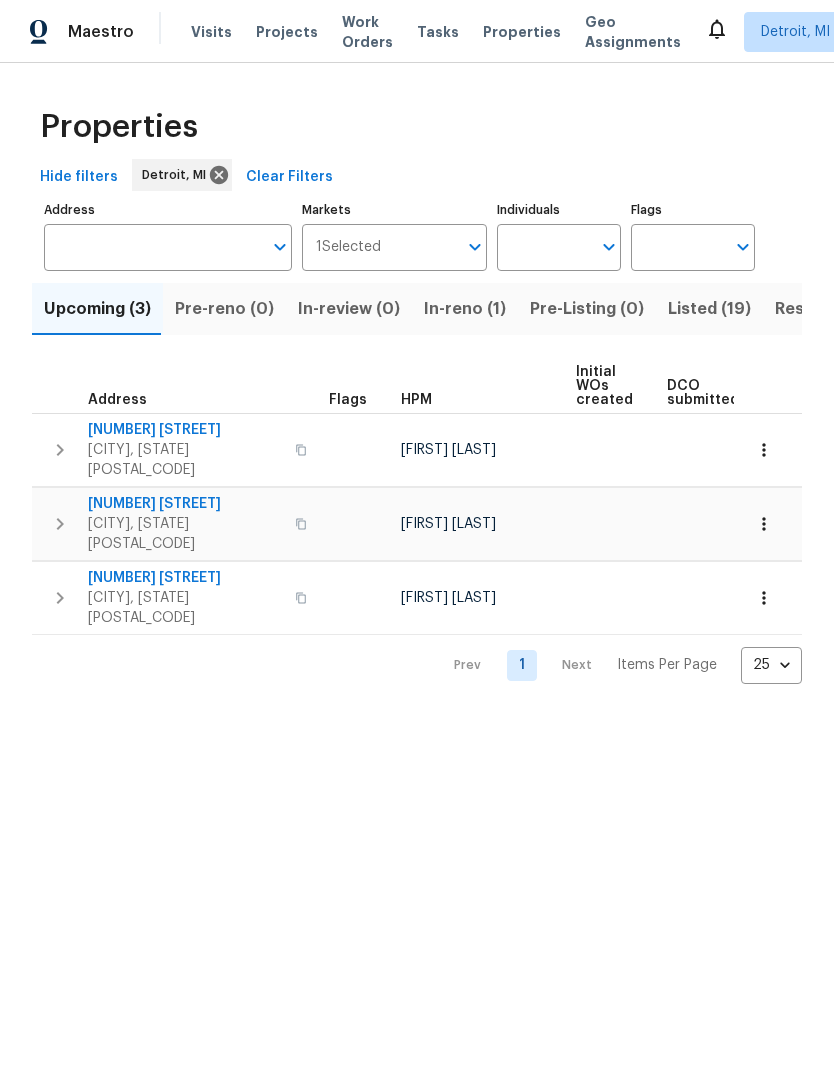 click on "In-reno (1)" at bounding box center (465, 309) 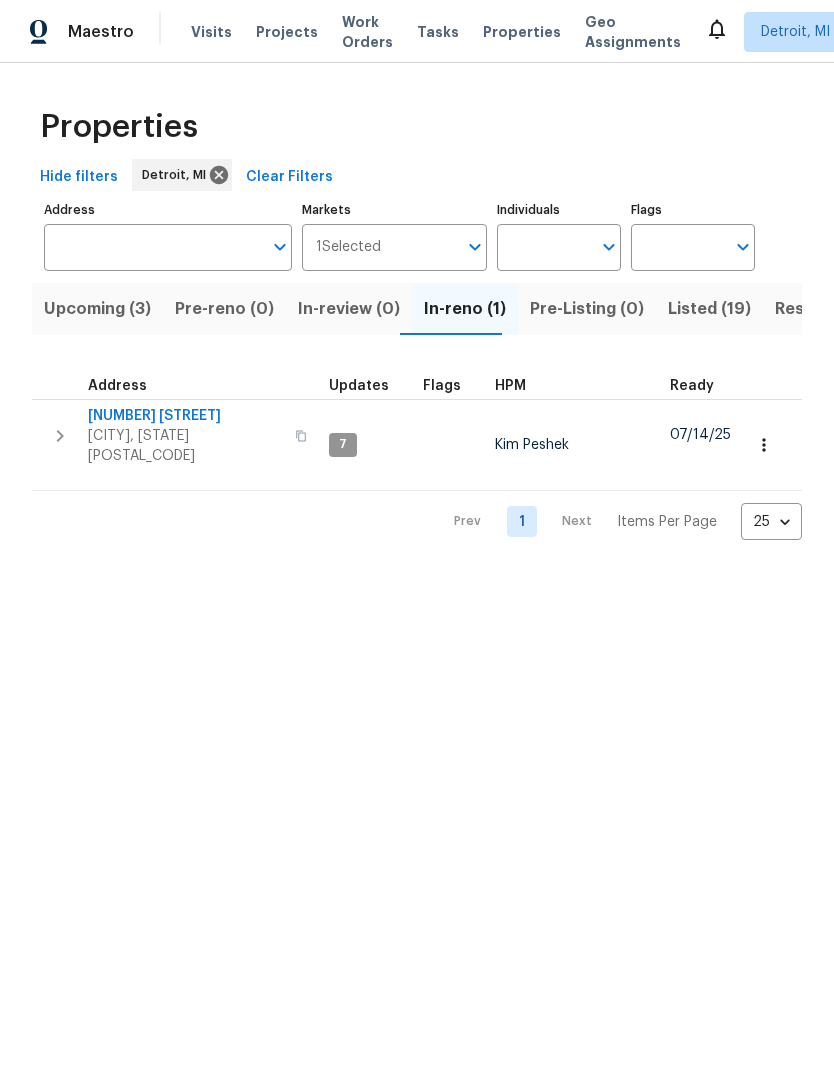click on "Visits" at bounding box center (211, 32) 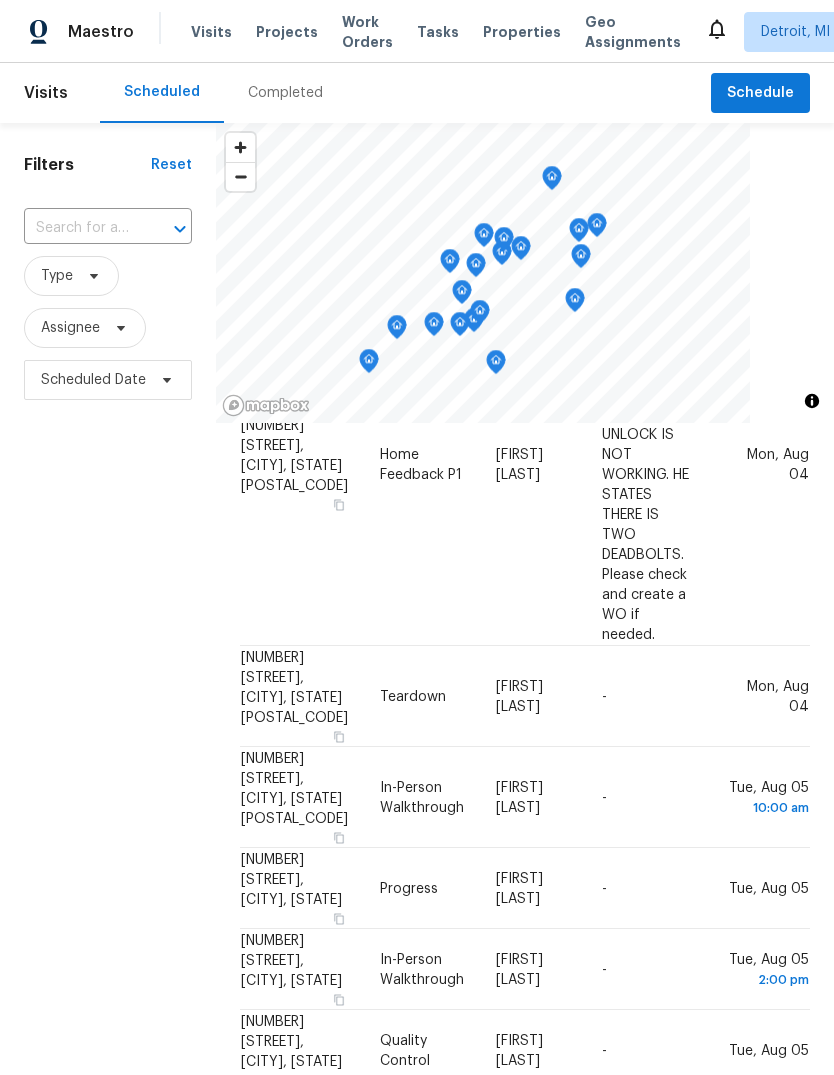 scroll, scrollTop: 588, scrollLeft: 0, axis: vertical 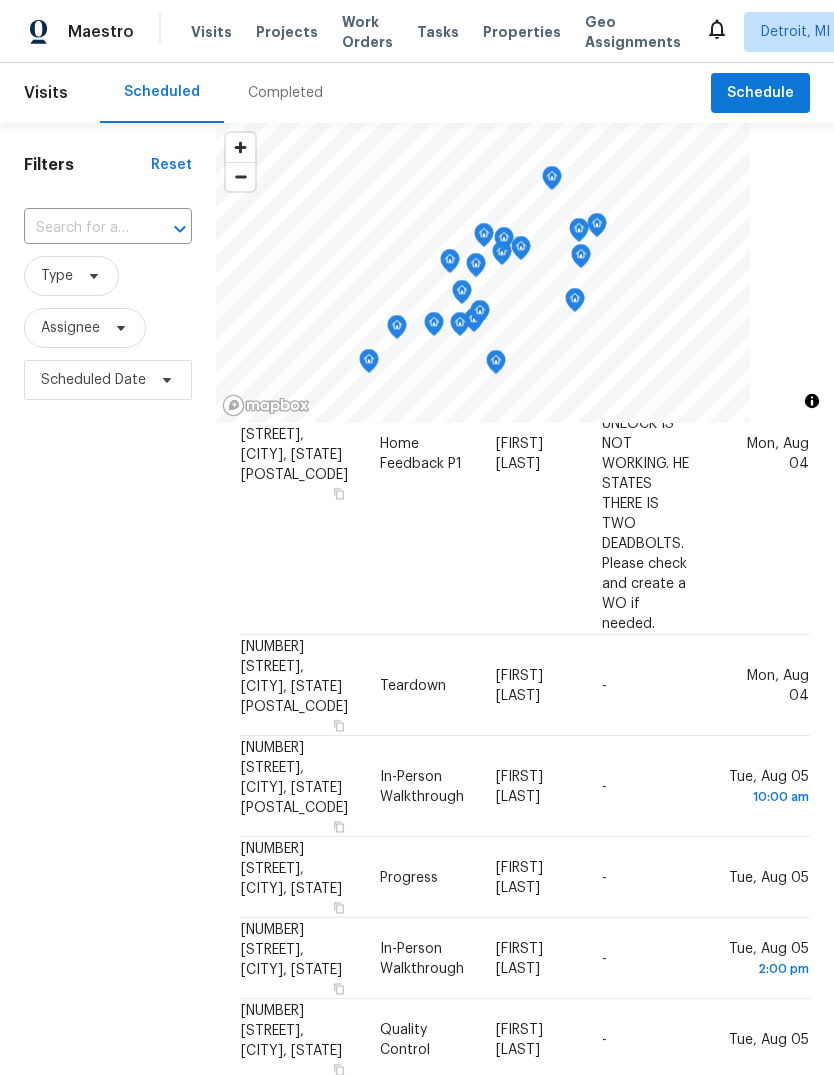 click at bounding box center [0, 0] 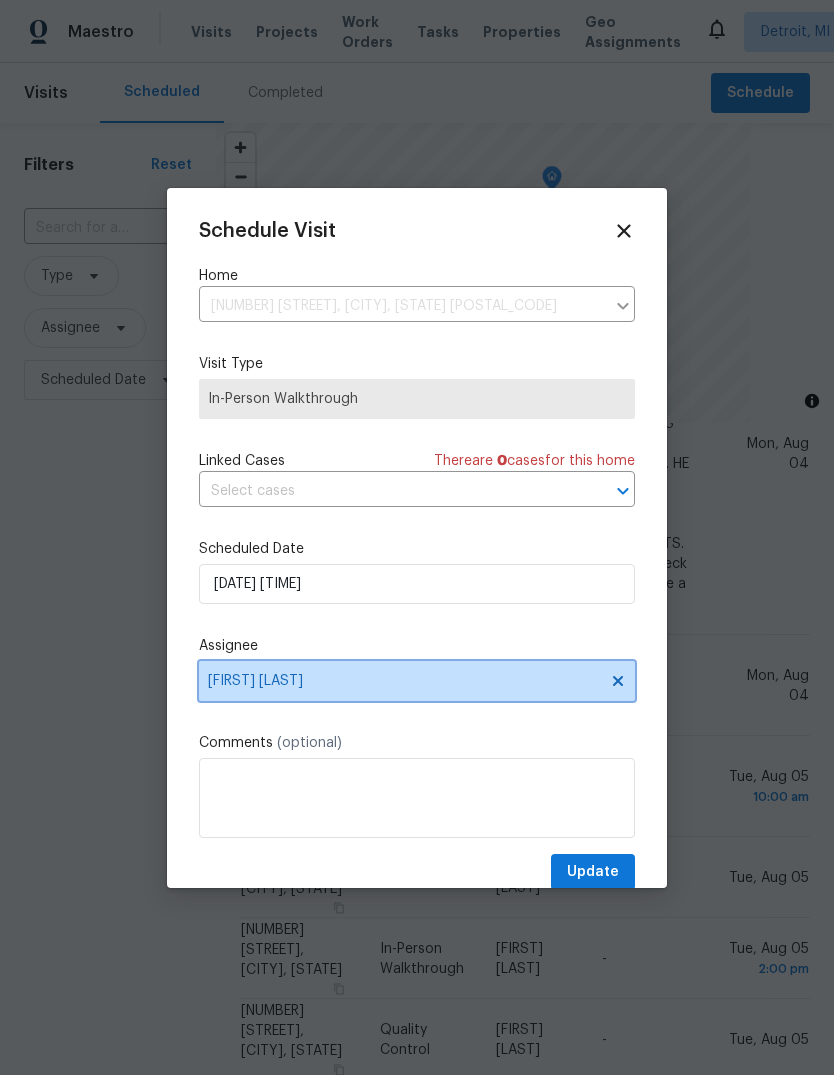 click on "[FIRST] [LAST]" at bounding box center (404, 681) 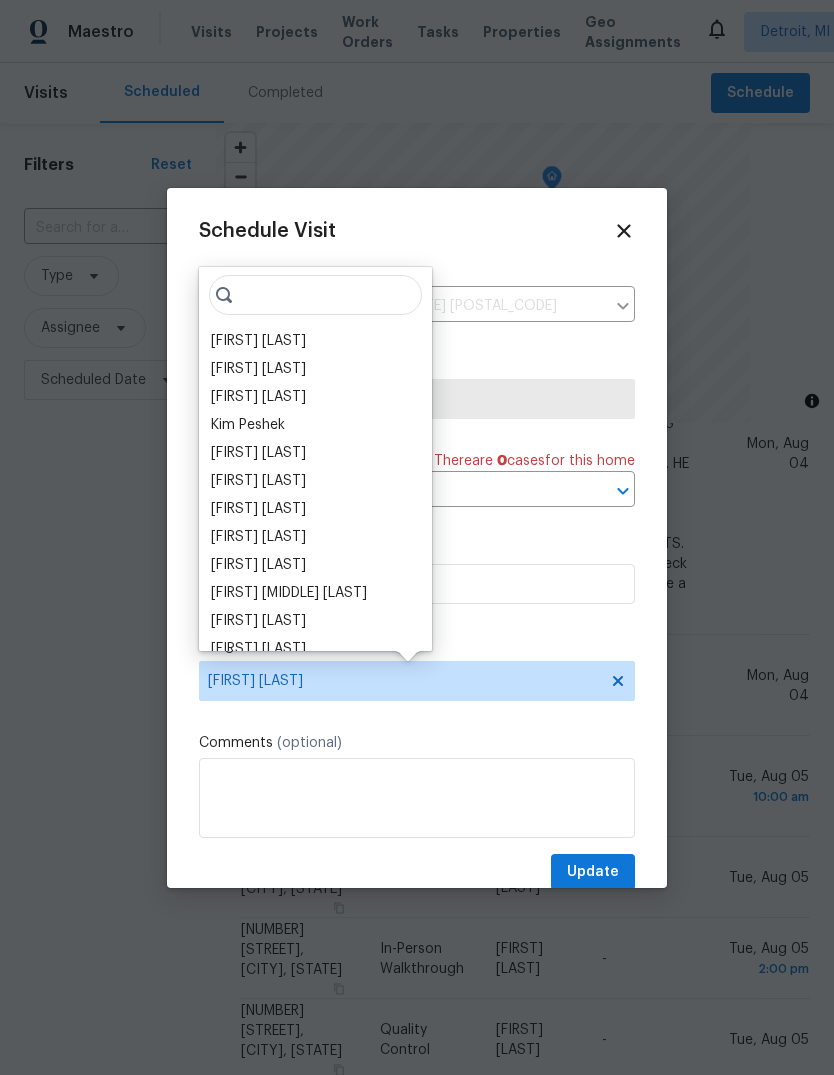 click on "[FIRST] [LAST]" at bounding box center [258, 453] 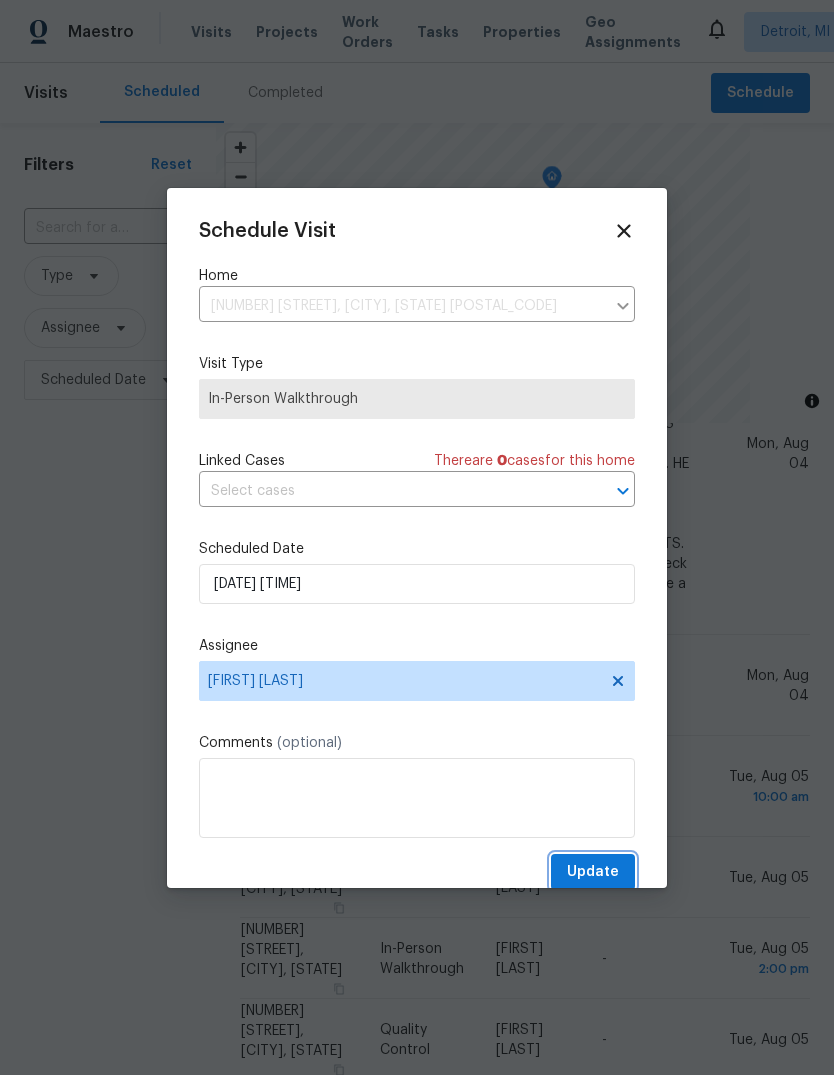 click on "Update" at bounding box center [593, 872] 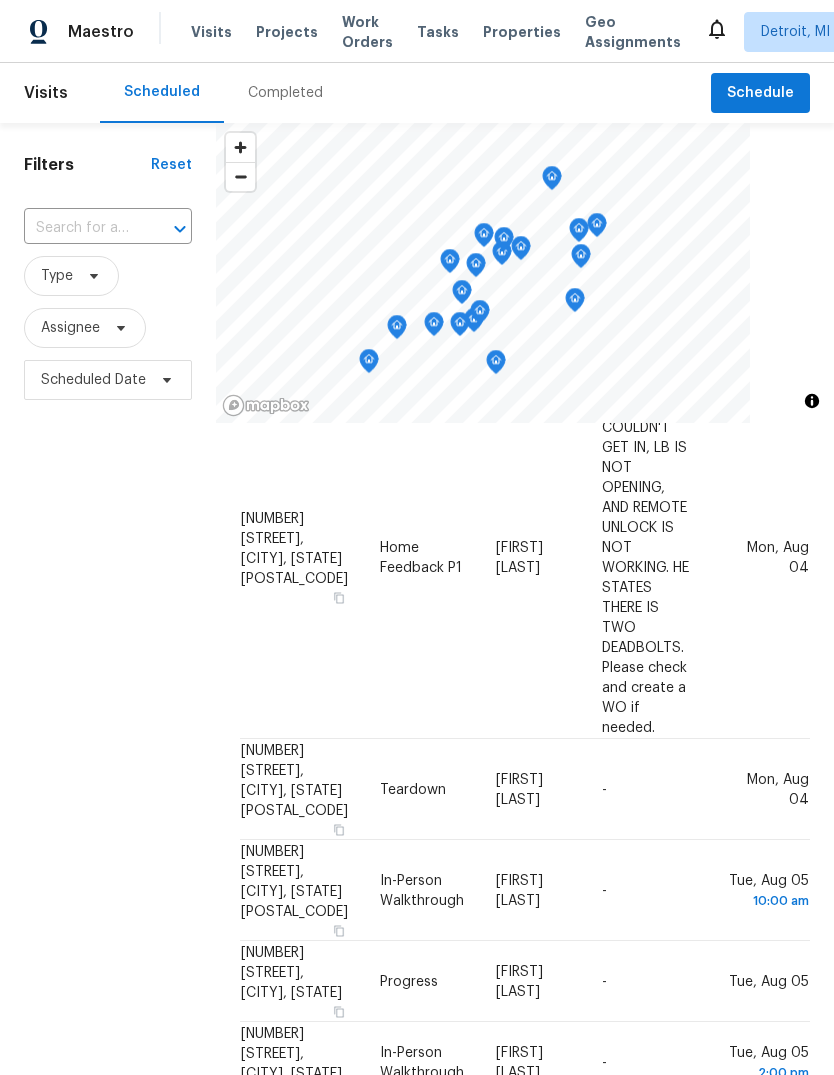 scroll, scrollTop: 403, scrollLeft: 0, axis: vertical 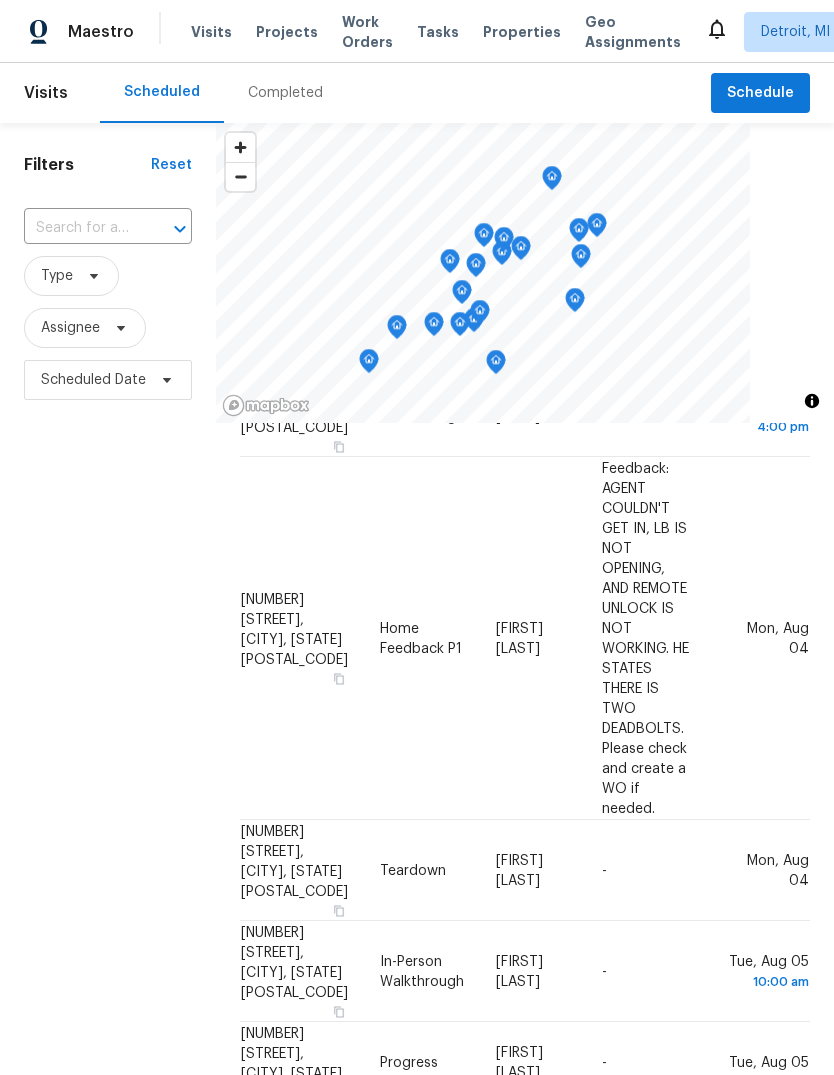 click on "Properties" at bounding box center [522, 32] 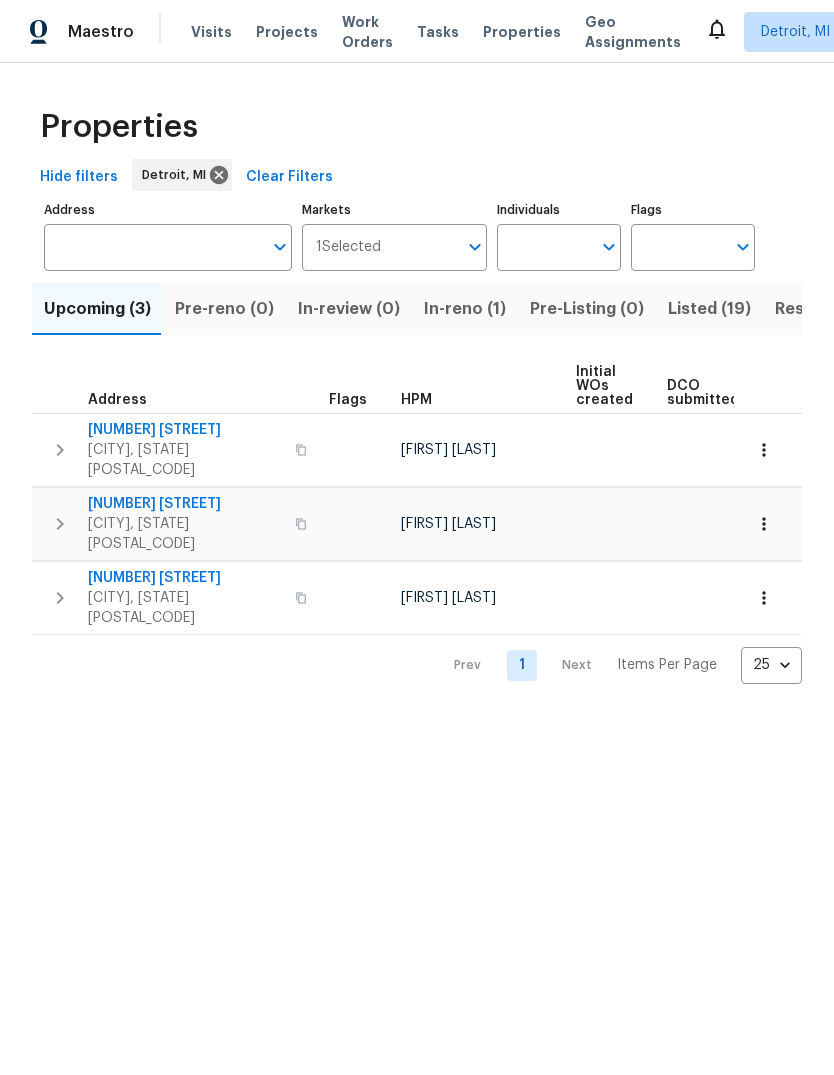 click on "Listed (19)" at bounding box center (709, 309) 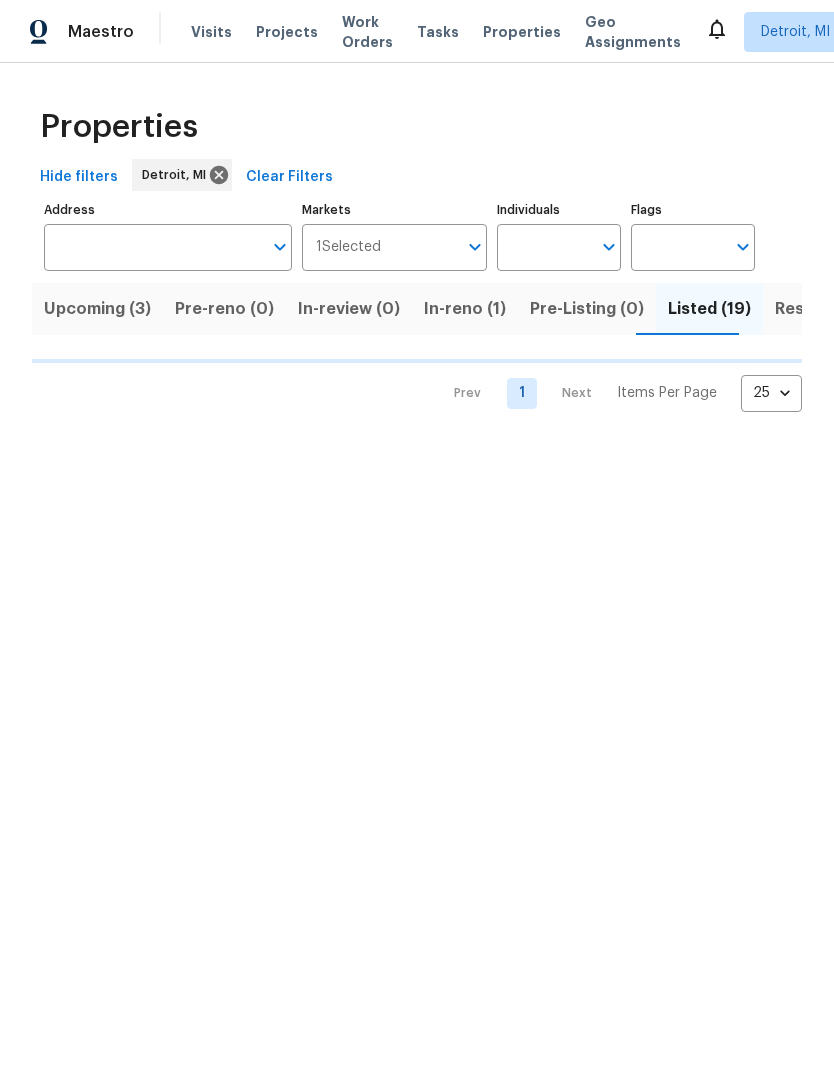 click on "Resale (16)" at bounding box center [818, 309] 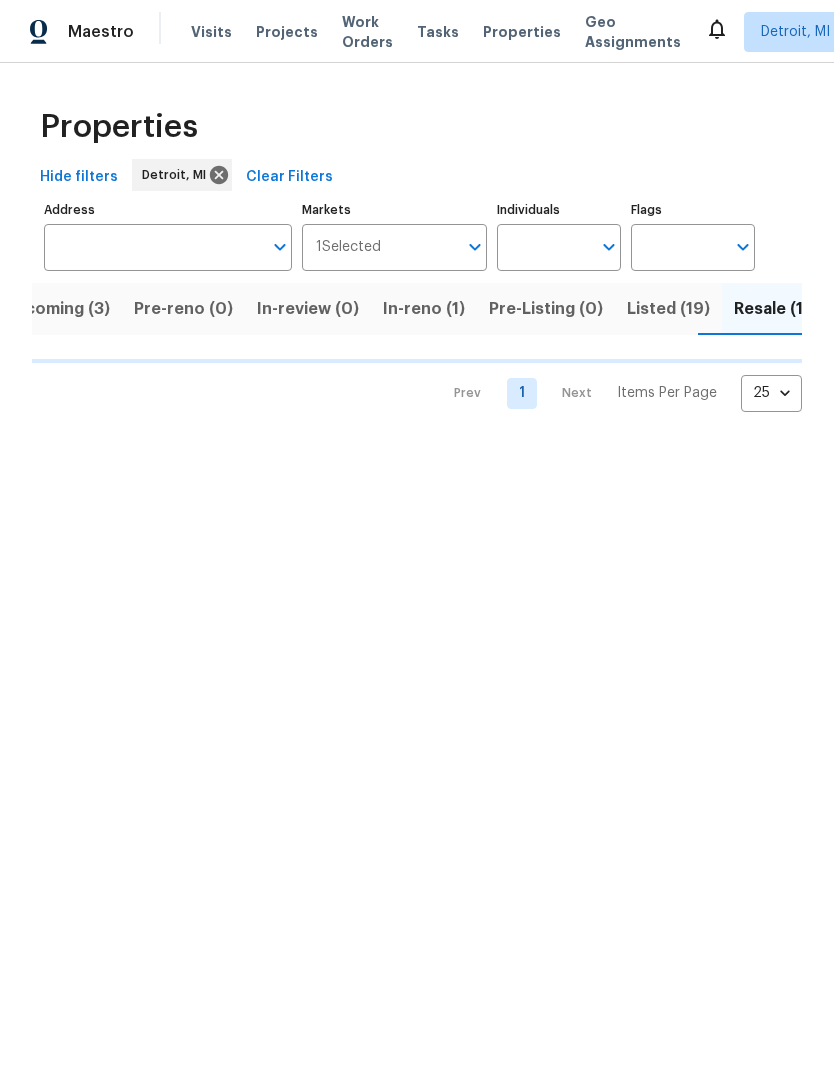 scroll, scrollTop: 0, scrollLeft: 43, axis: horizontal 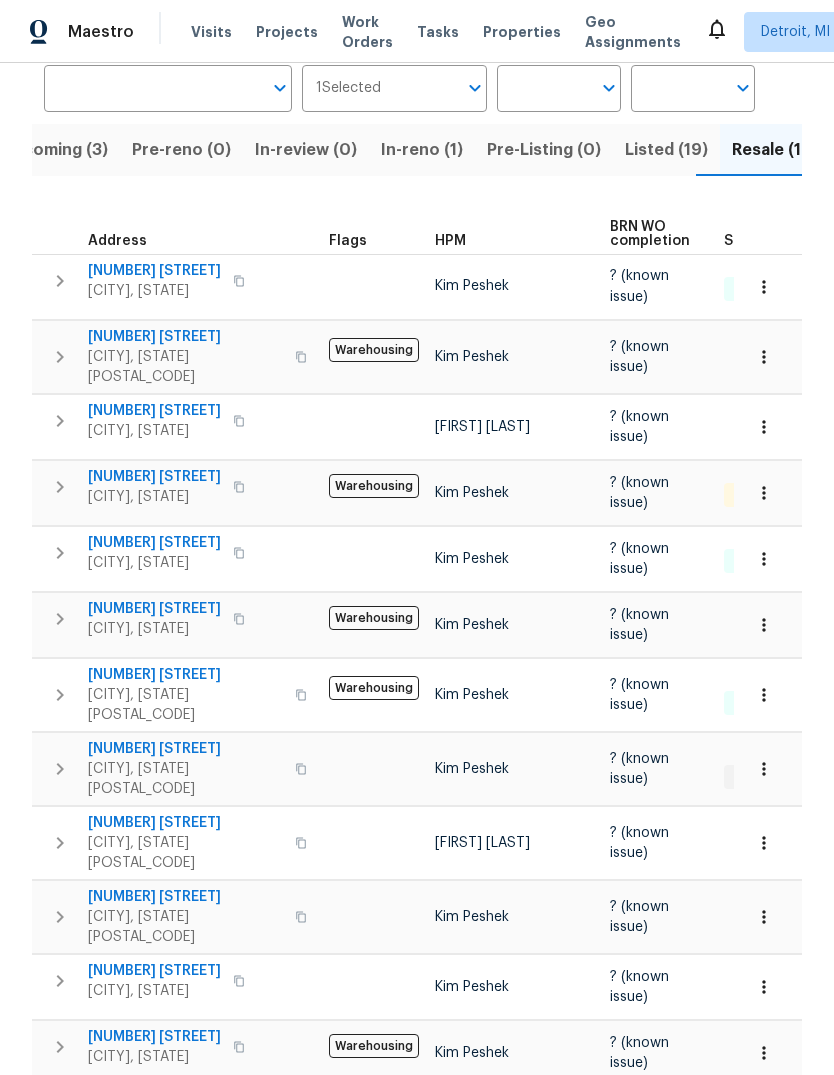 click on "[CITY], [STATE]" at bounding box center [154, 629] 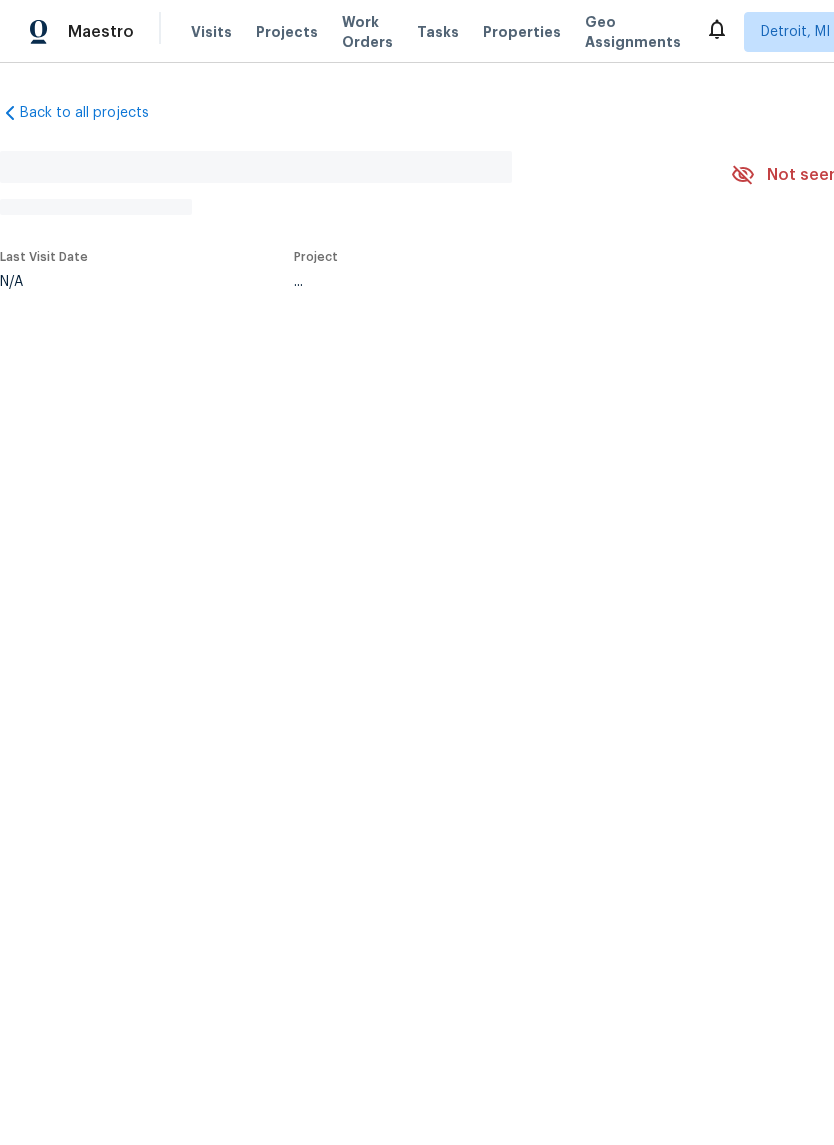 scroll, scrollTop: 0, scrollLeft: 0, axis: both 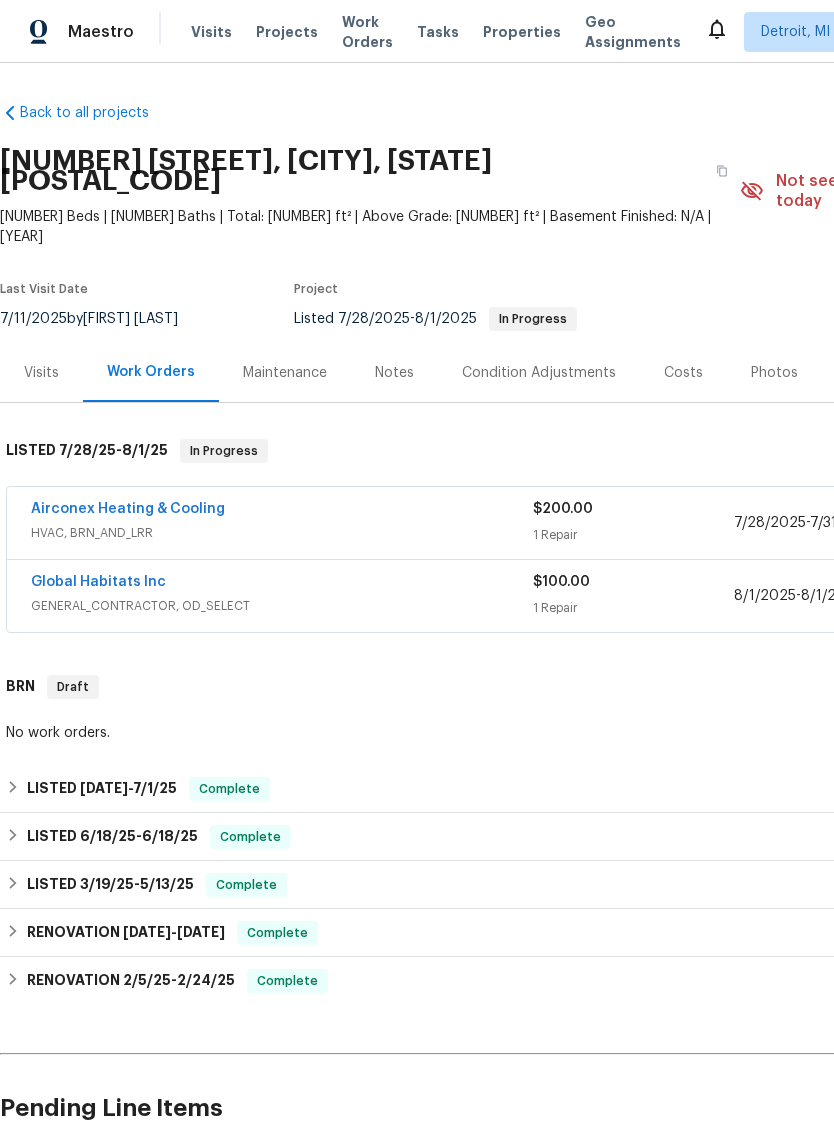 click on "Global Habitats Inc" at bounding box center (98, 582) 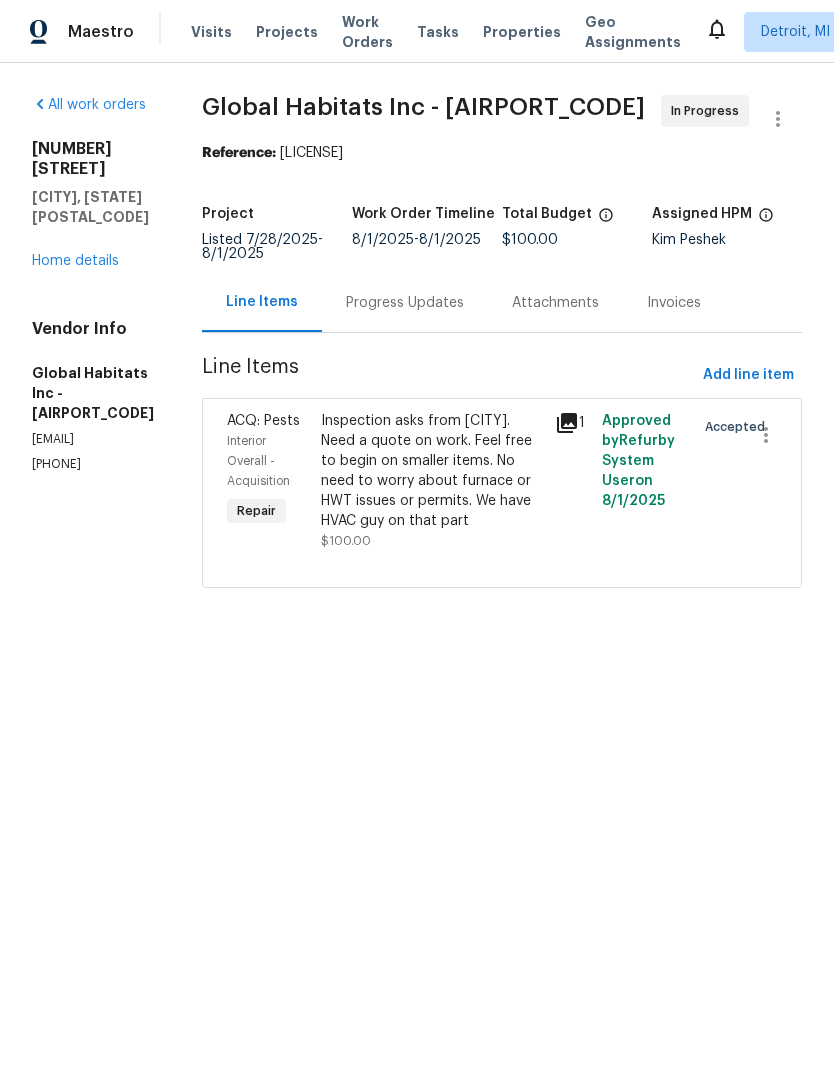 click on "Inspection asks from city. Need a quote on work. Feel free to begin on smaller items.
No need to worry about furnace or HWT issues or permits. We have HVAC guy on that part" at bounding box center [432, 471] 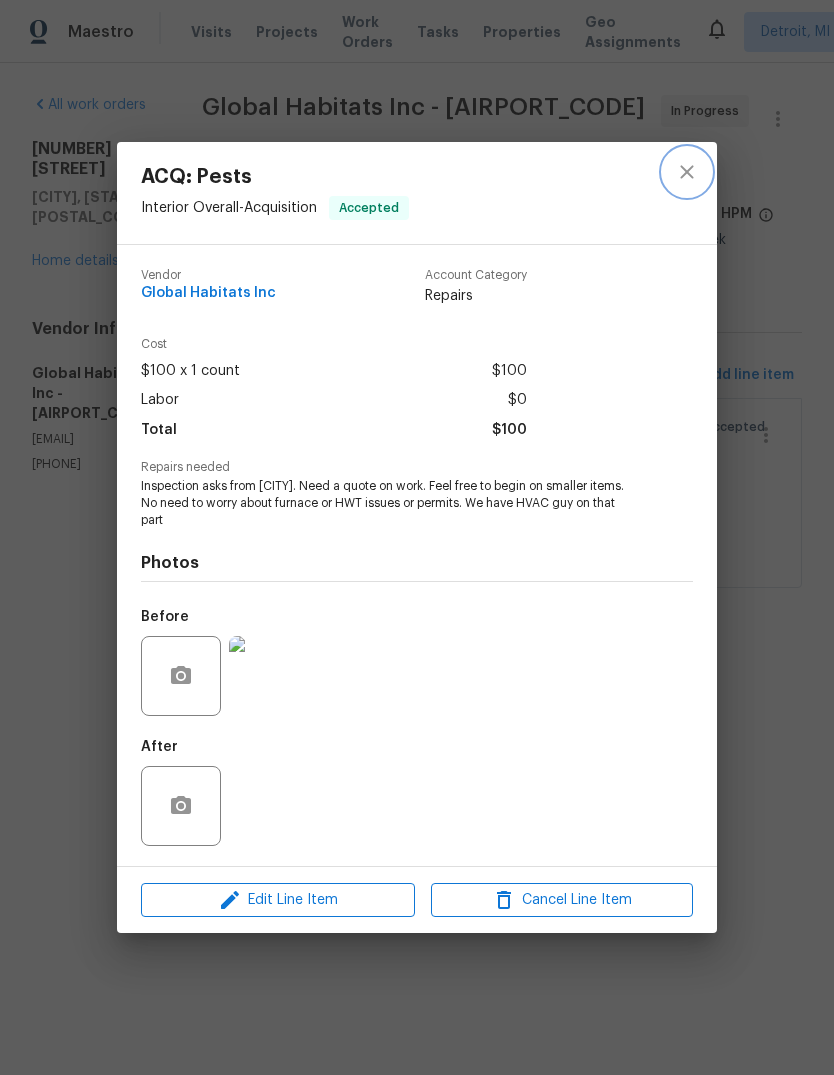 click at bounding box center (687, 172) 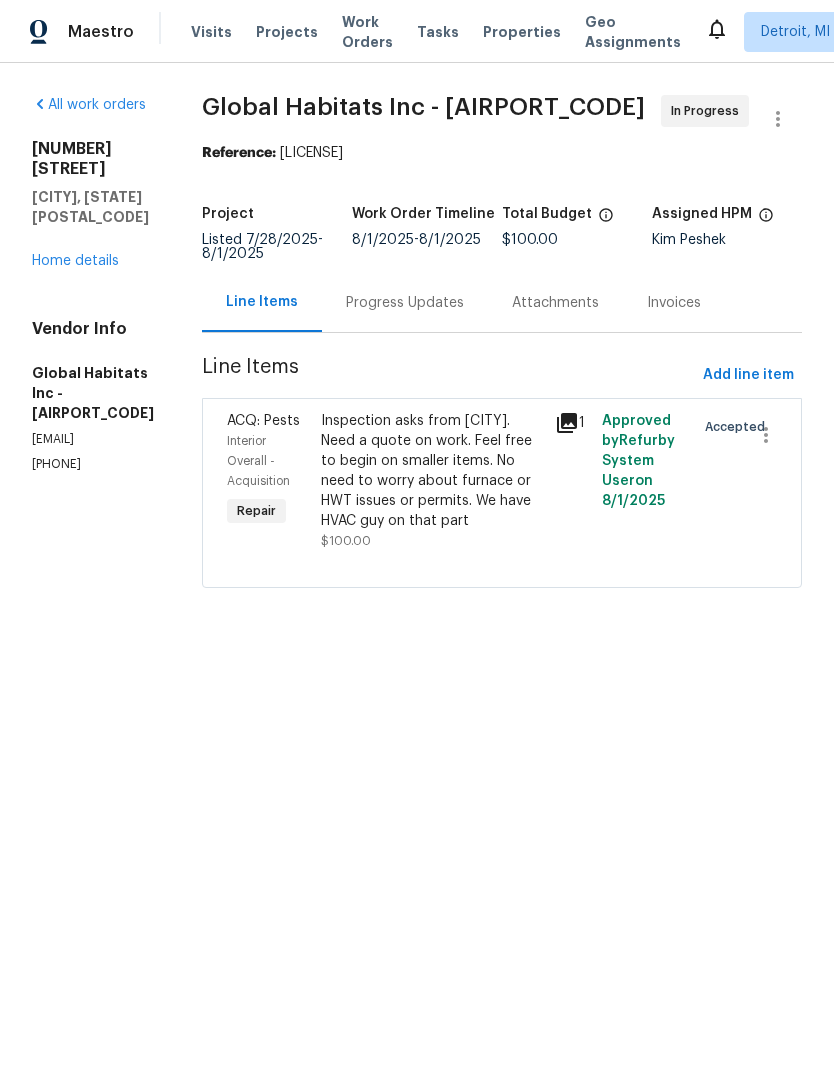 click on "Progress Updates" at bounding box center [405, 303] 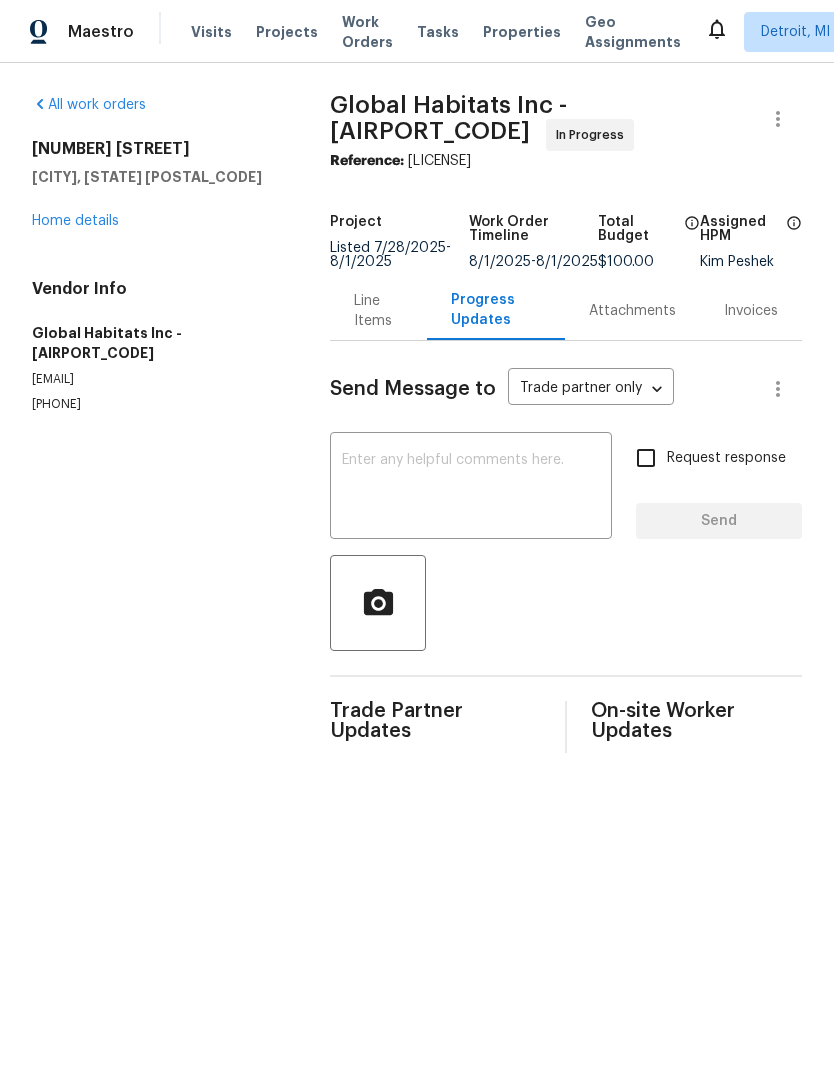 click at bounding box center (471, 488) 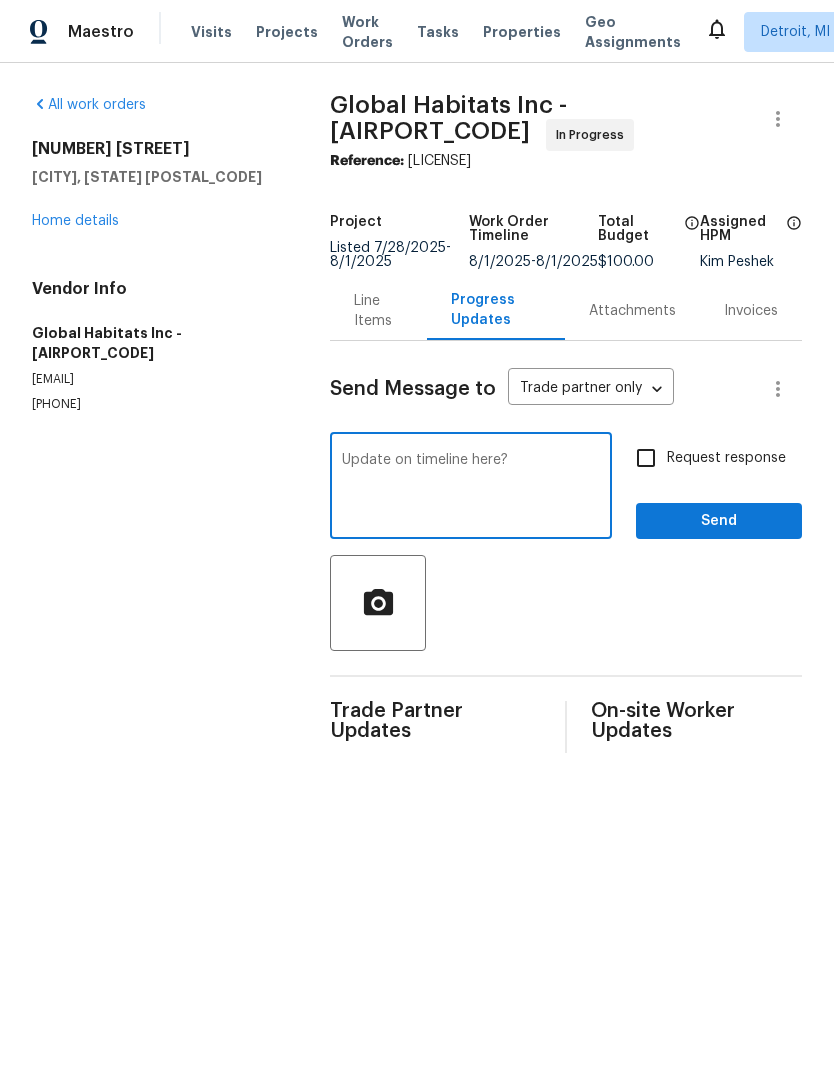 type on "Update on timeline here?" 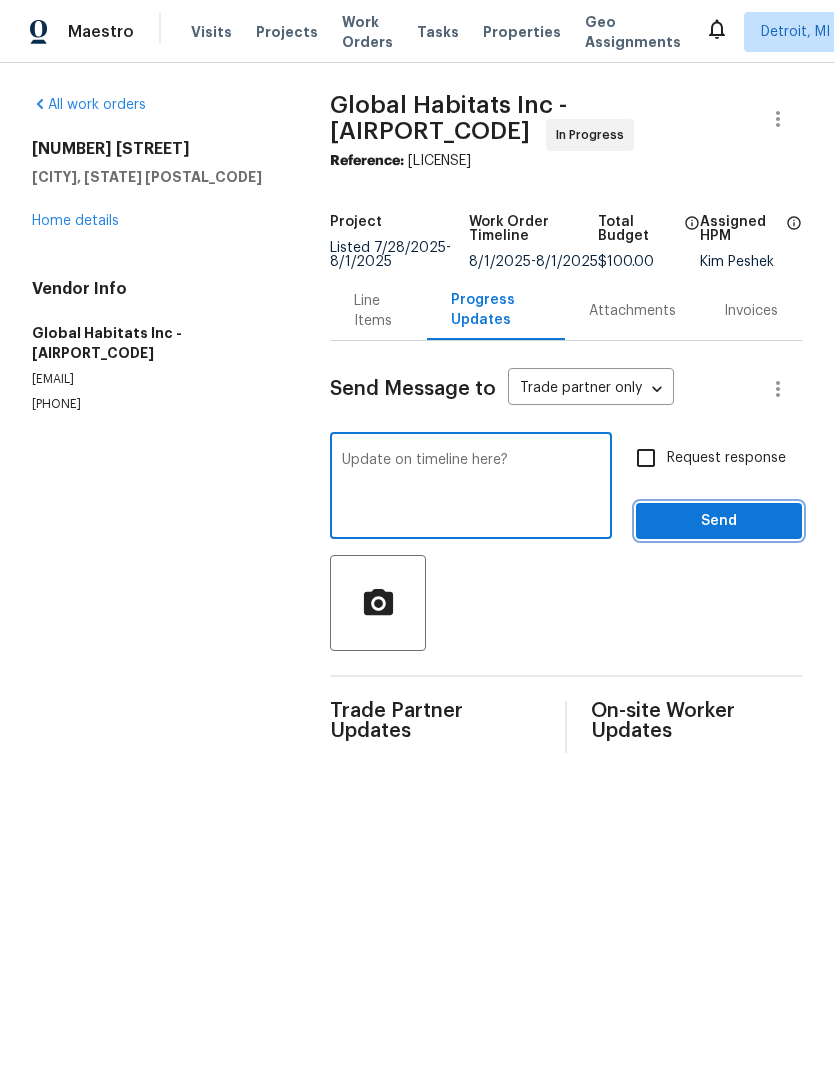 click on "Send" at bounding box center (719, 521) 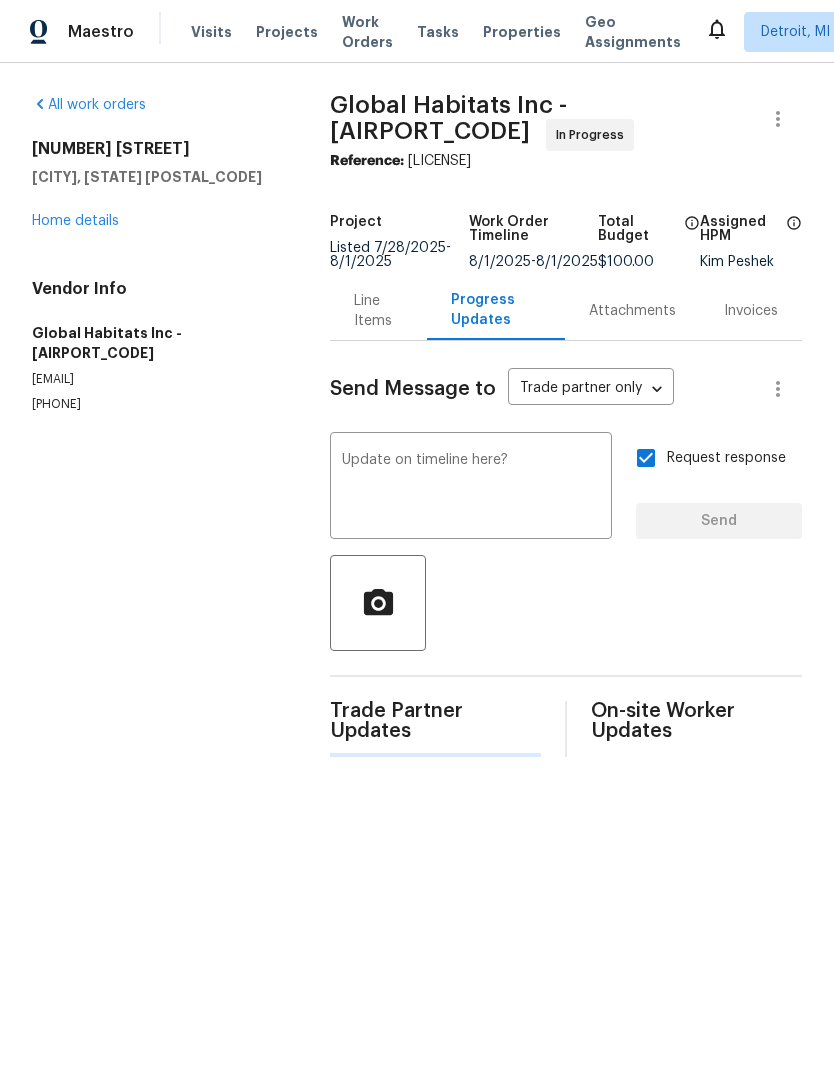 type 